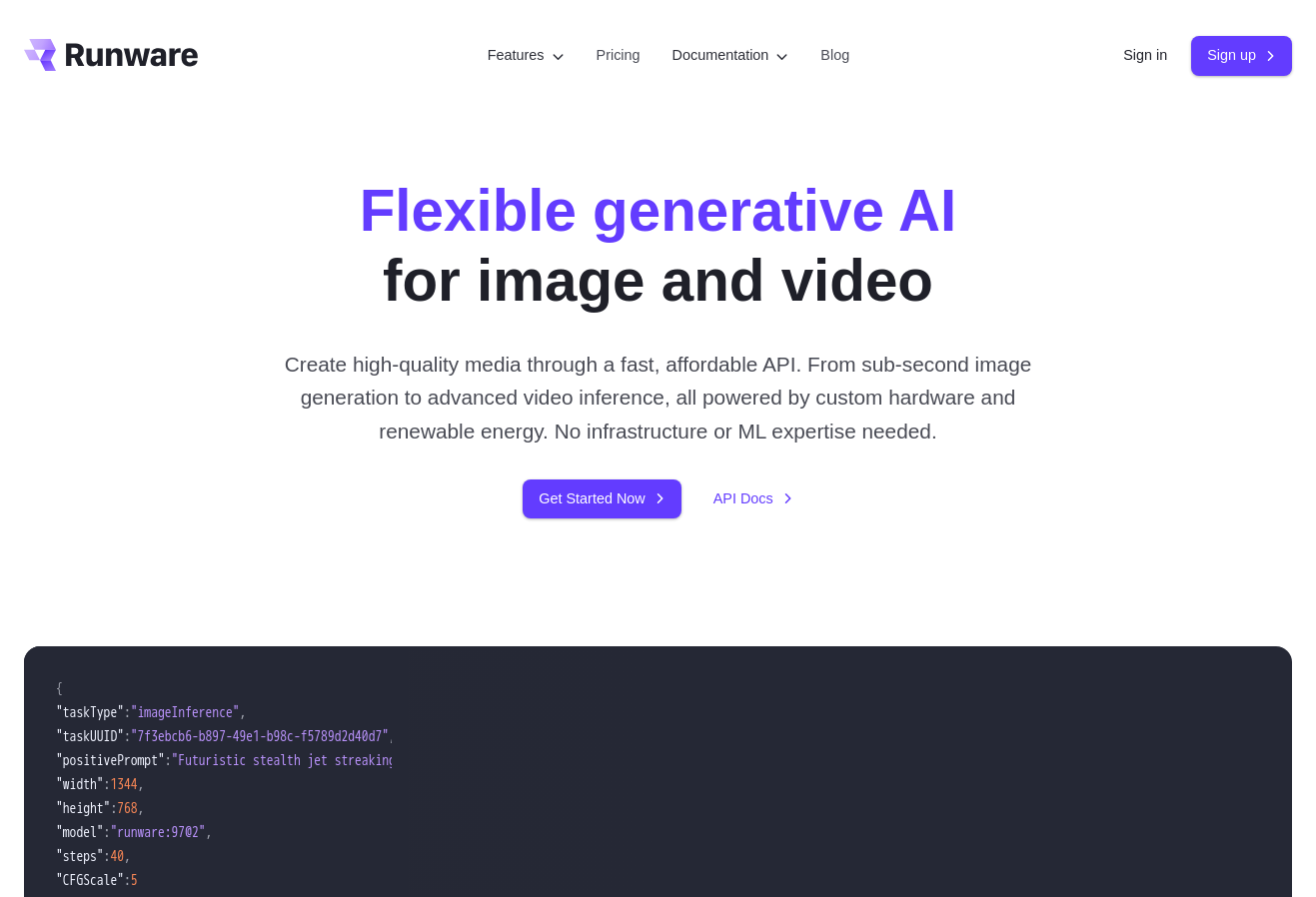 scroll, scrollTop: 0, scrollLeft: 0, axis: both 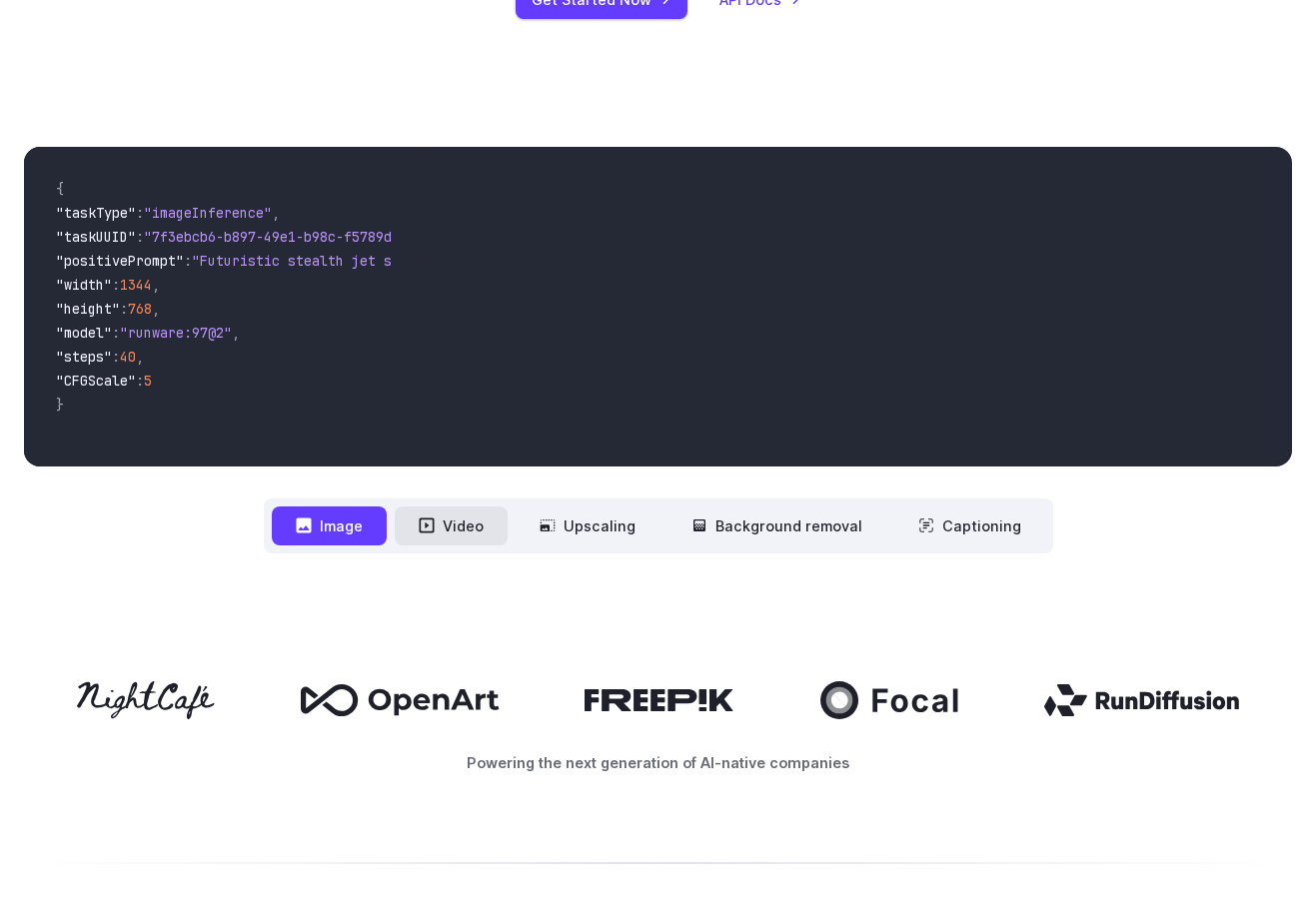 click on "Video" at bounding box center (451, 525) 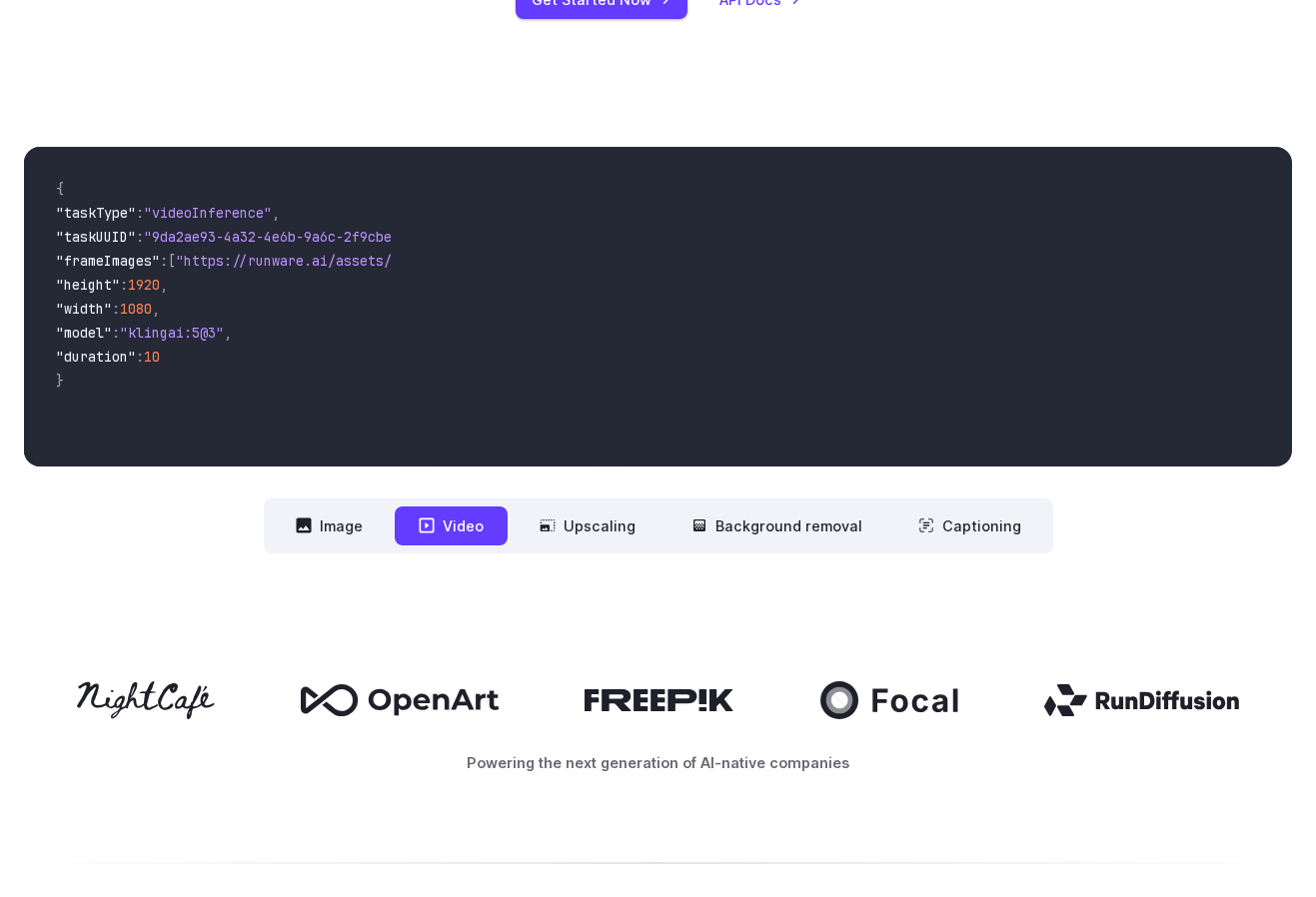 scroll, scrollTop: 100, scrollLeft: 0, axis: vertical 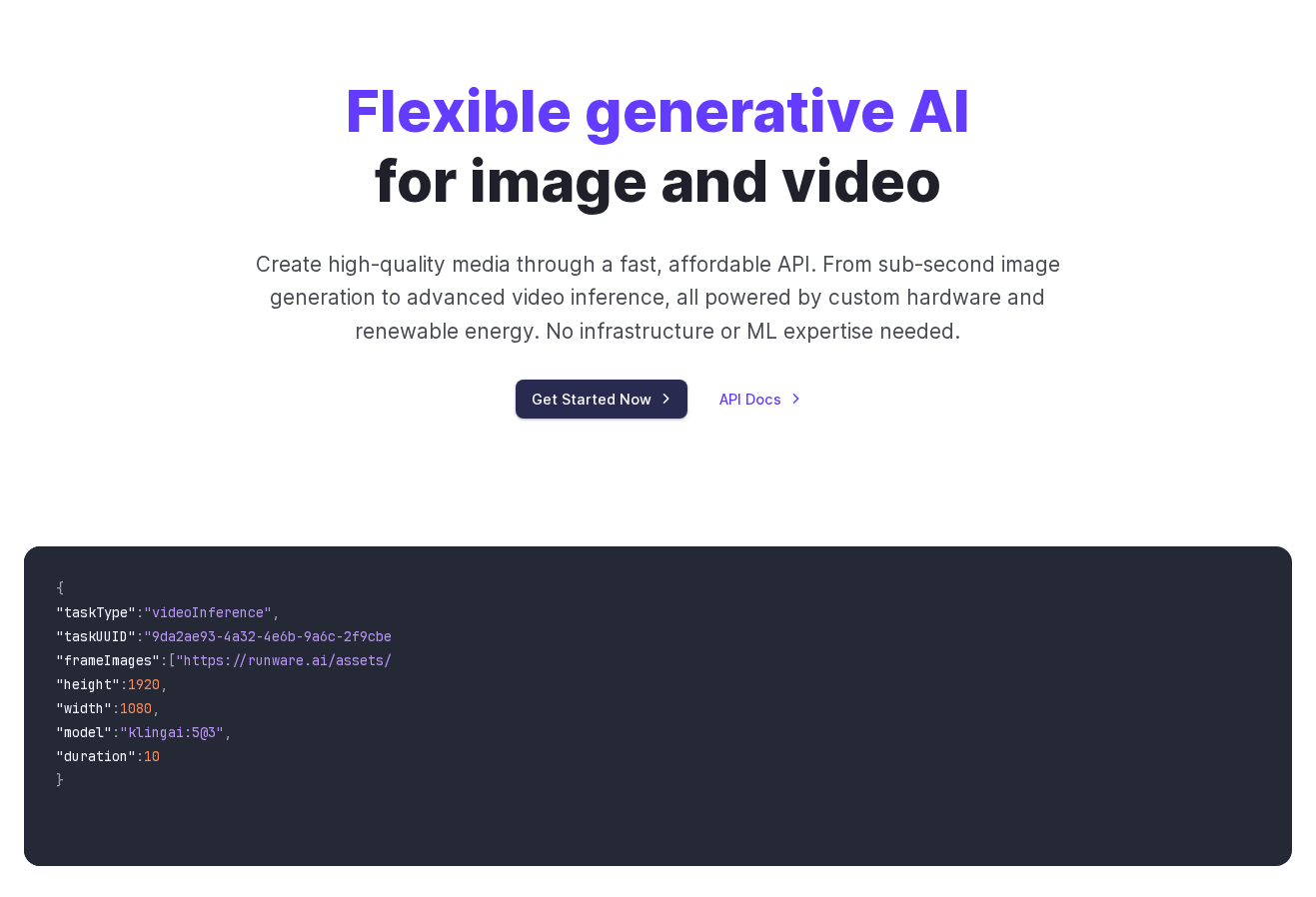 click on "Get Started Now" at bounding box center [602, 399] 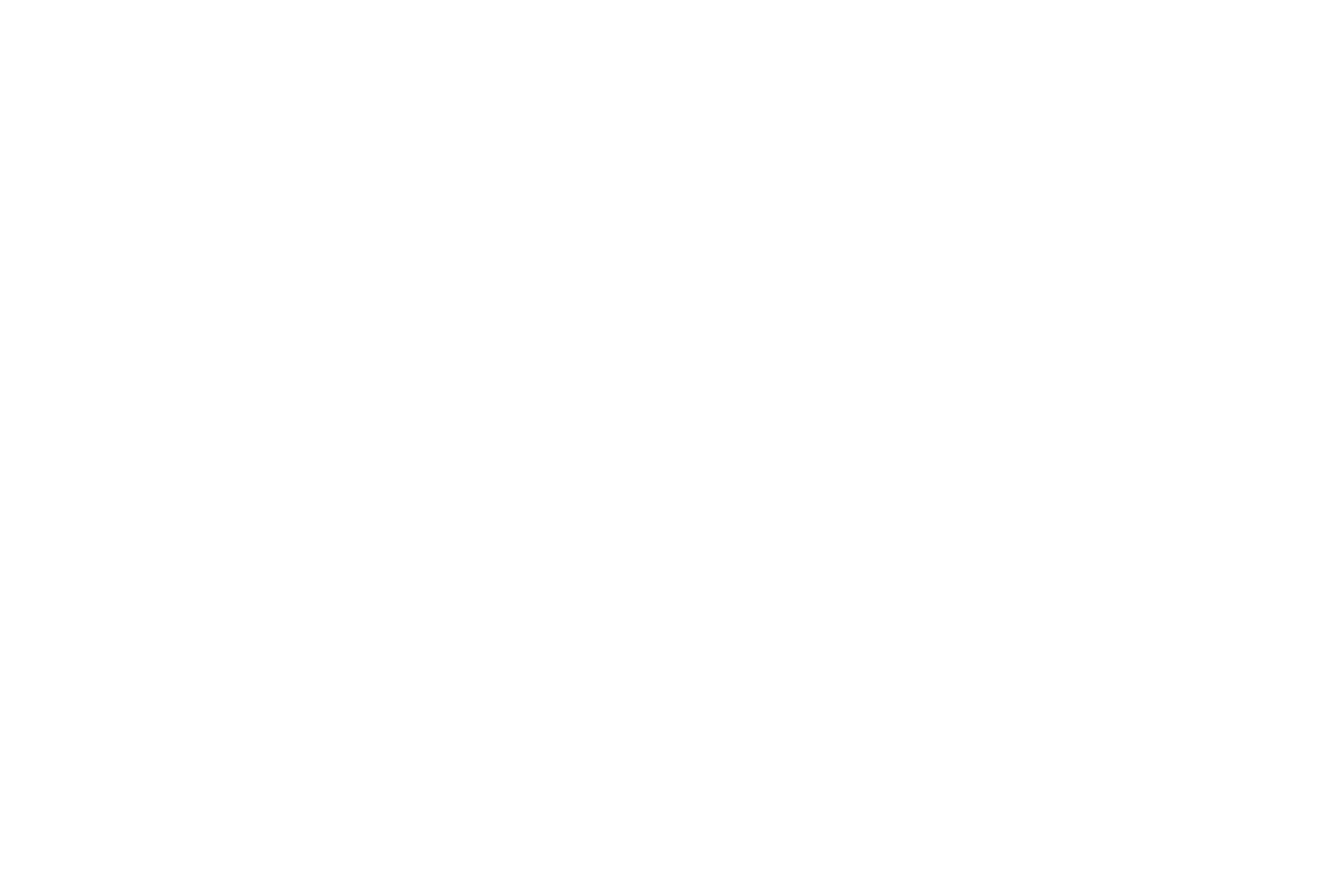 scroll, scrollTop: 0, scrollLeft: 0, axis: both 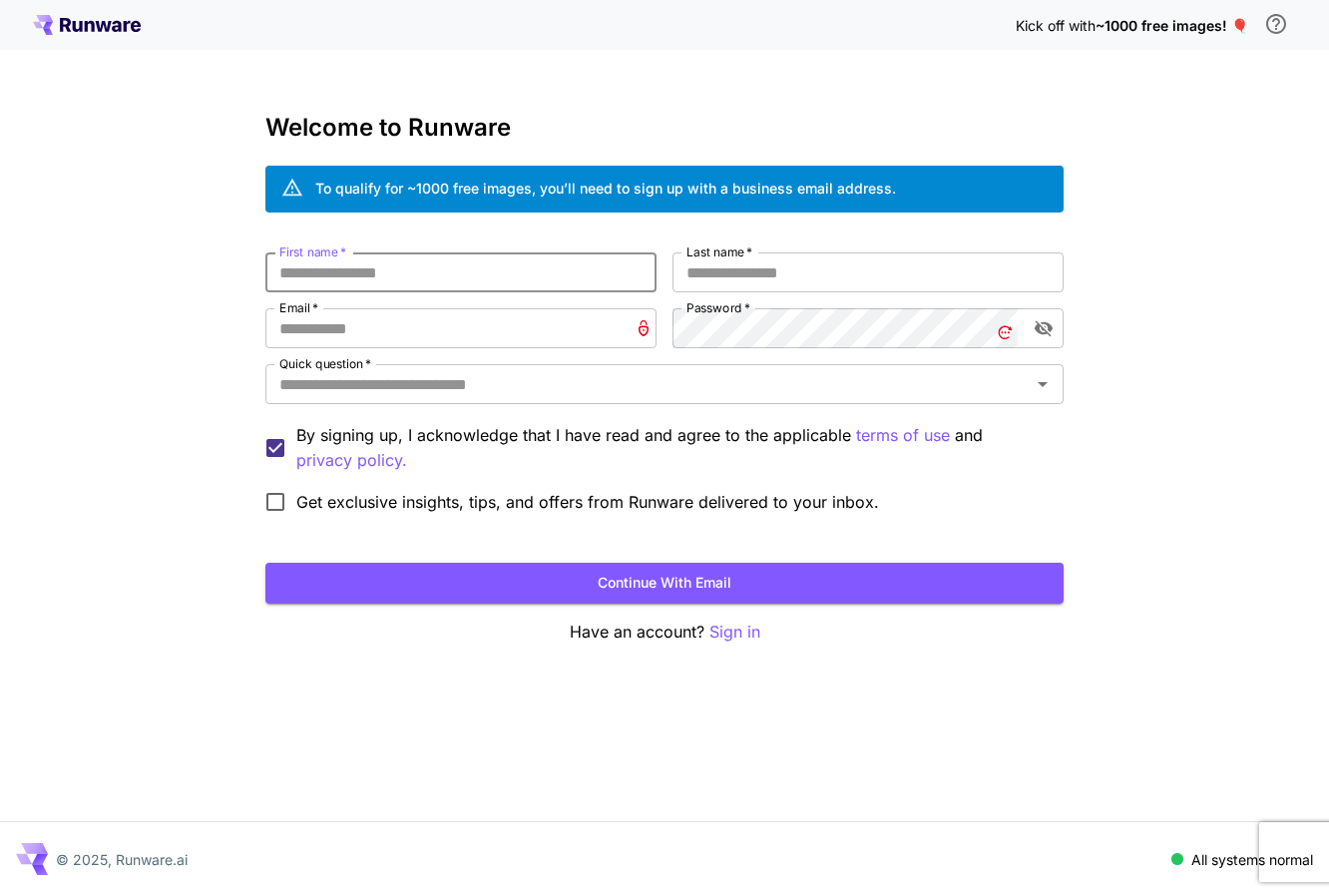 click on "First name   *" at bounding box center (461, 272) 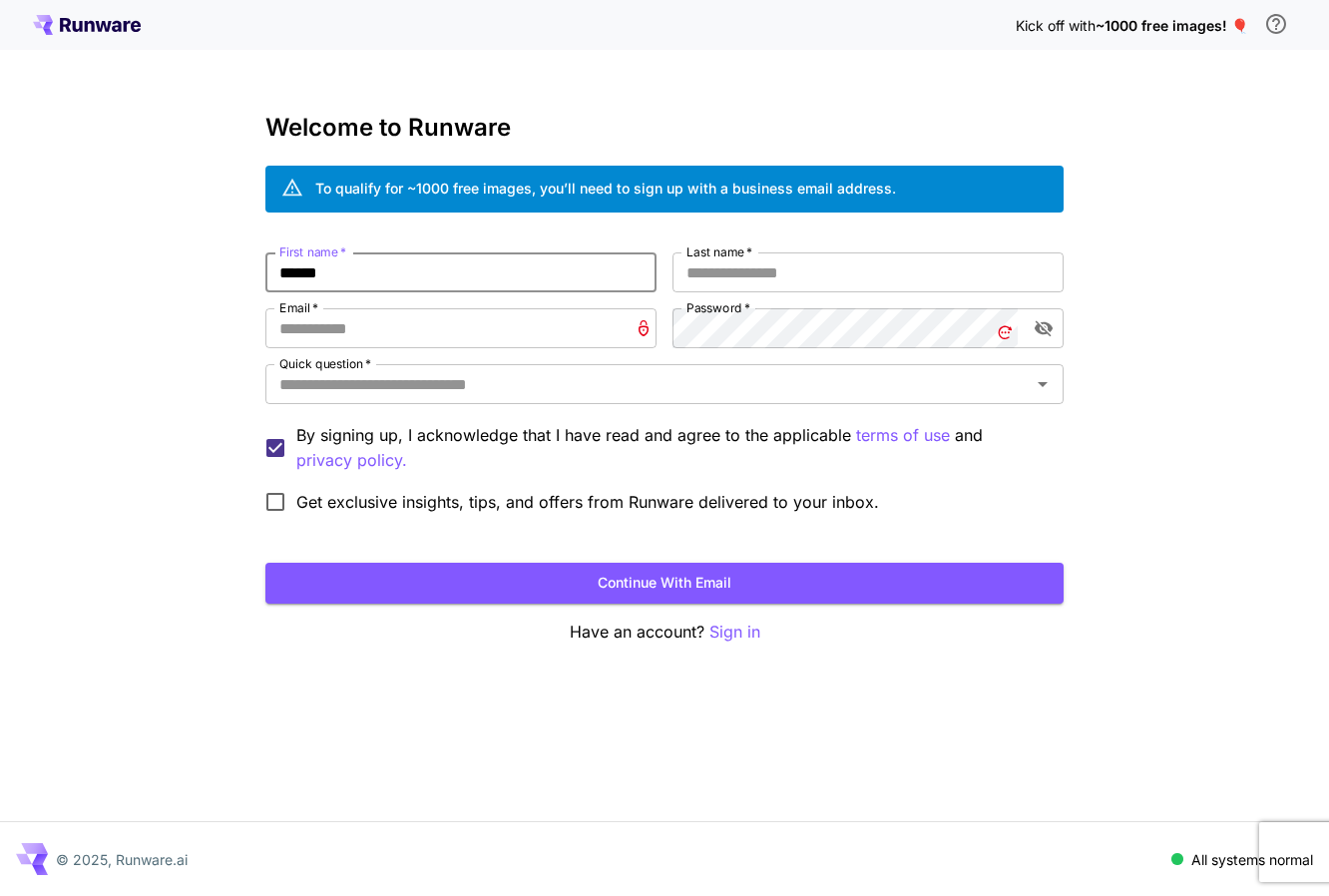 type on "******" 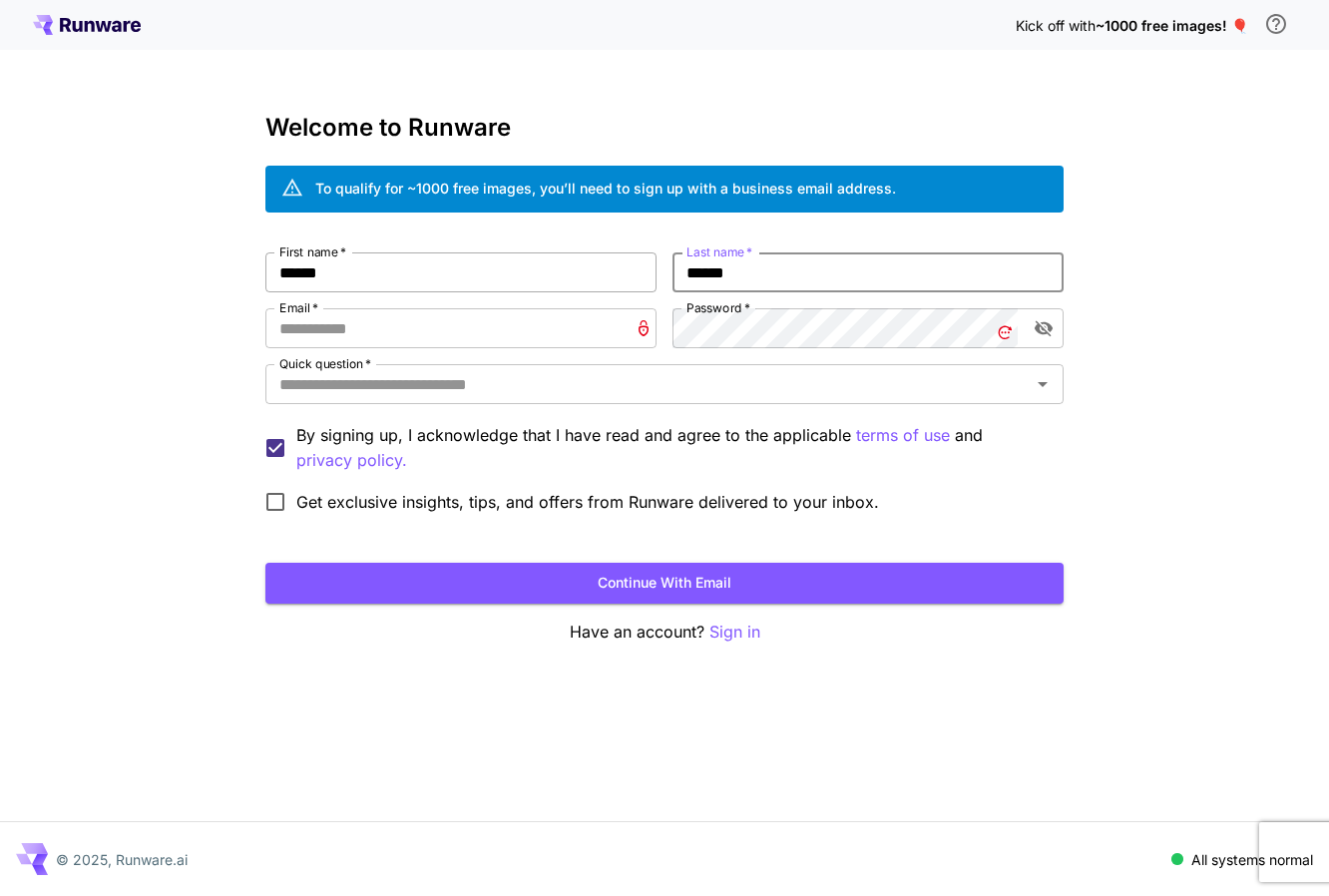 type on "******" 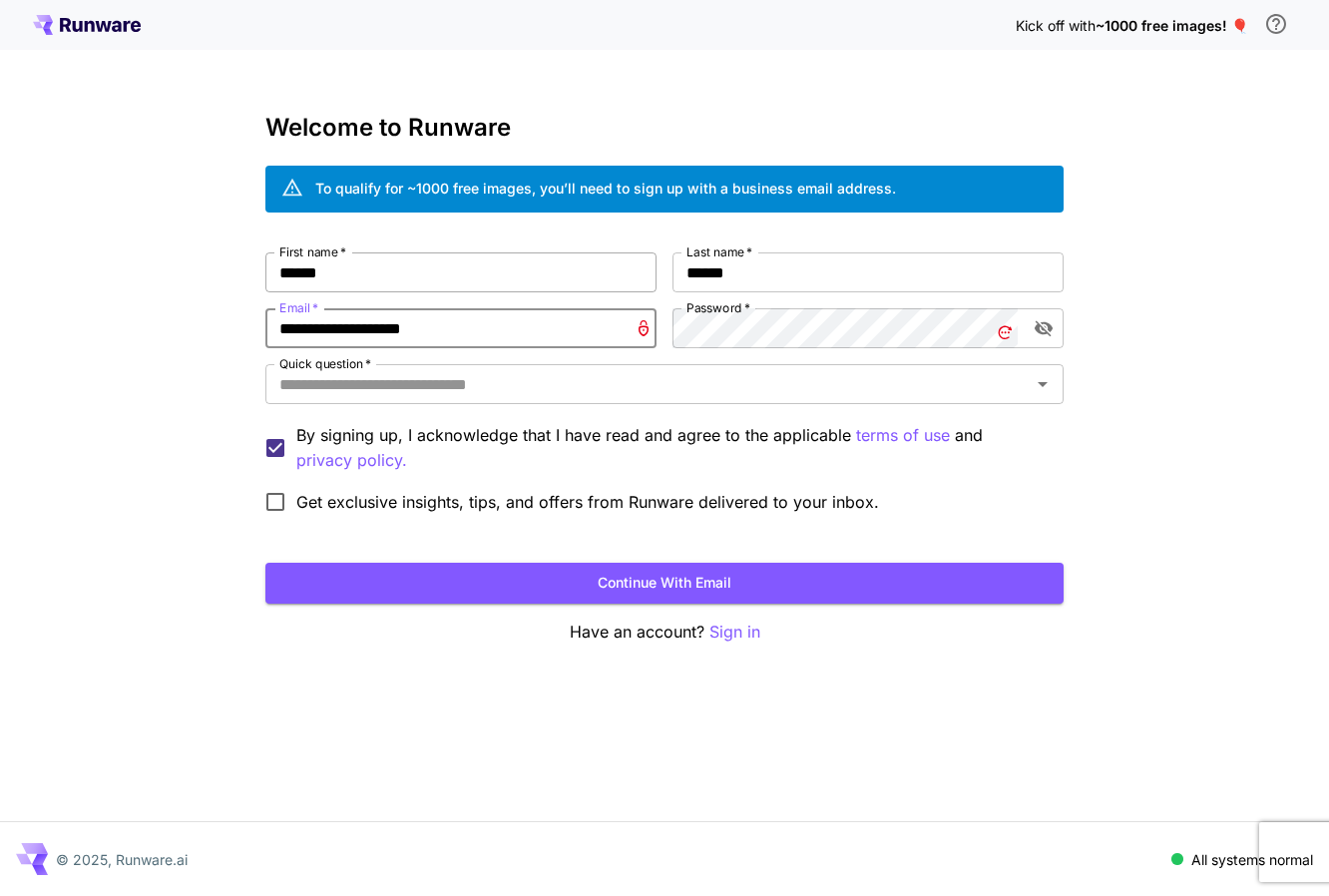 type on "**********" 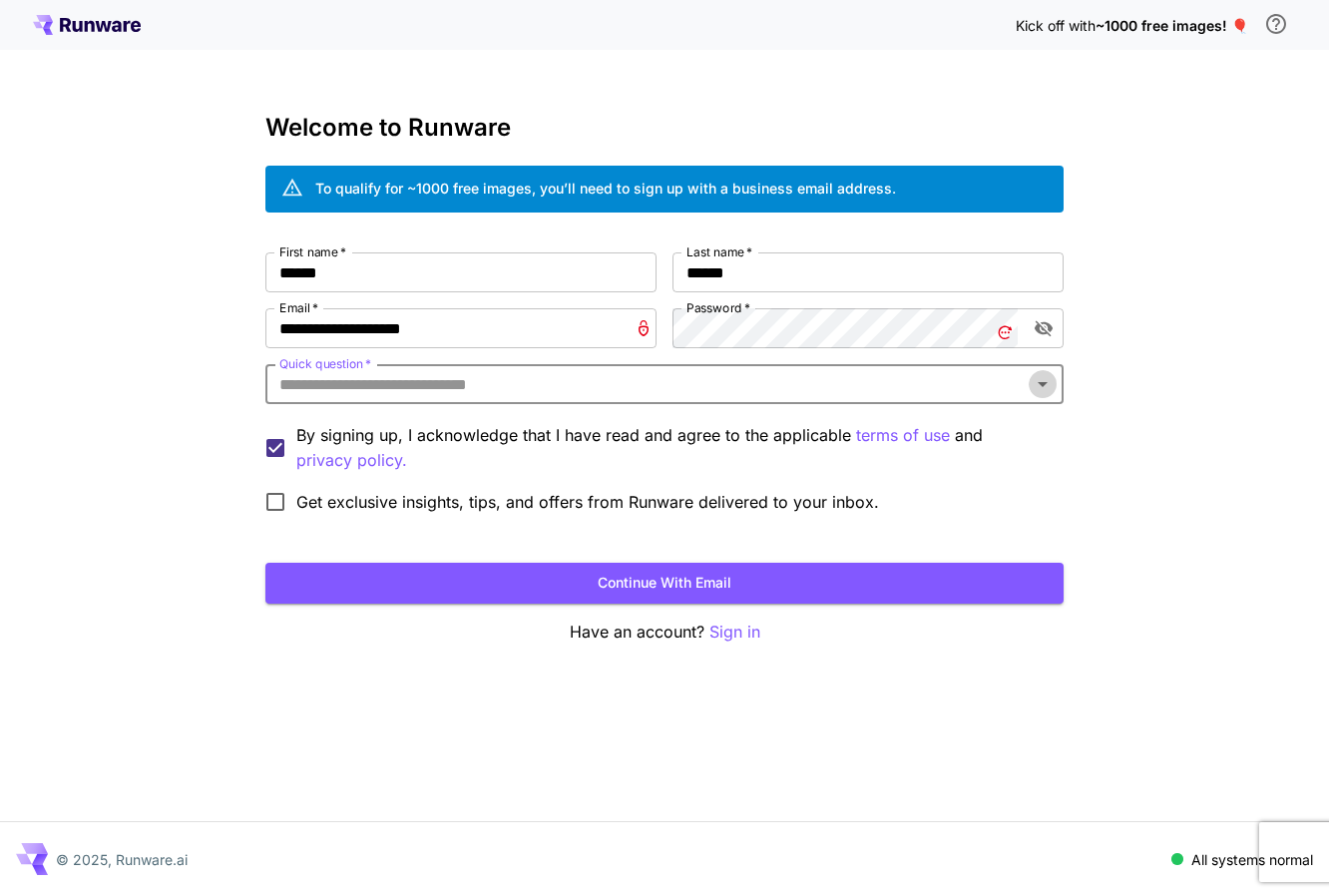 click 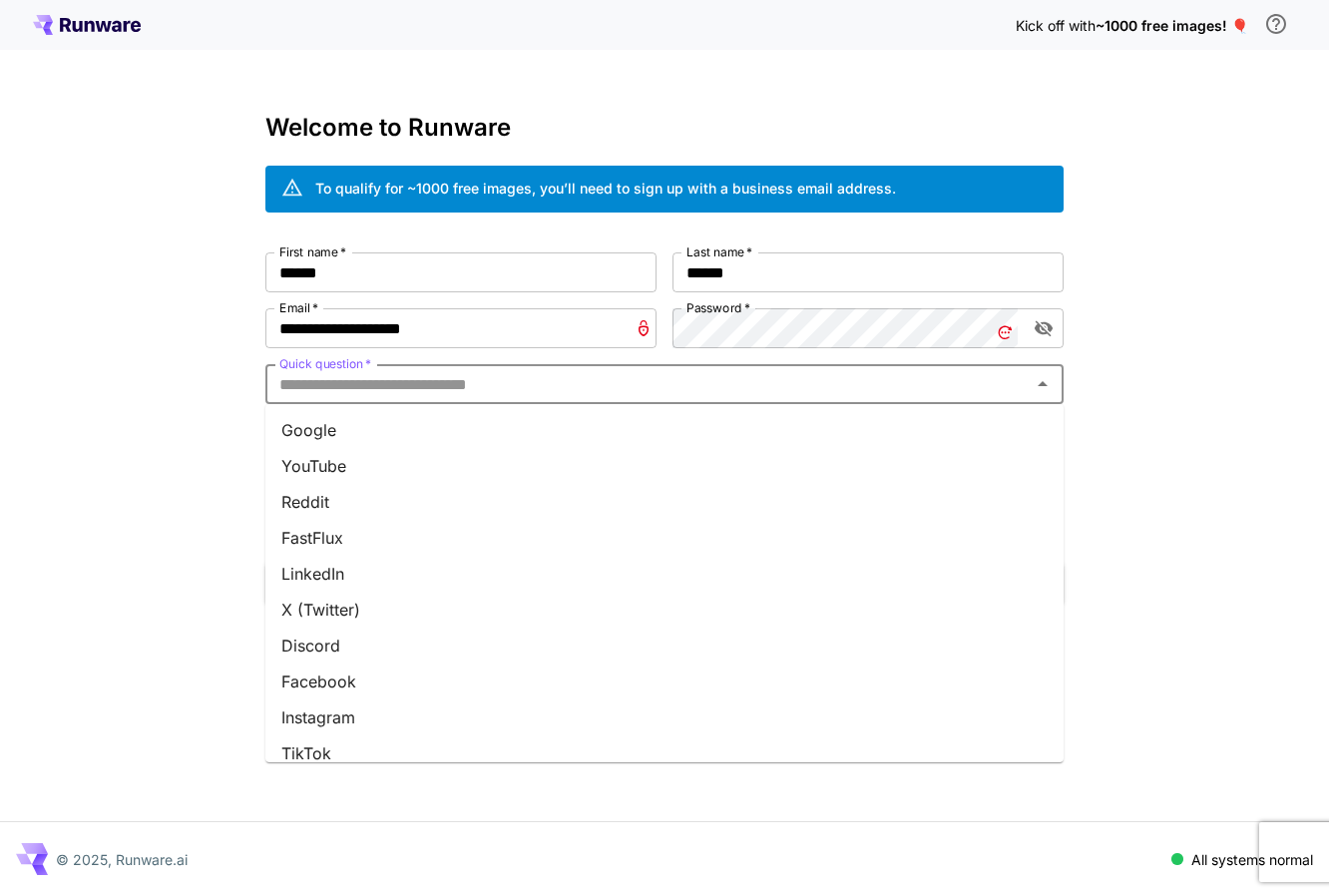 click on "X (Twitter)" at bounding box center [664, 610] 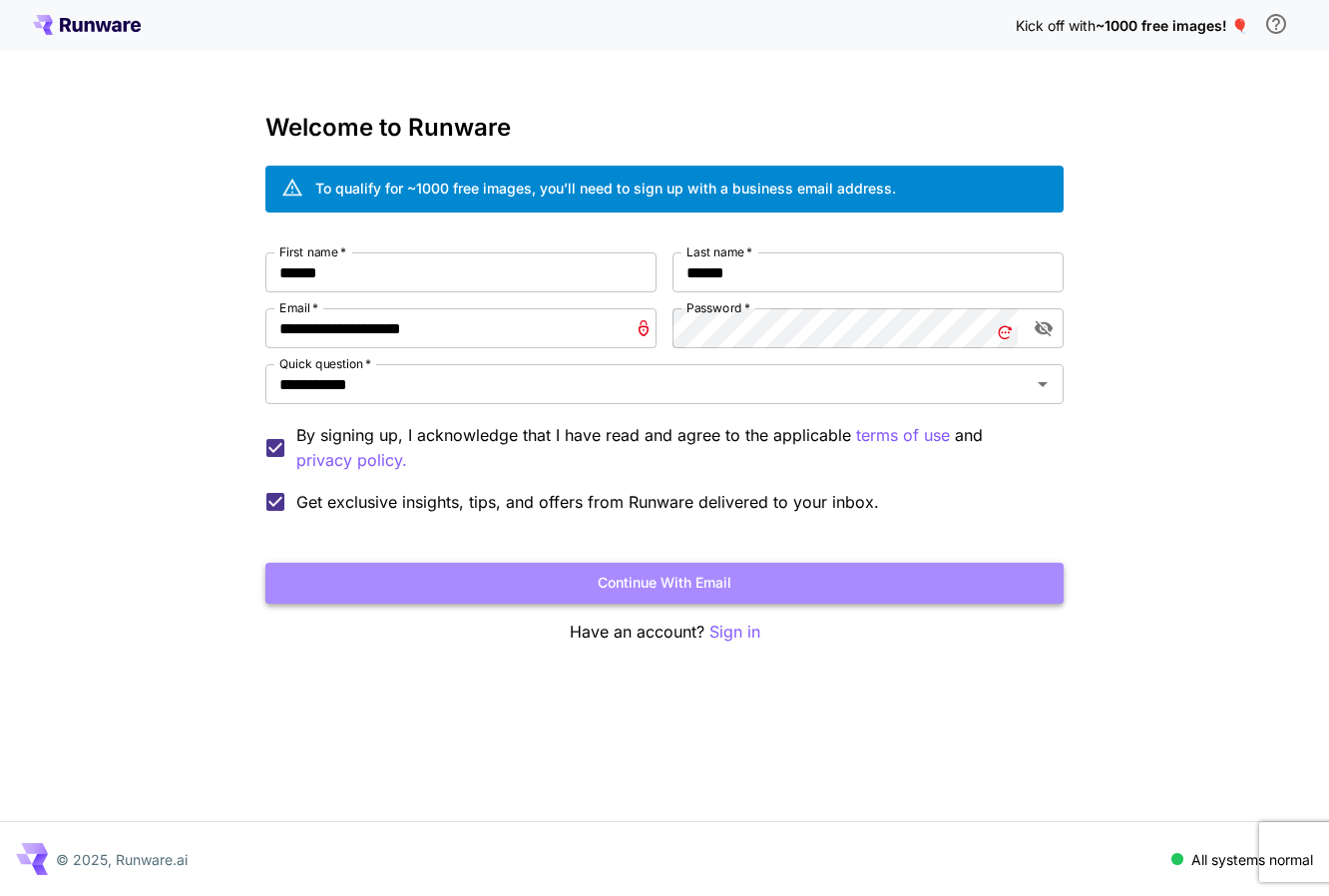 click on "Continue with email" at bounding box center [664, 583] 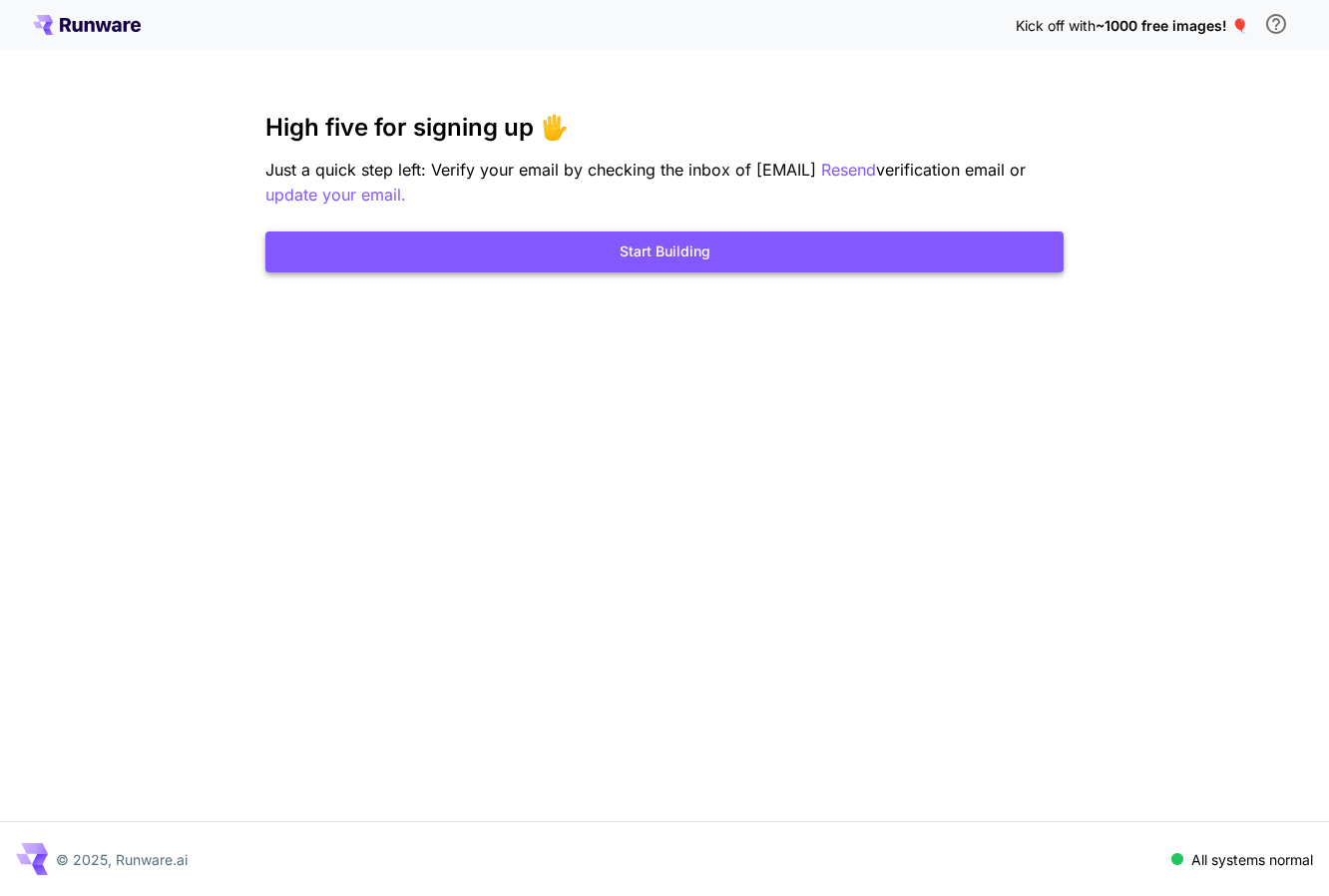 click on "Start Building" at bounding box center (664, 251) 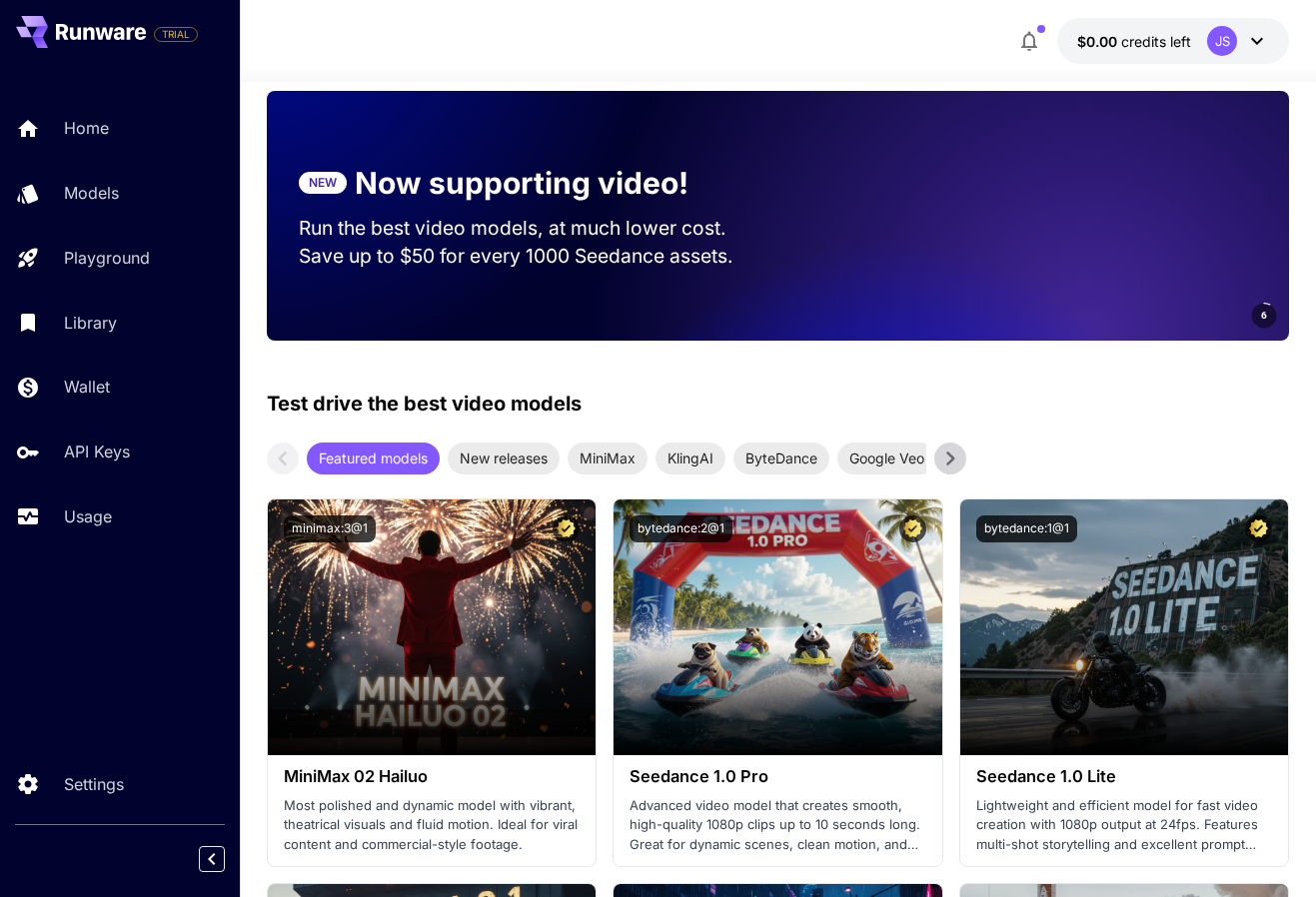 scroll, scrollTop: 400, scrollLeft: 0, axis: vertical 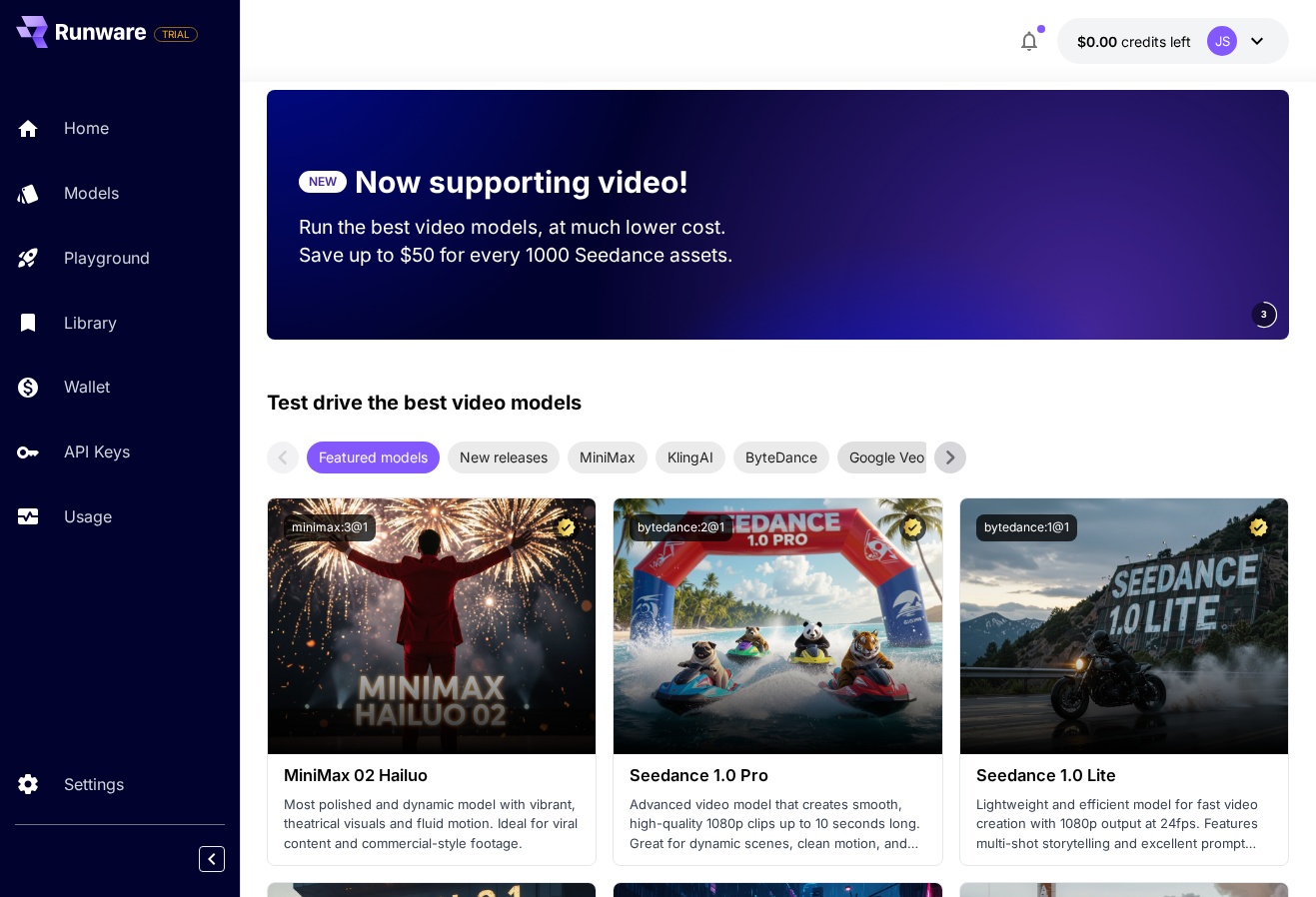 click on "Google Veo" at bounding box center (886, 456) 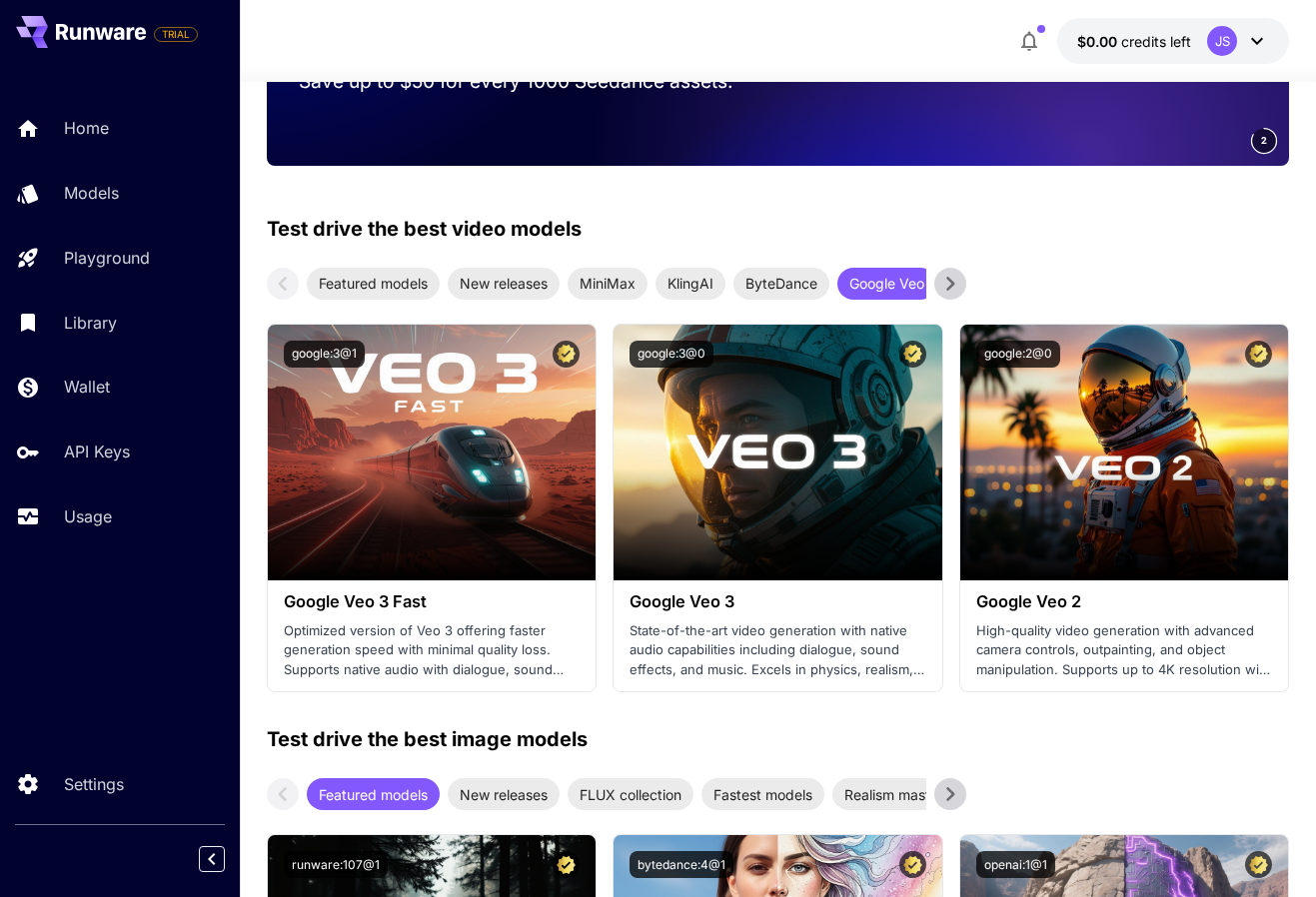 scroll, scrollTop: 599, scrollLeft: 0, axis: vertical 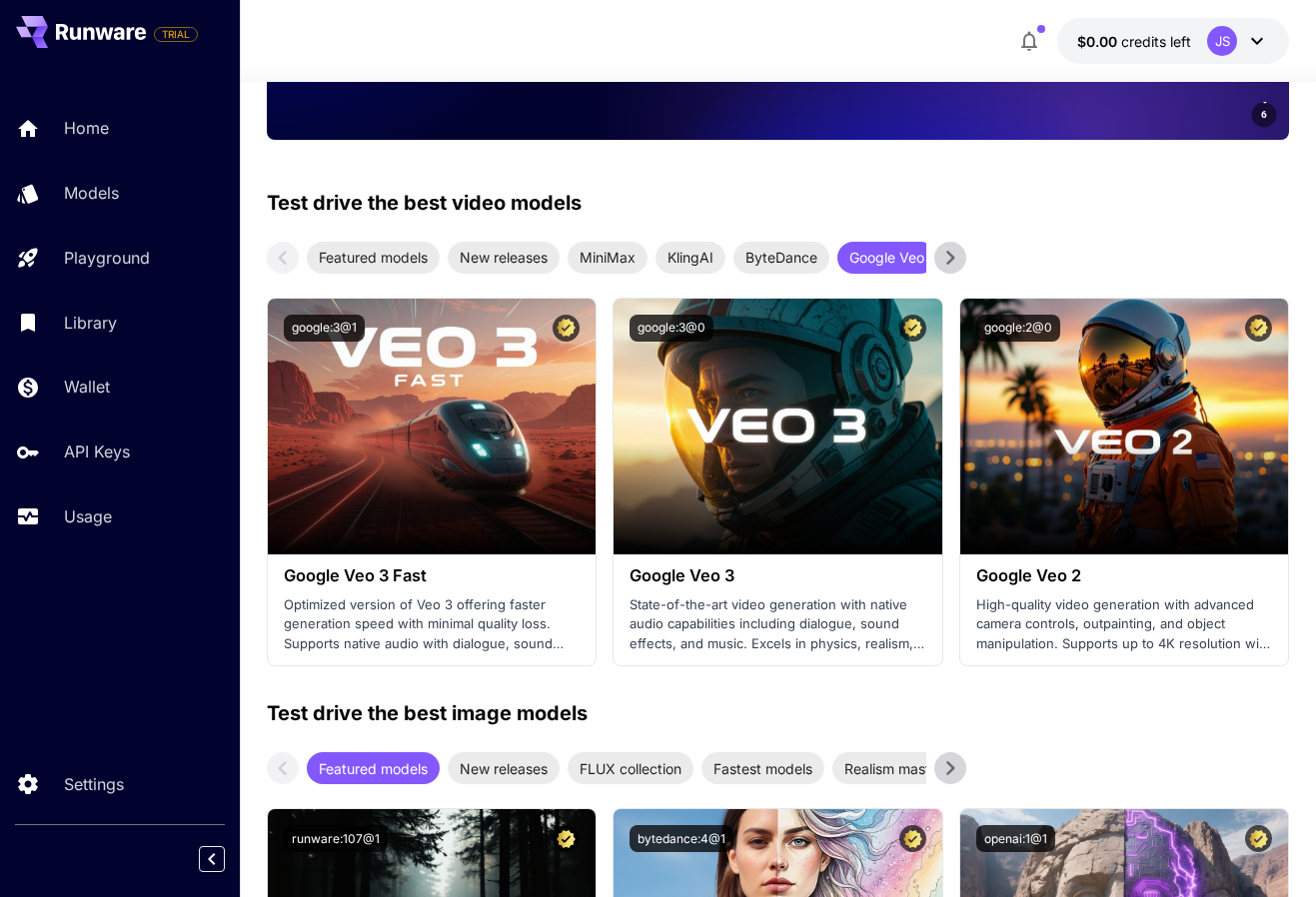 click on "Launch in Playground" at bounding box center [777, 427] 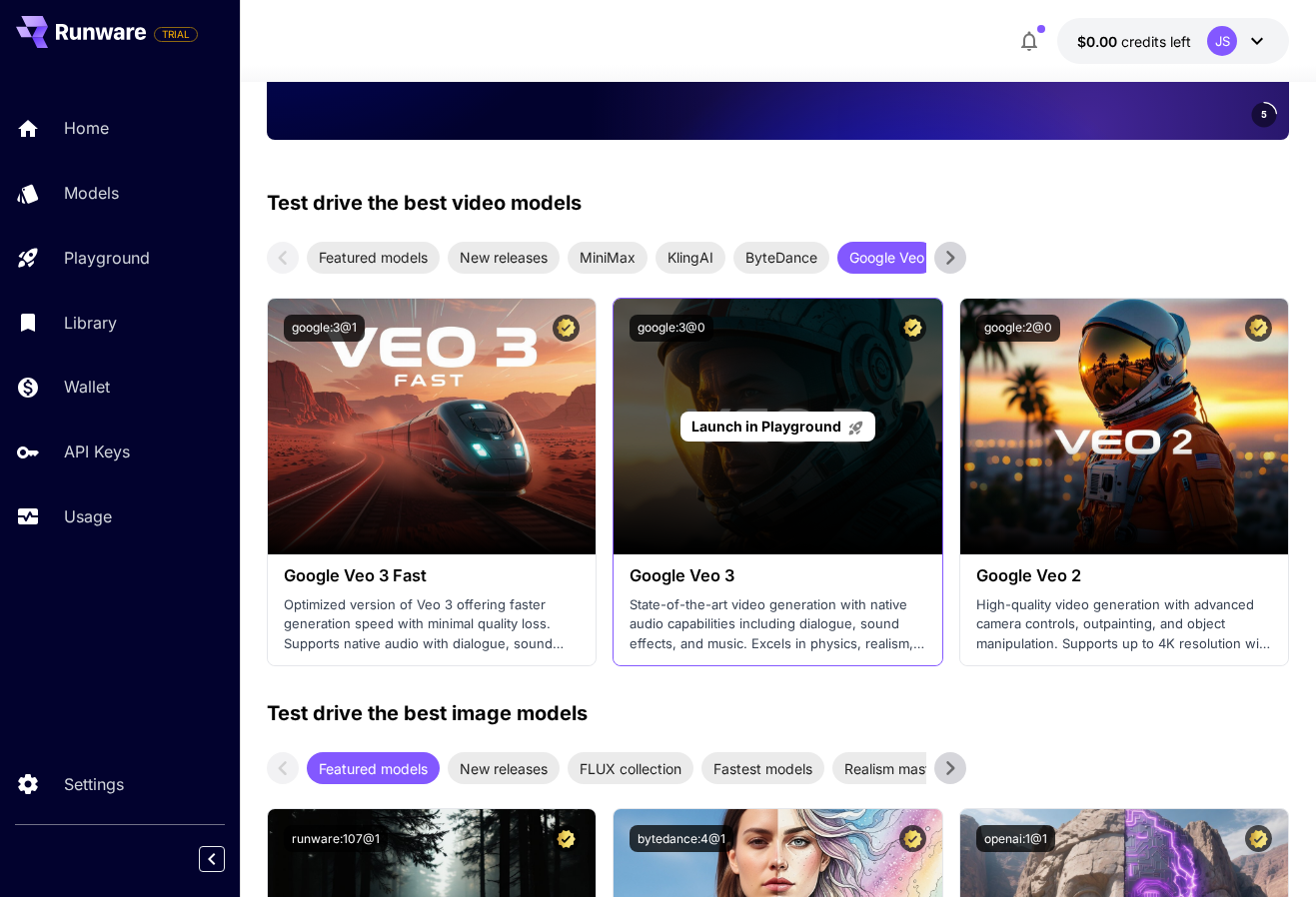 click on "Launch in Playground" at bounding box center [766, 426] 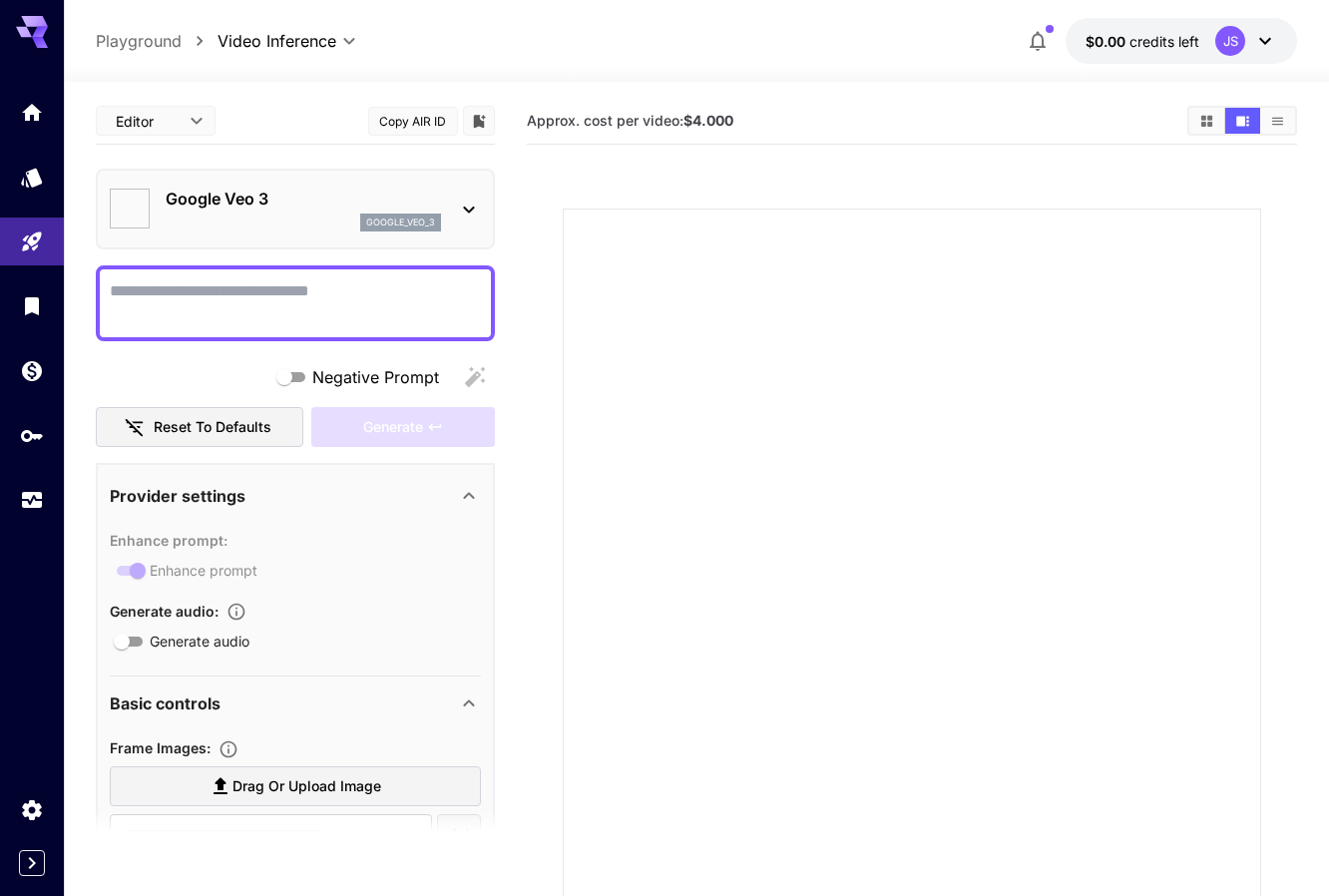 type on "*" 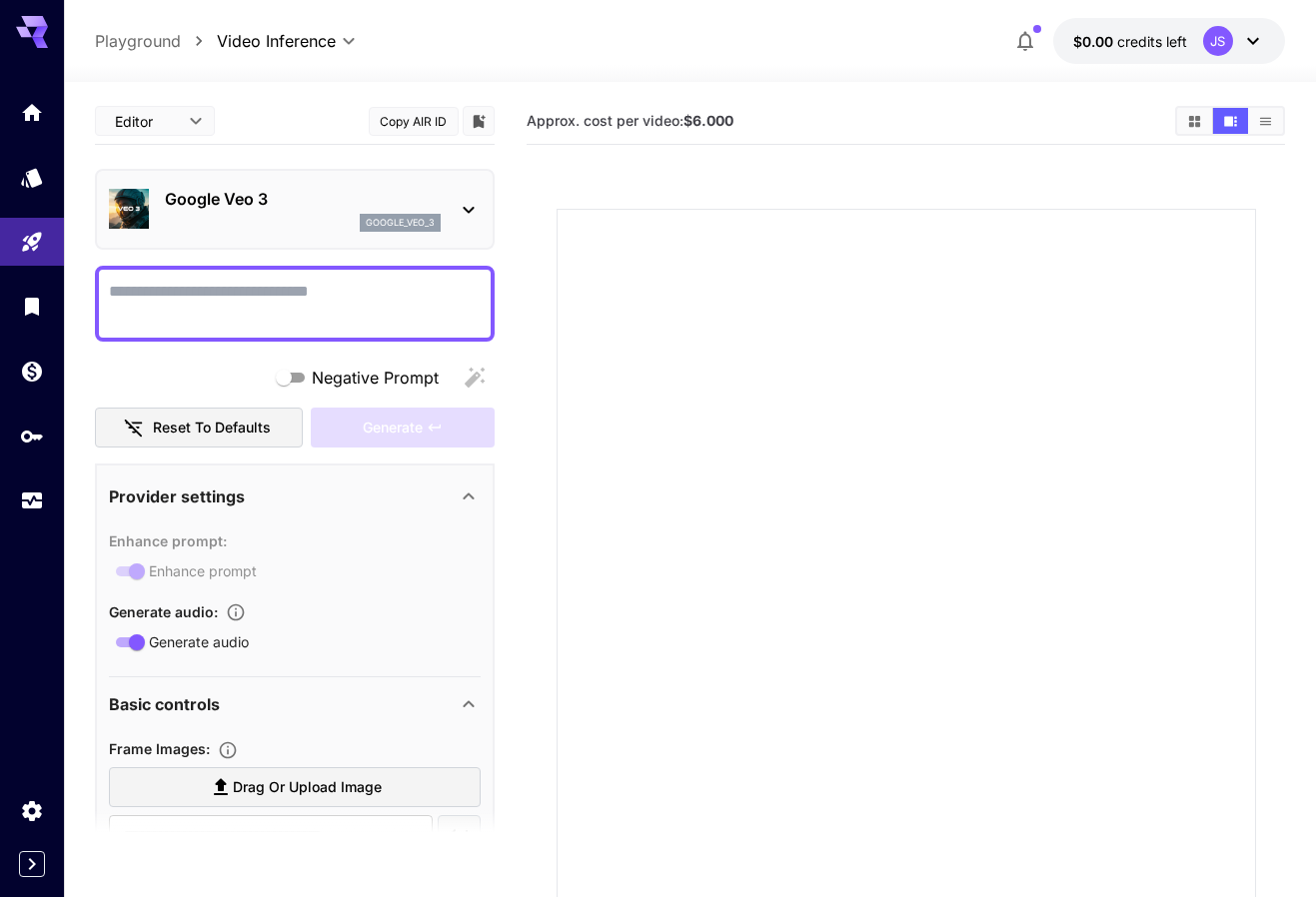 type on "**********" 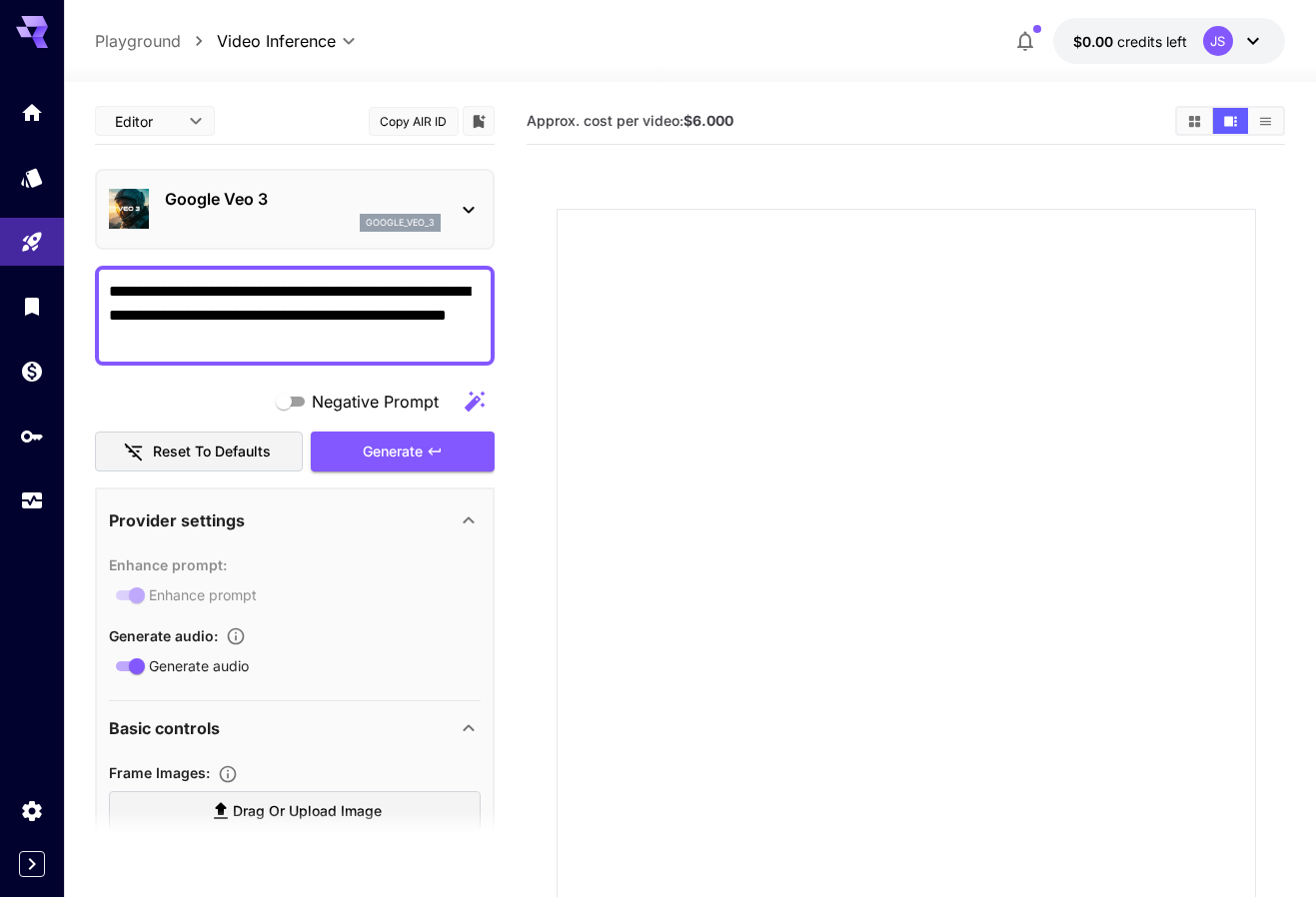 drag, startPoint x: 425, startPoint y: 343, endPoint x: -37, endPoint y: 218, distance: 478.61153 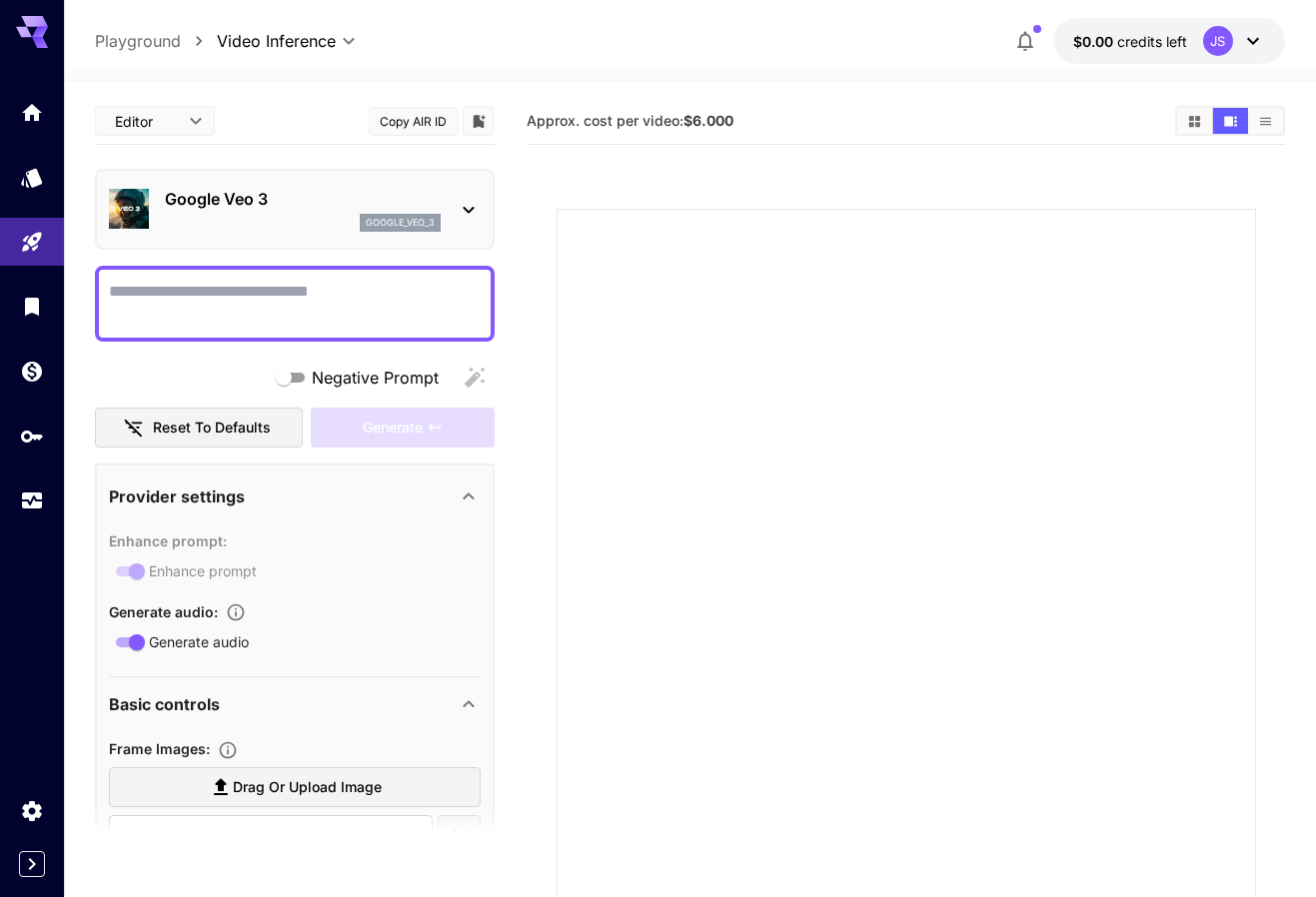 click on "Negative Prompt" at bounding box center (295, 304) 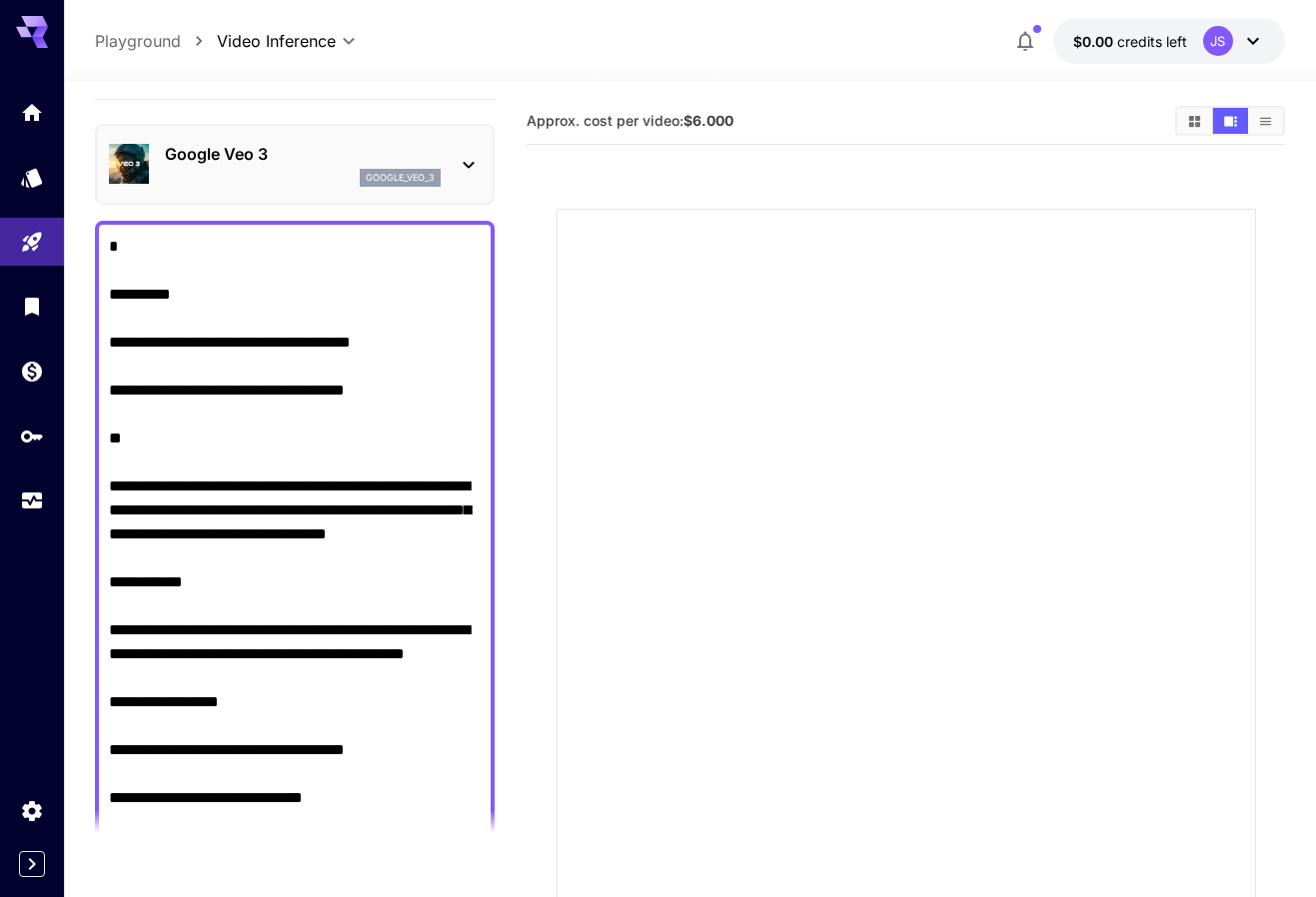 scroll, scrollTop: 0, scrollLeft: 0, axis: both 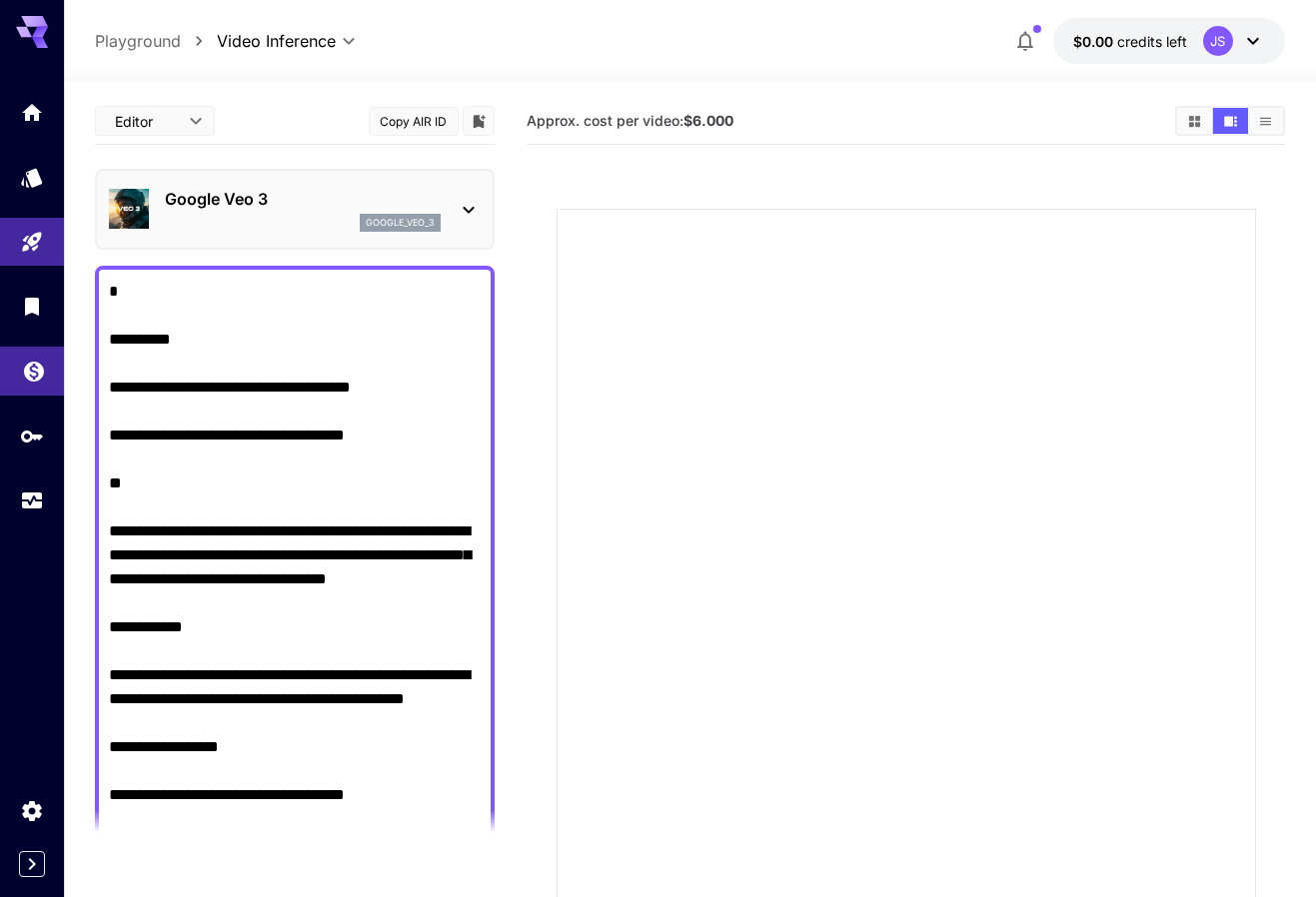type on "**********" 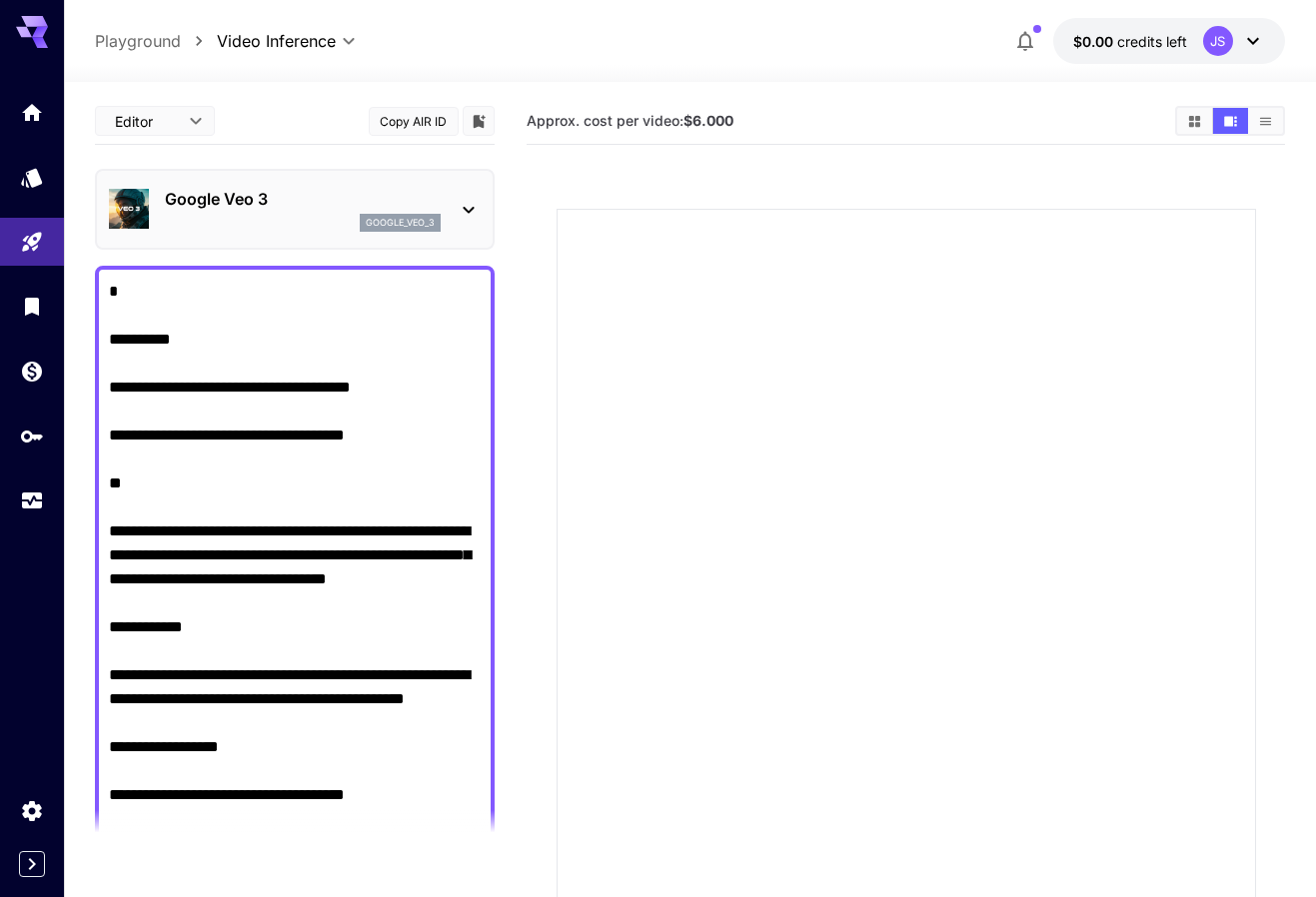 click 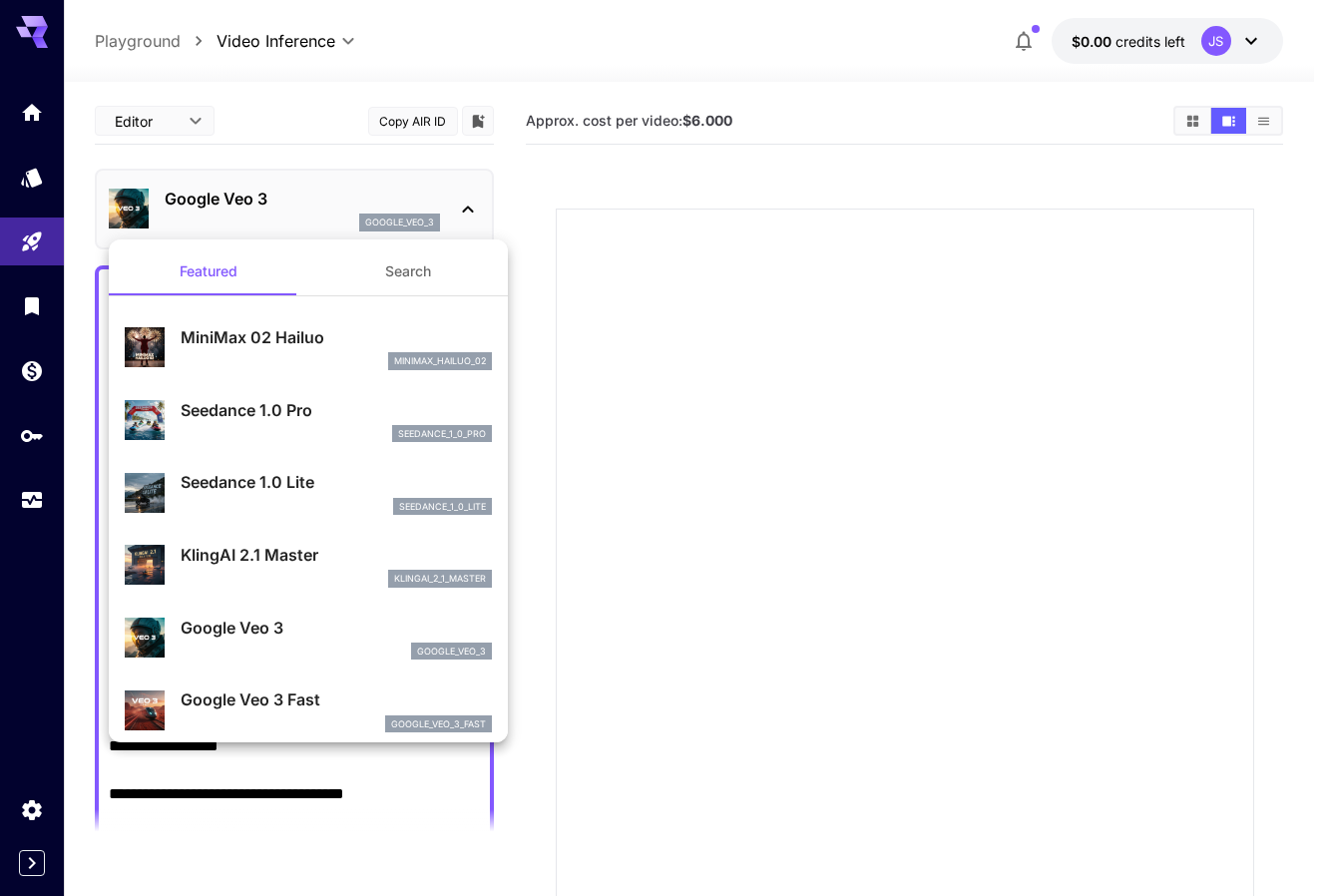 click at bounding box center (664, 448) 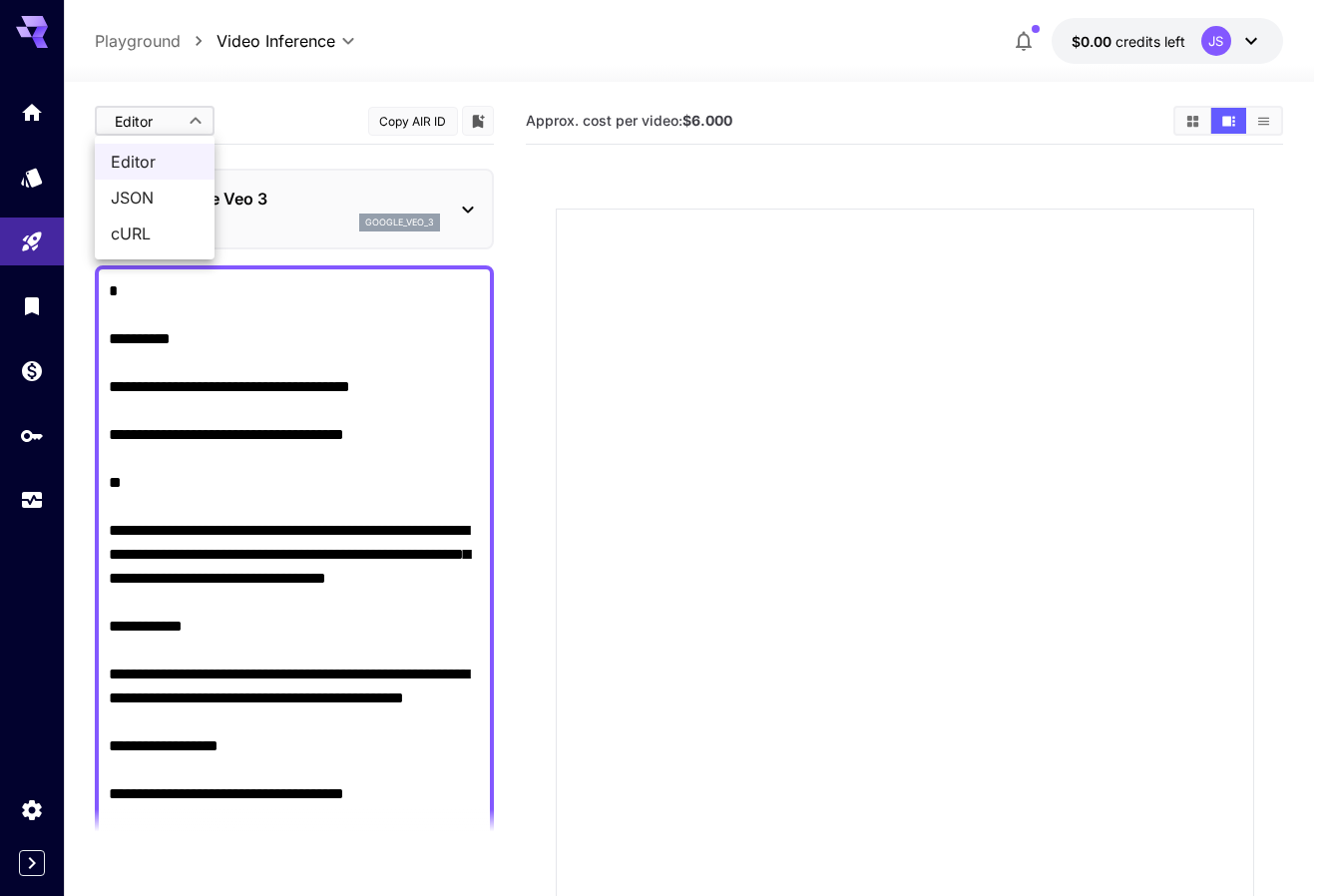 click on "**********" at bounding box center [664, 602] 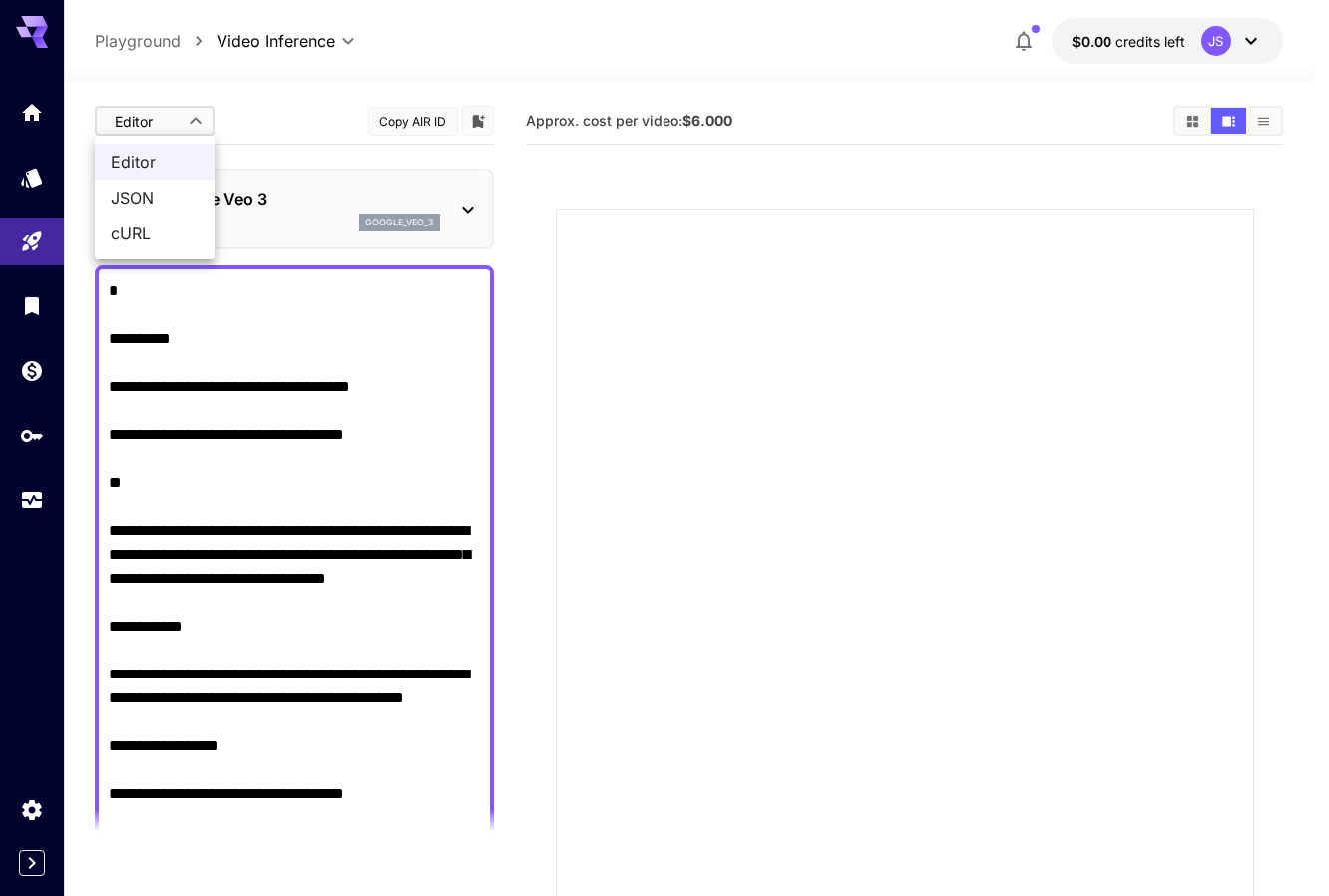 click on "JSON" at bounding box center [155, 198] 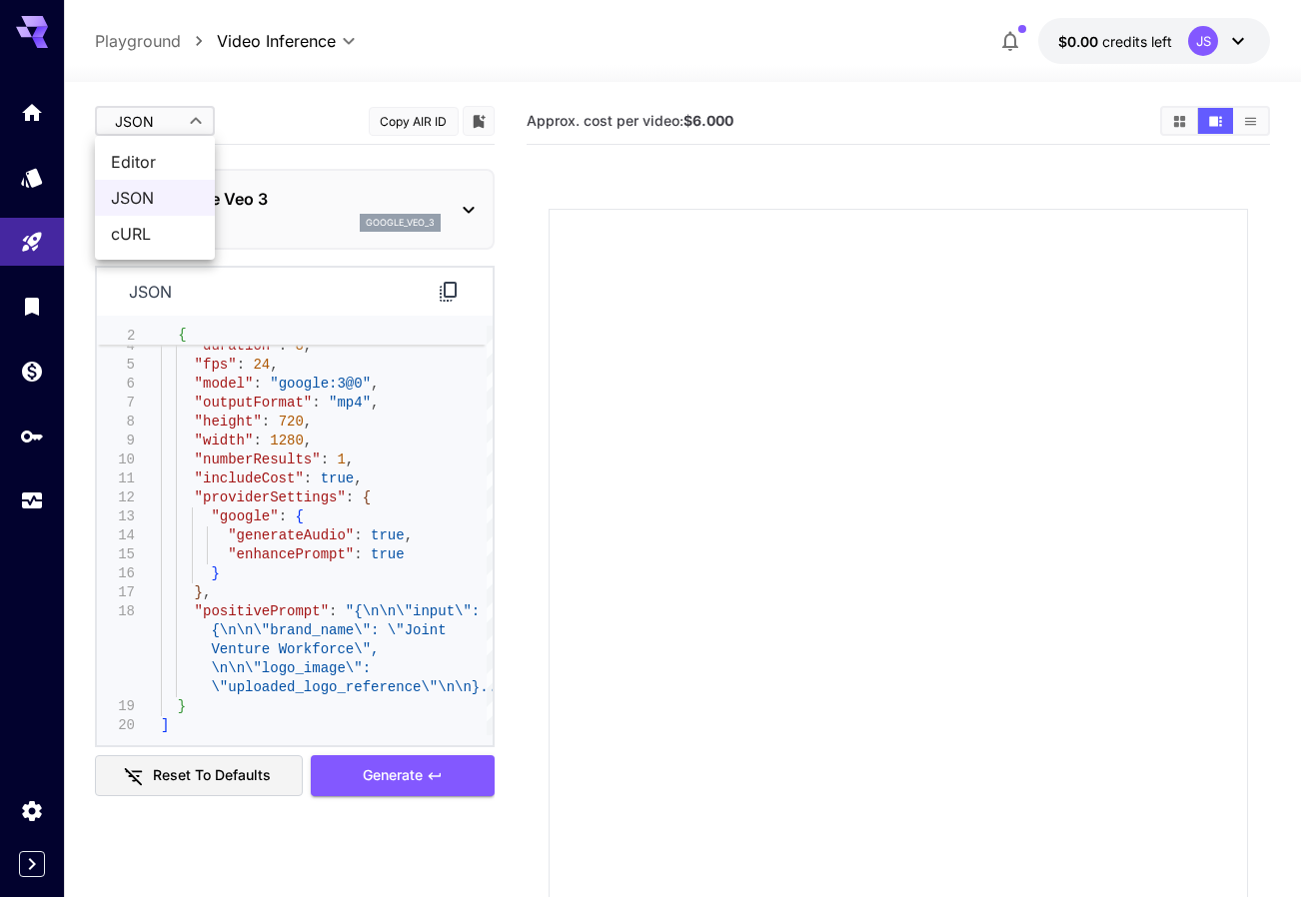 click on "**********" at bounding box center [658, 602] 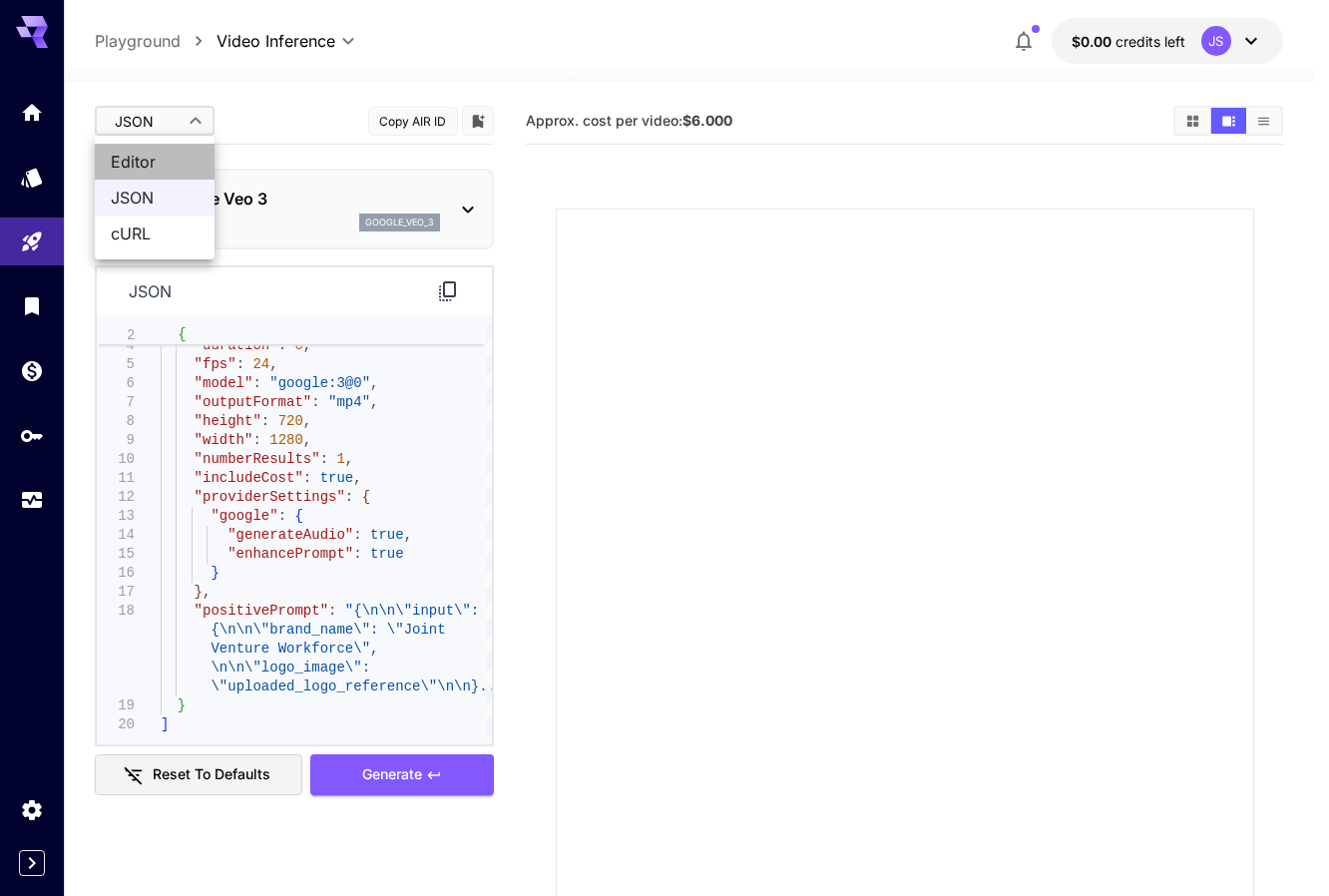 click on "Editor" at bounding box center [155, 162] 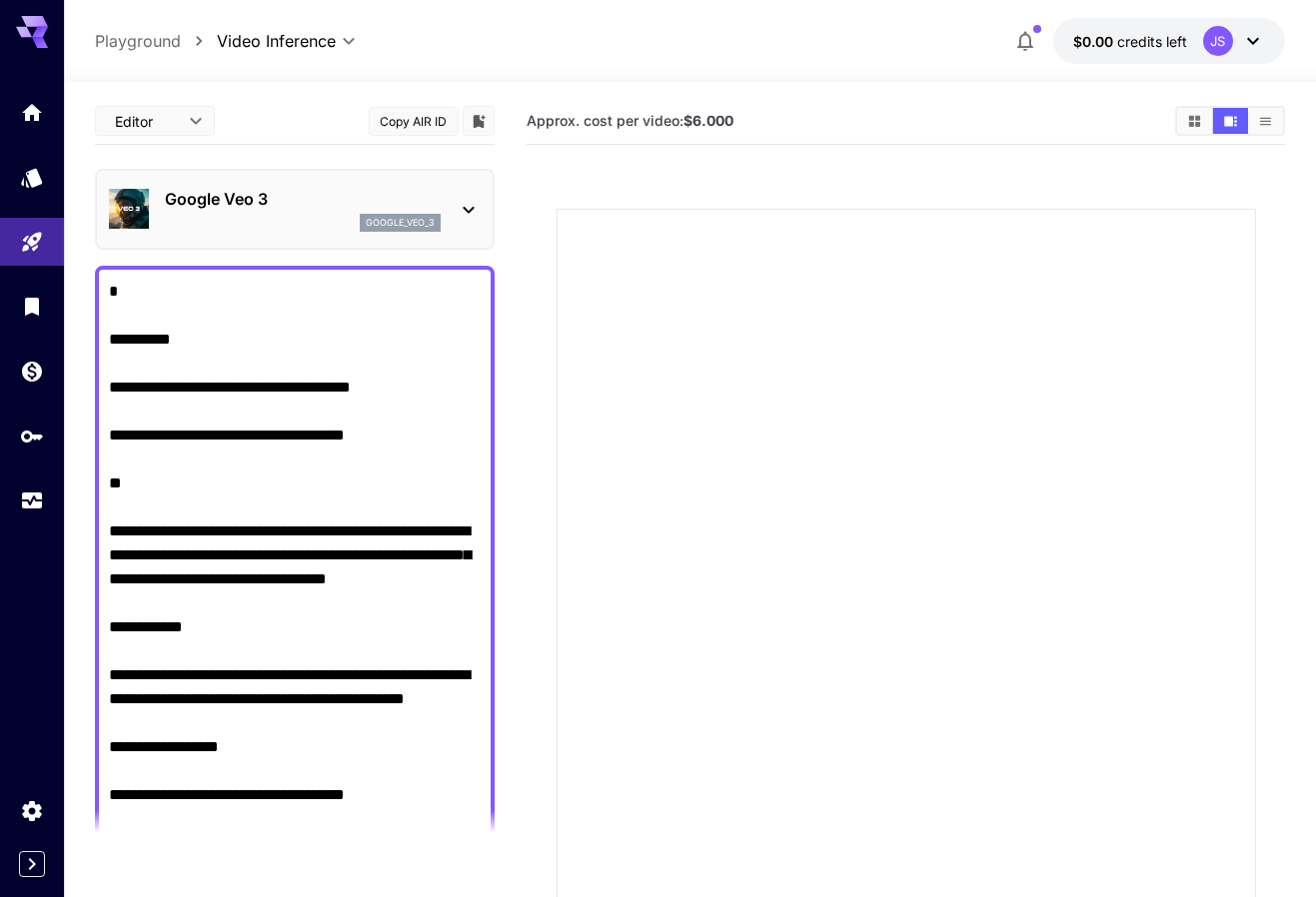 click on "Negative Prompt" at bounding box center [295, 1203] 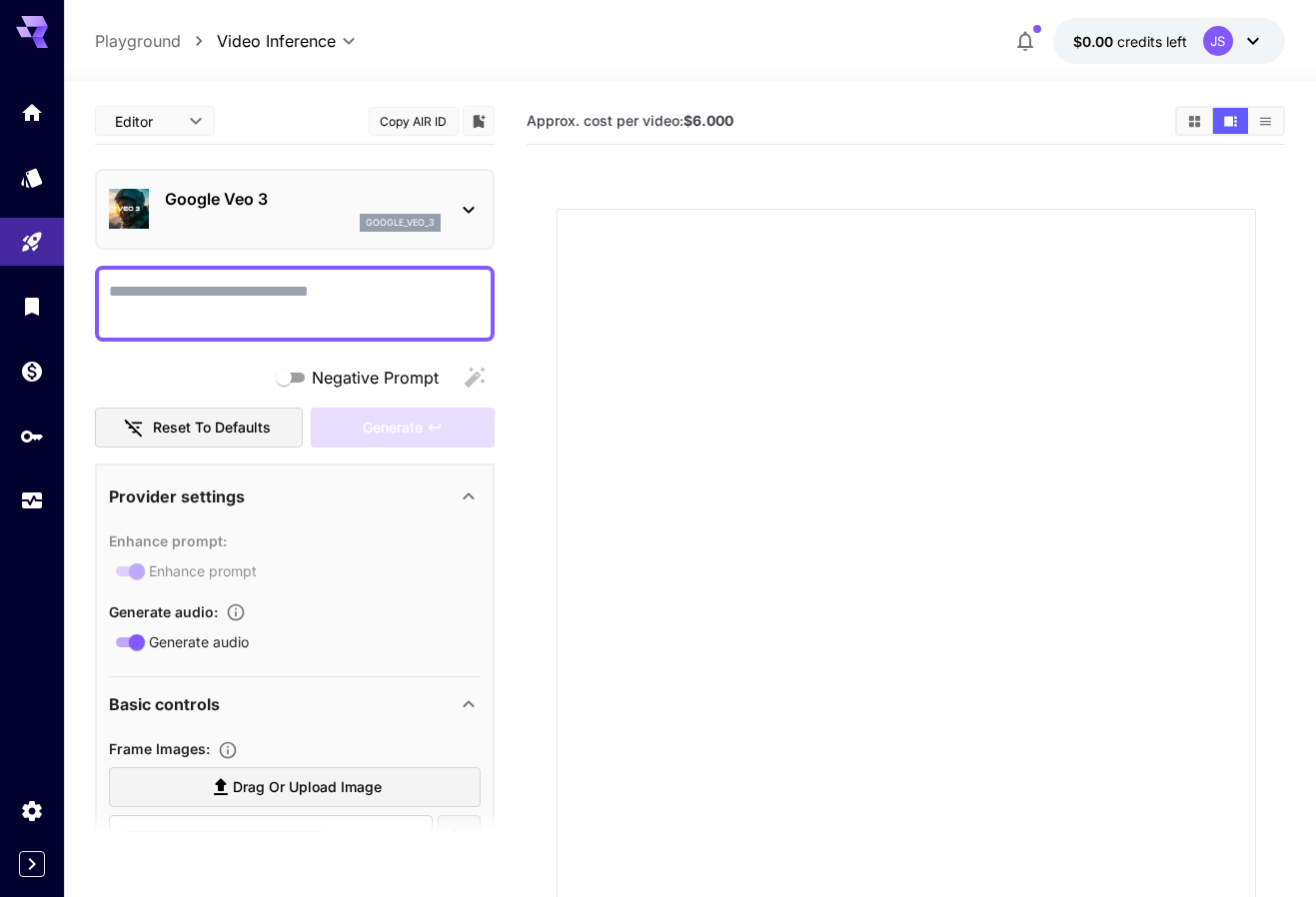 type 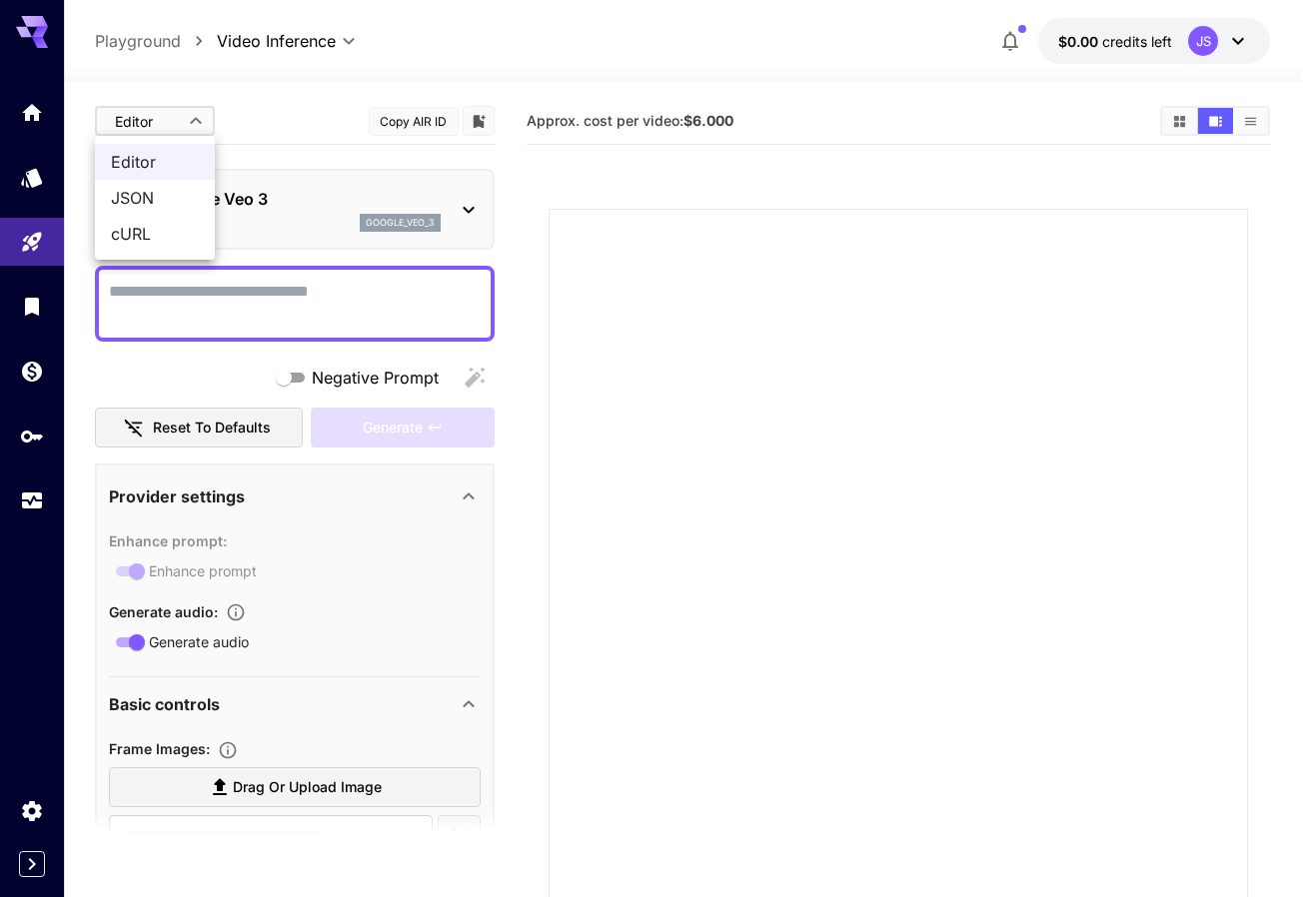 click on "**********" at bounding box center [658, 602] 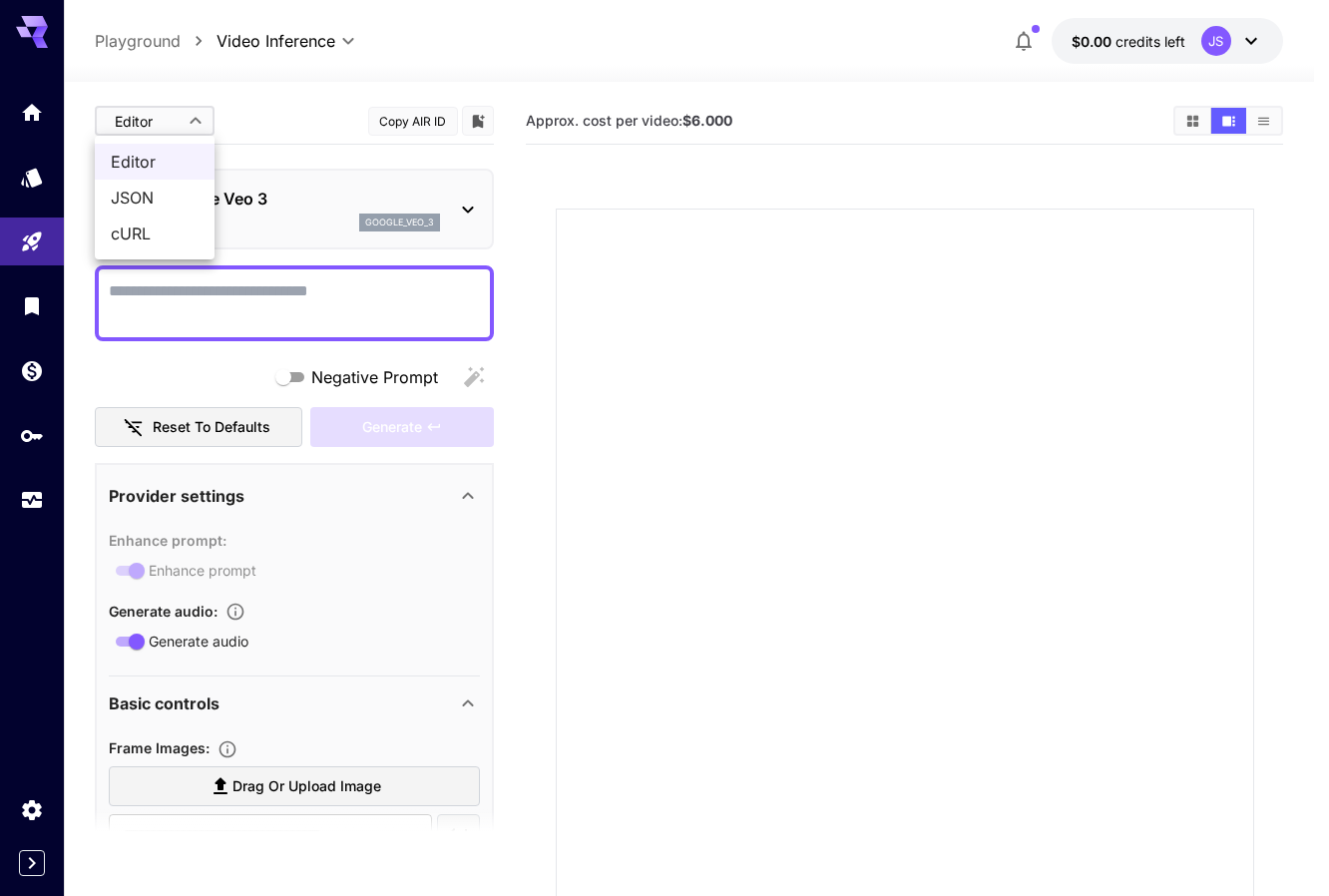 click on "JSON" at bounding box center (155, 198) 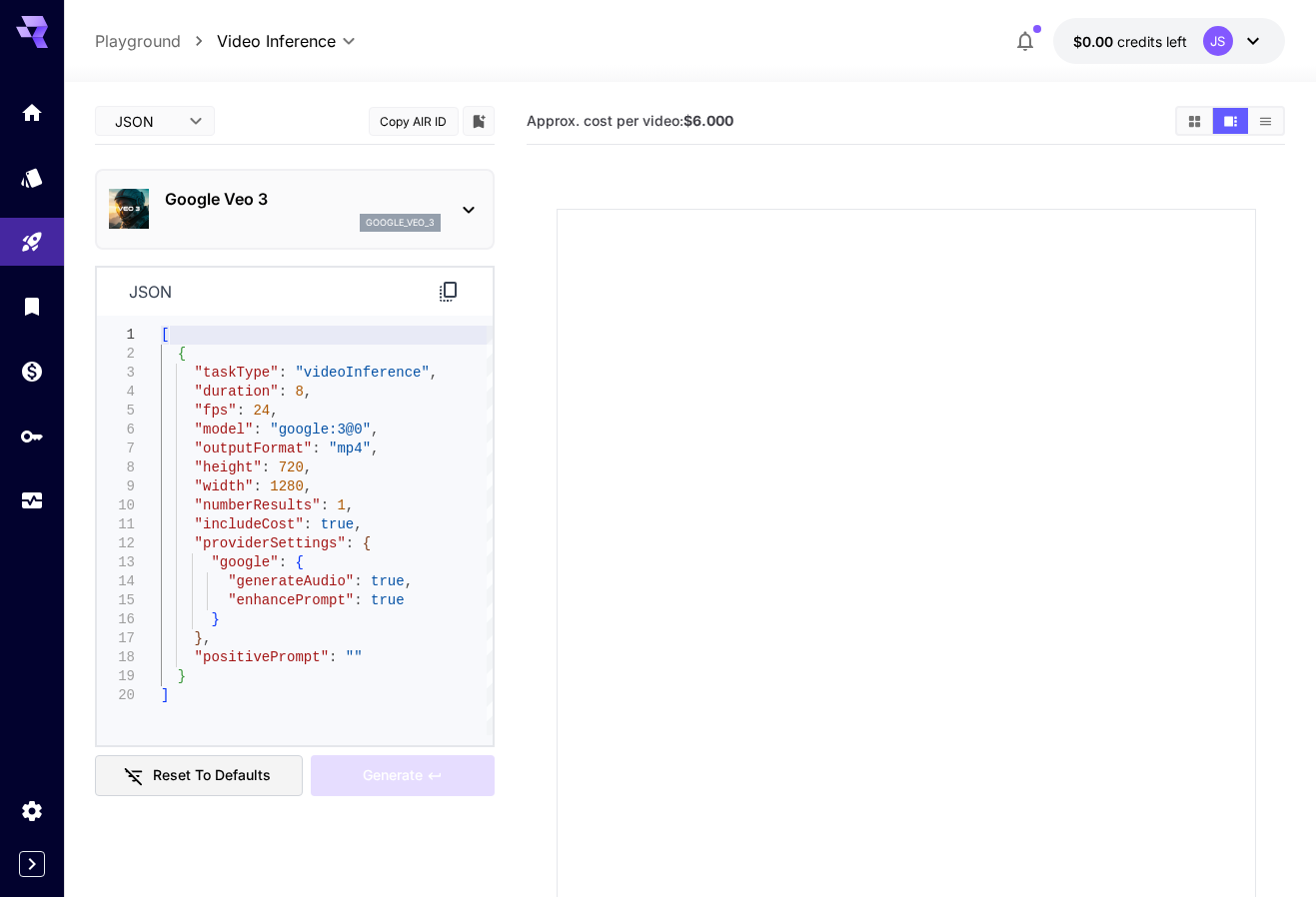 scroll, scrollTop: 0, scrollLeft: 0, axis: both 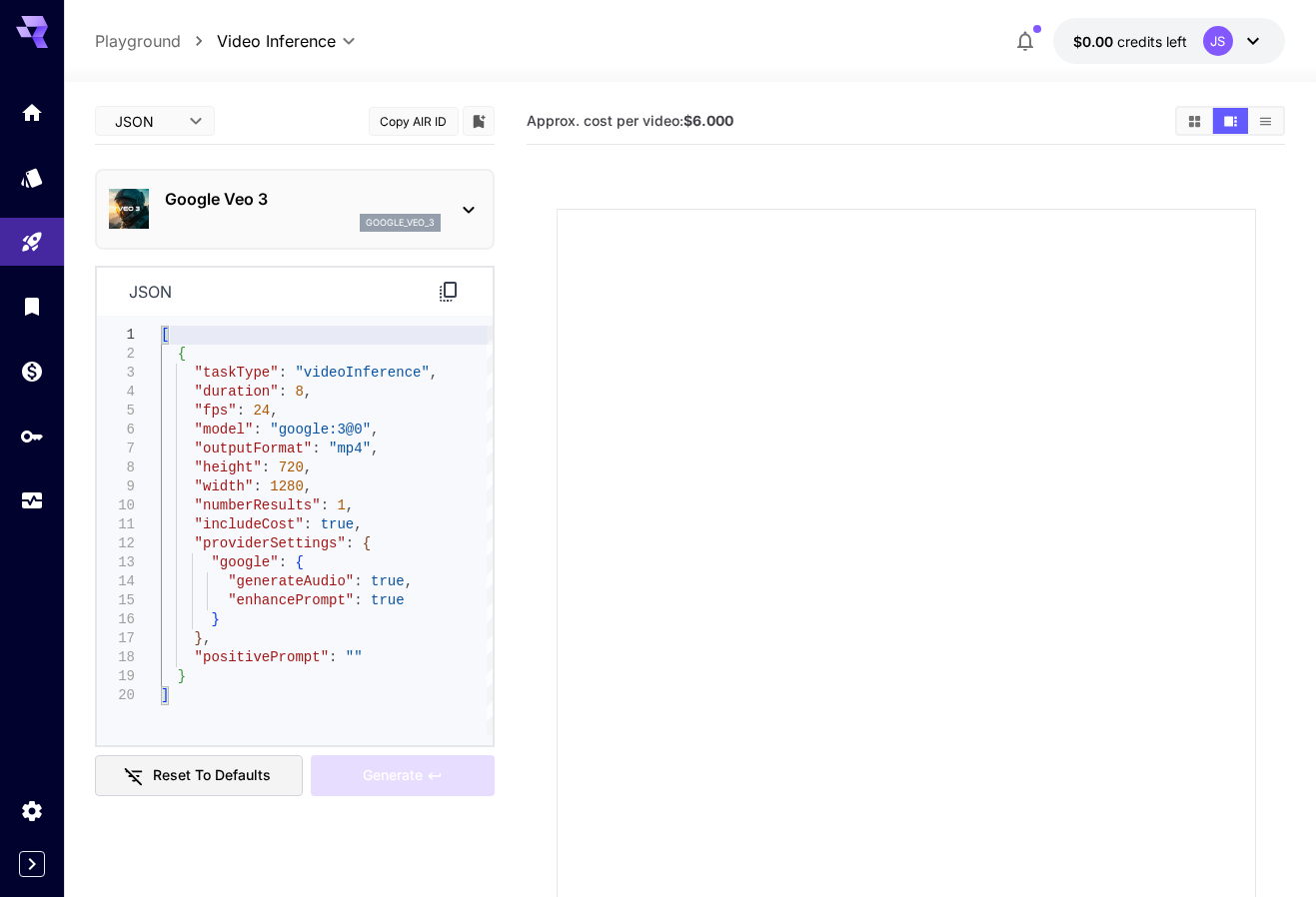 type on "**********" 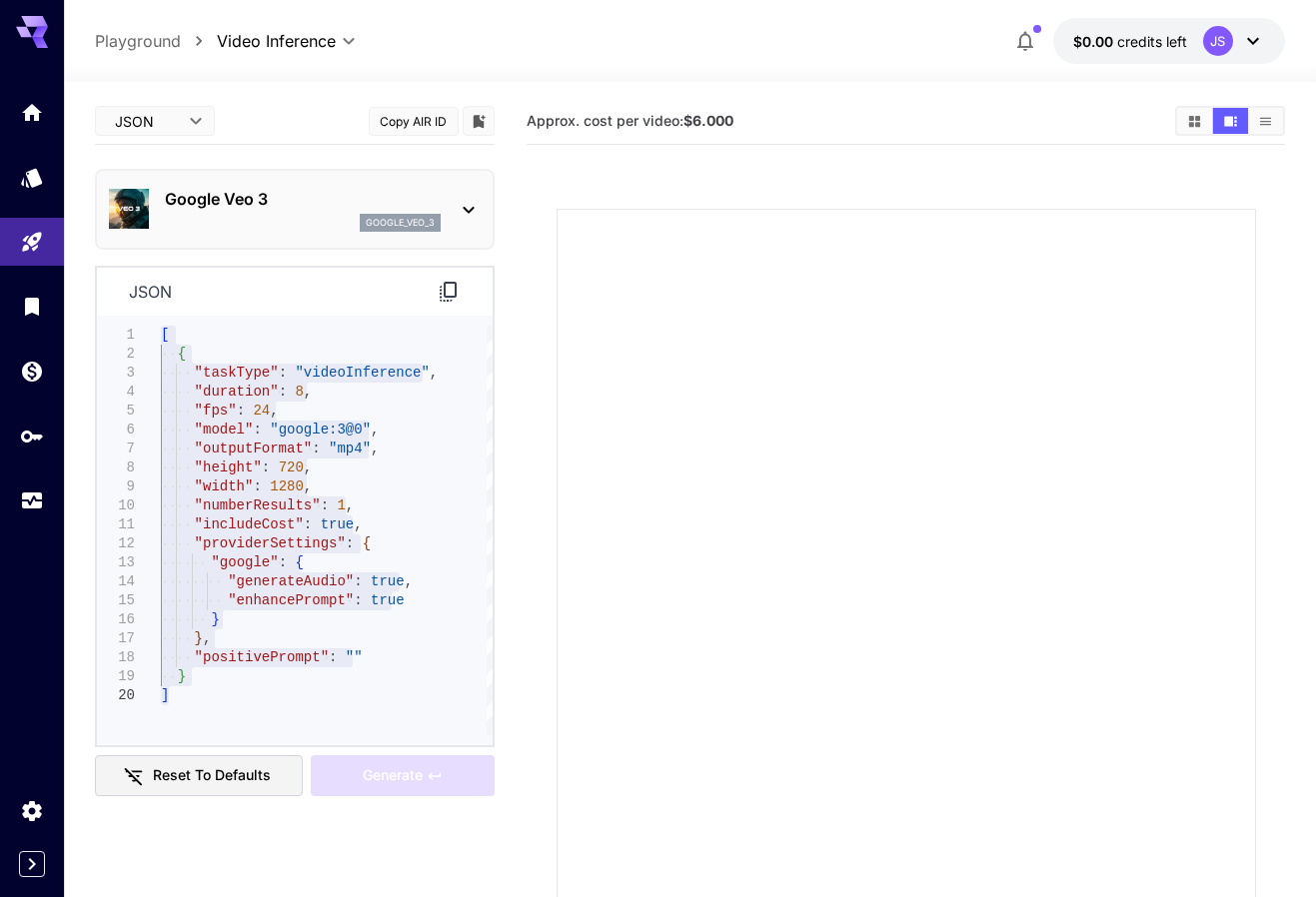click on "json" at bounding box center (295, 292) 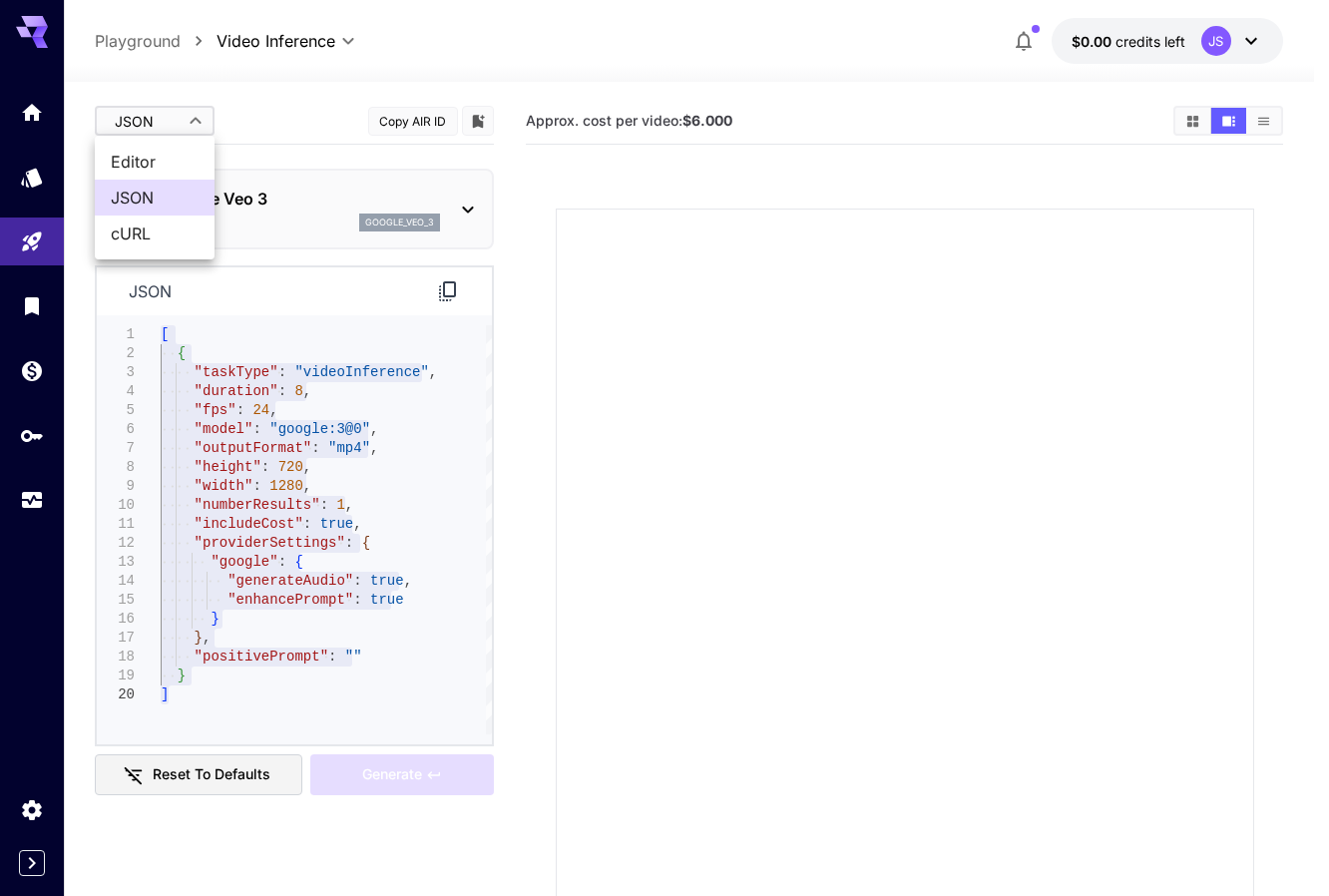 click on "**********" at bounding box center [664, 602] 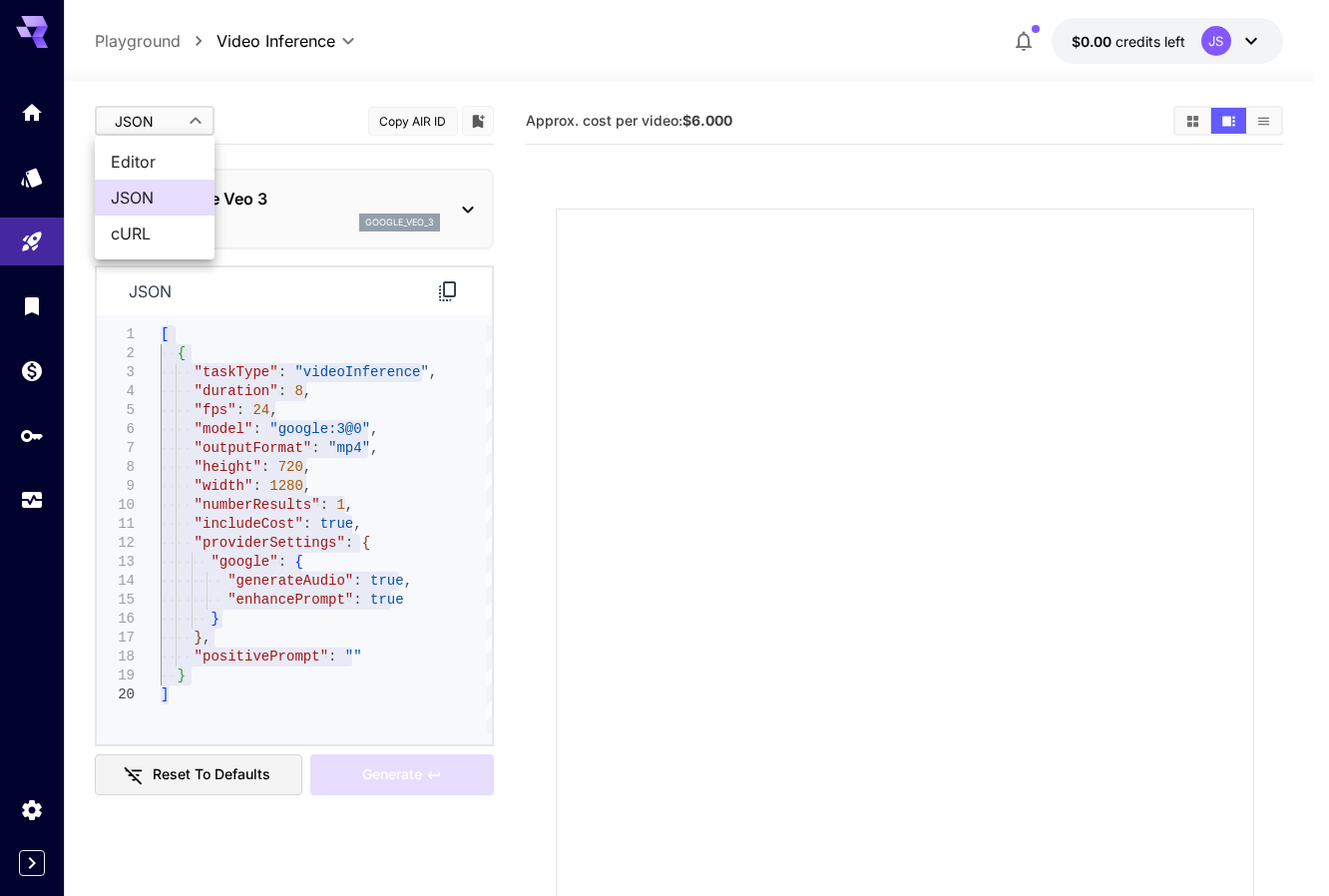 click on "cURL" at bounding box center (155, 233) 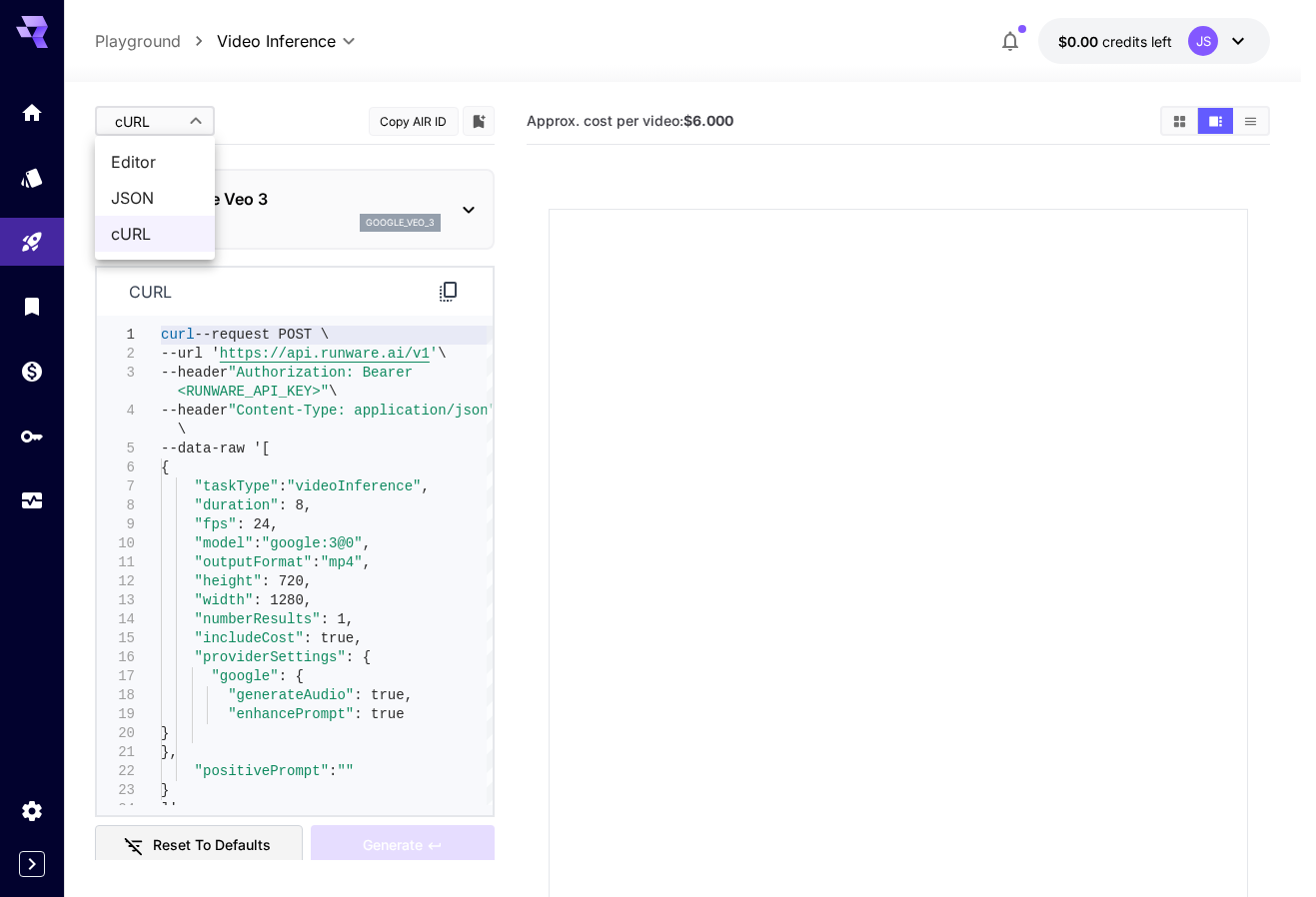 click on "**********" at bounding box center [658, 602] 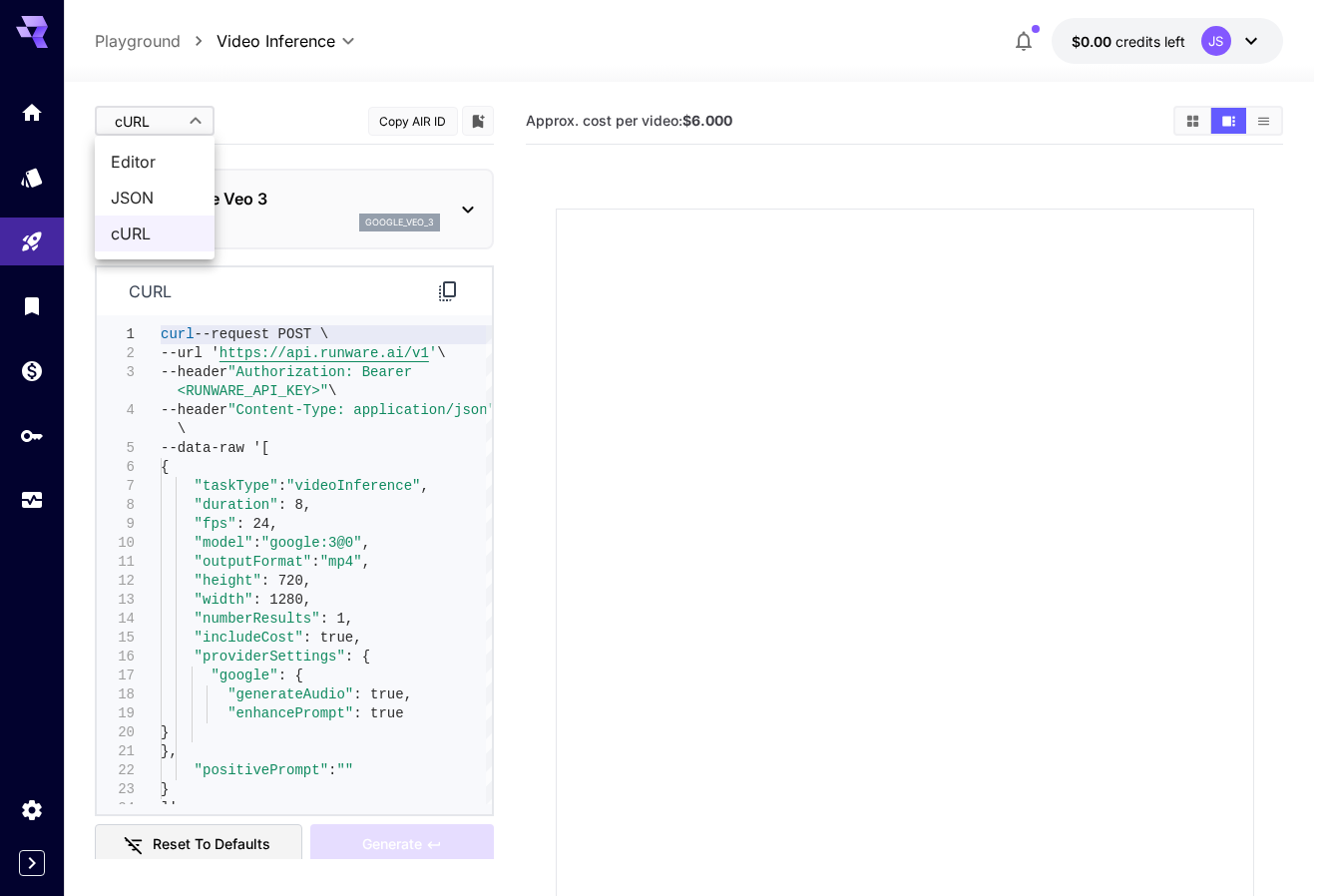 click on "Editor" at bounding box center (155, 162) 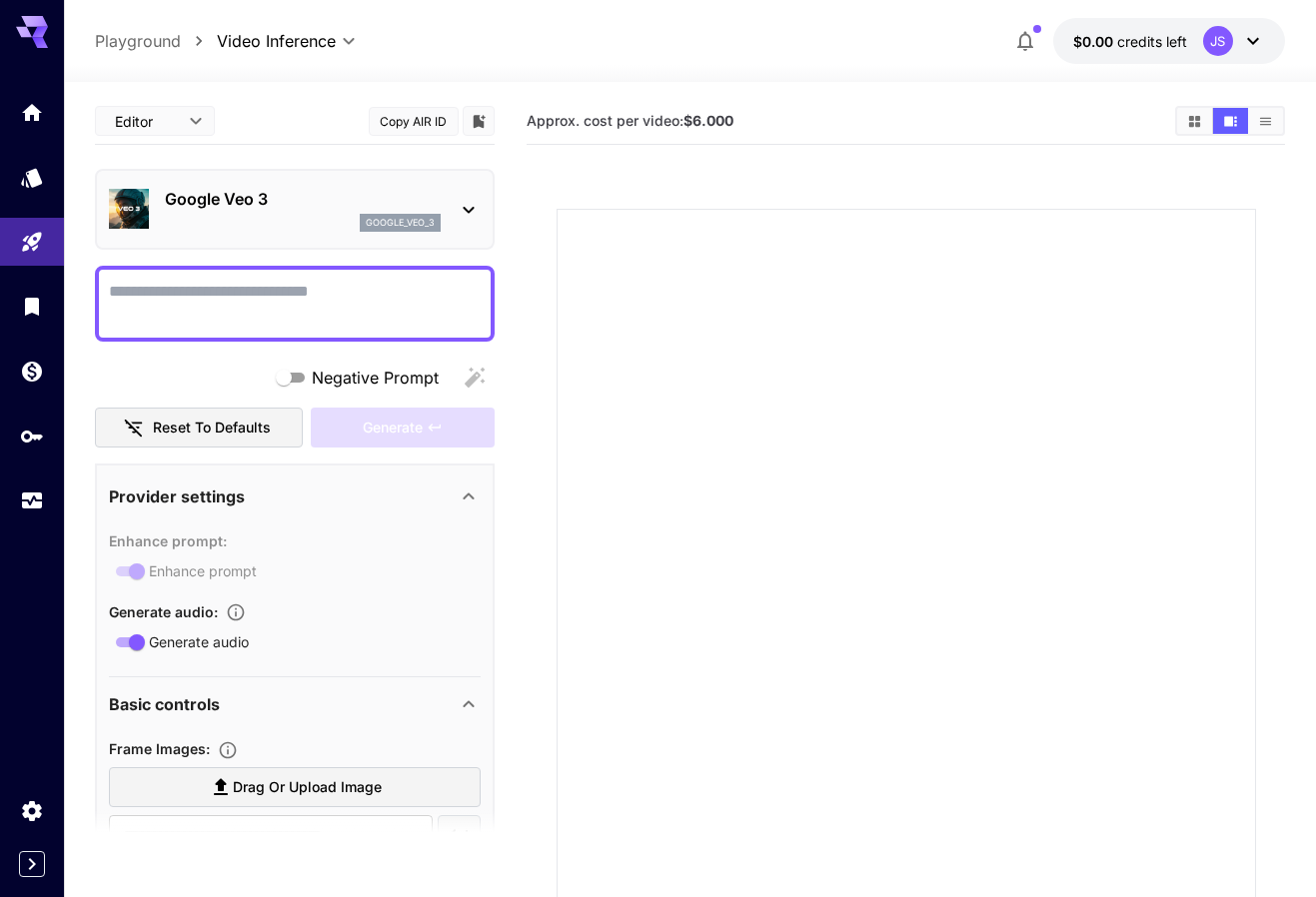 click on "Negative Prompt" at bounding box center [295, 304] 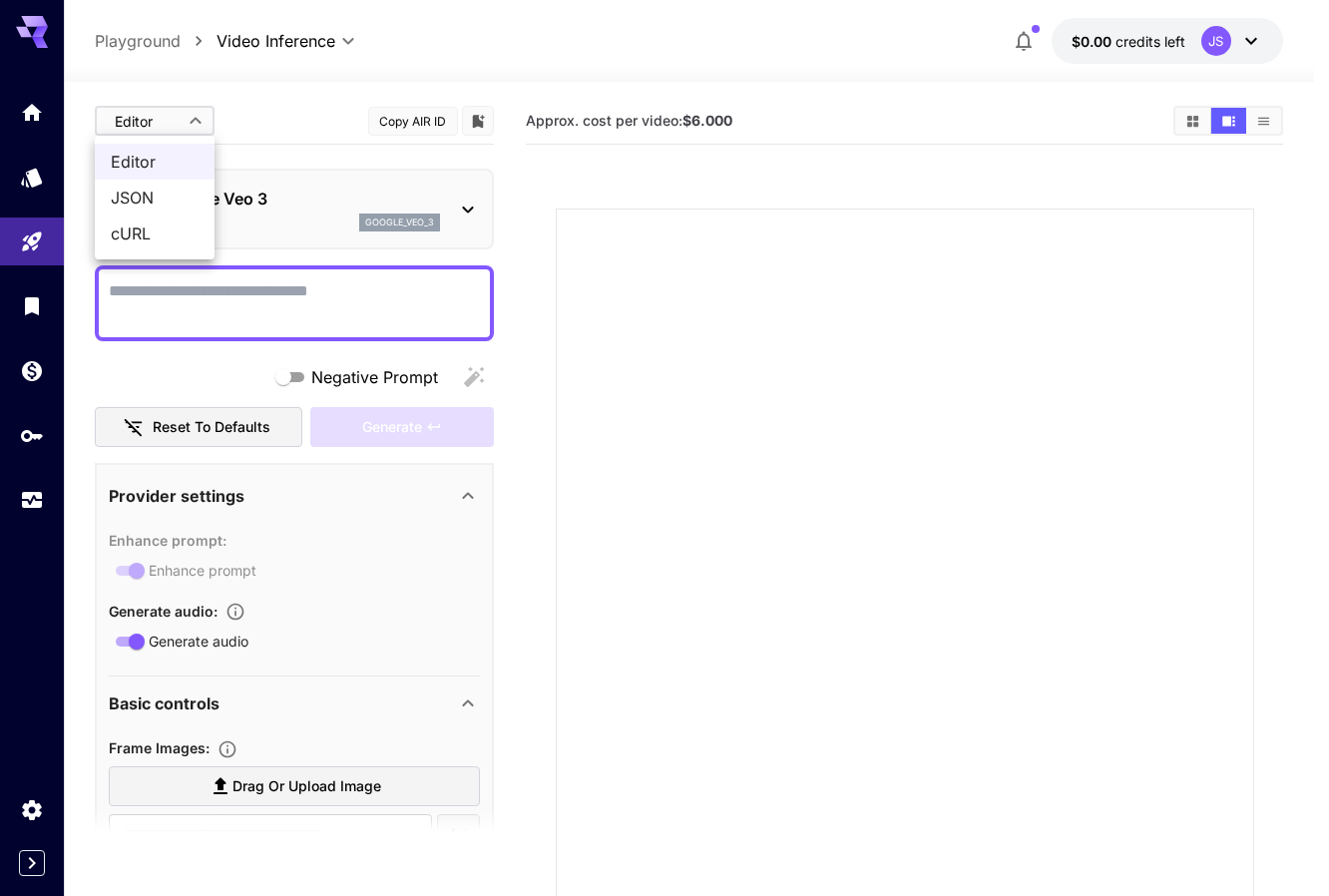 click on "JSON" at bounding box center (155, 198) 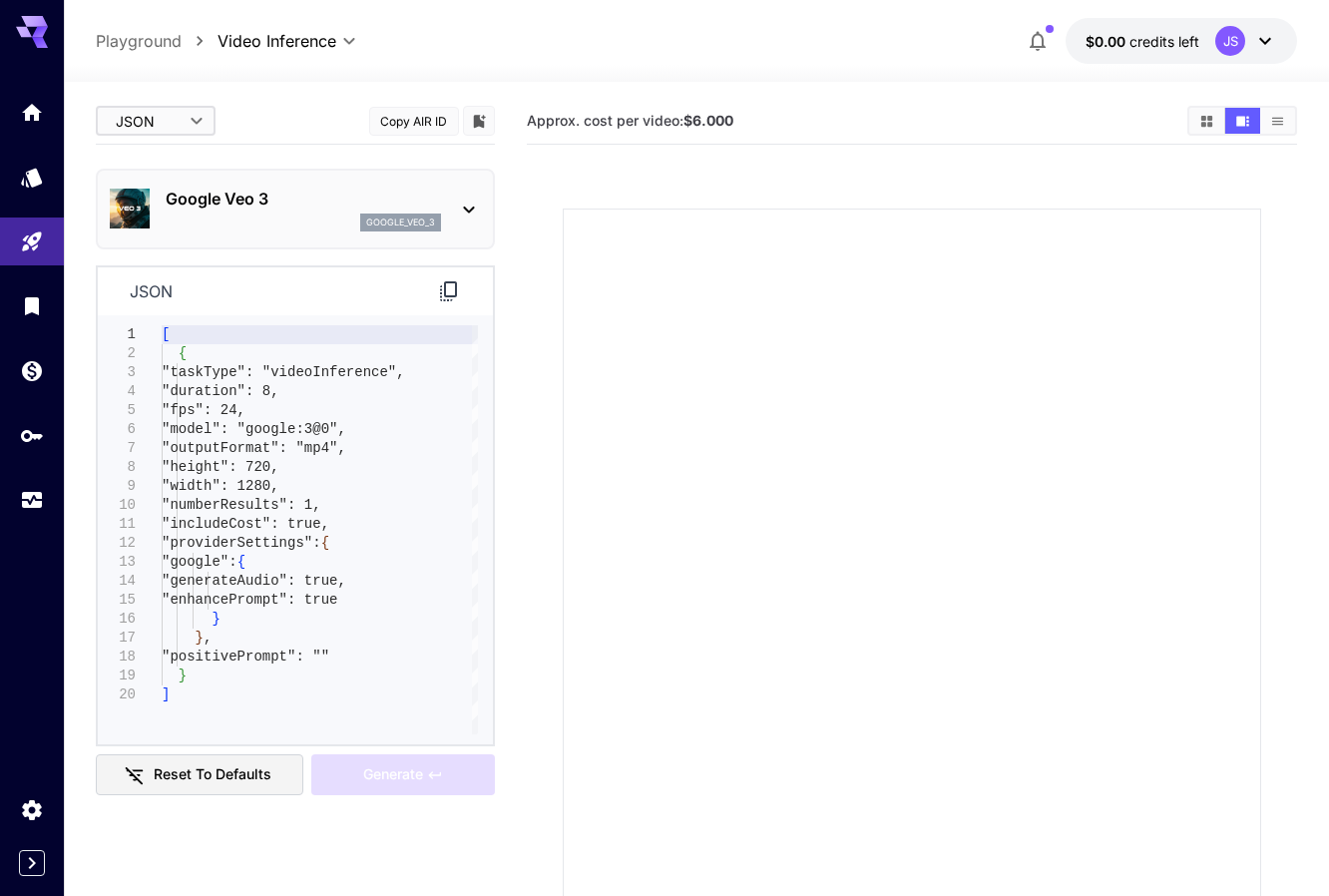 type on "****" 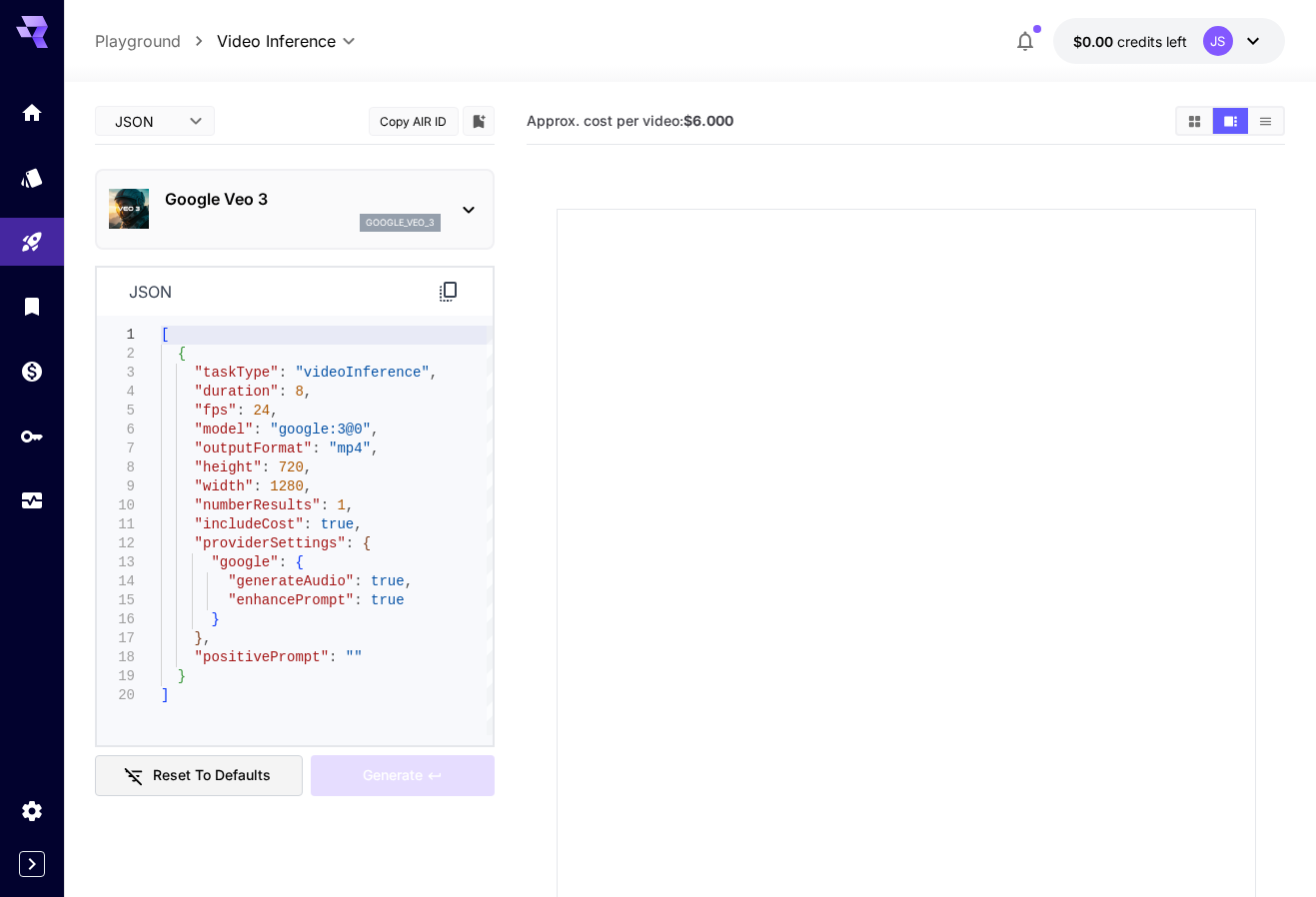 click on "json" at bounding box center [150, 292] 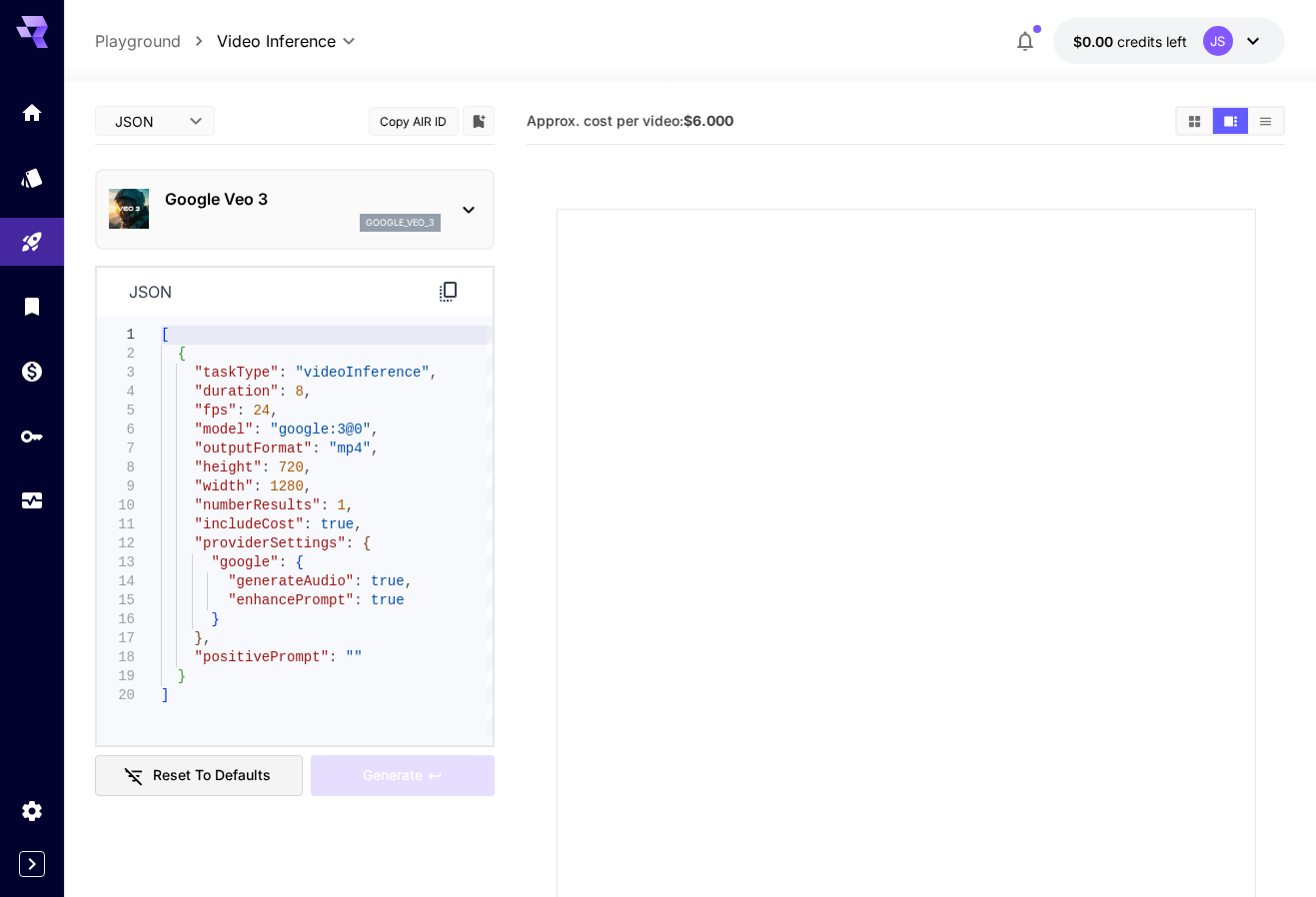 type on "**********" 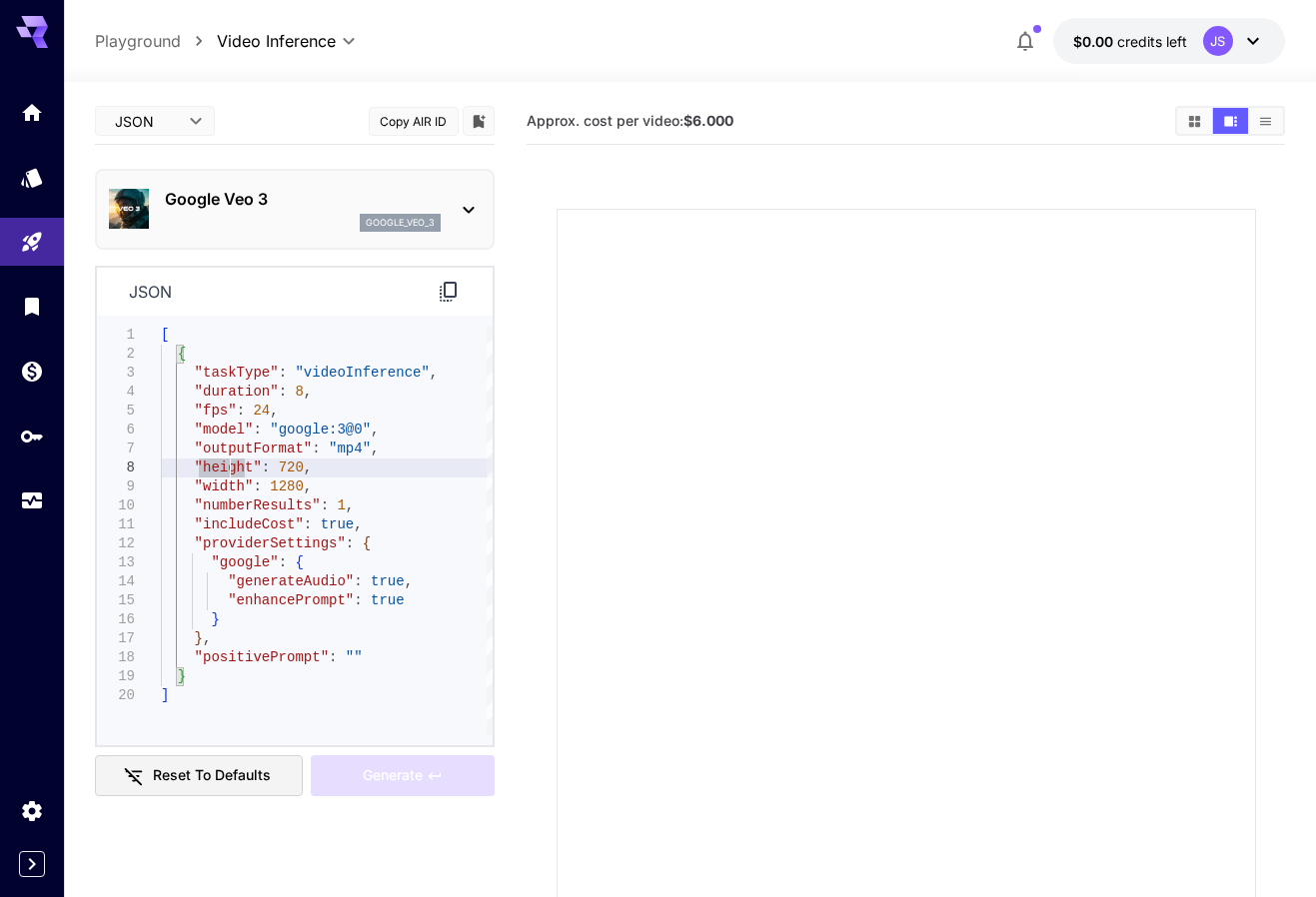 click on "**********" at bounding box center [295, 447] 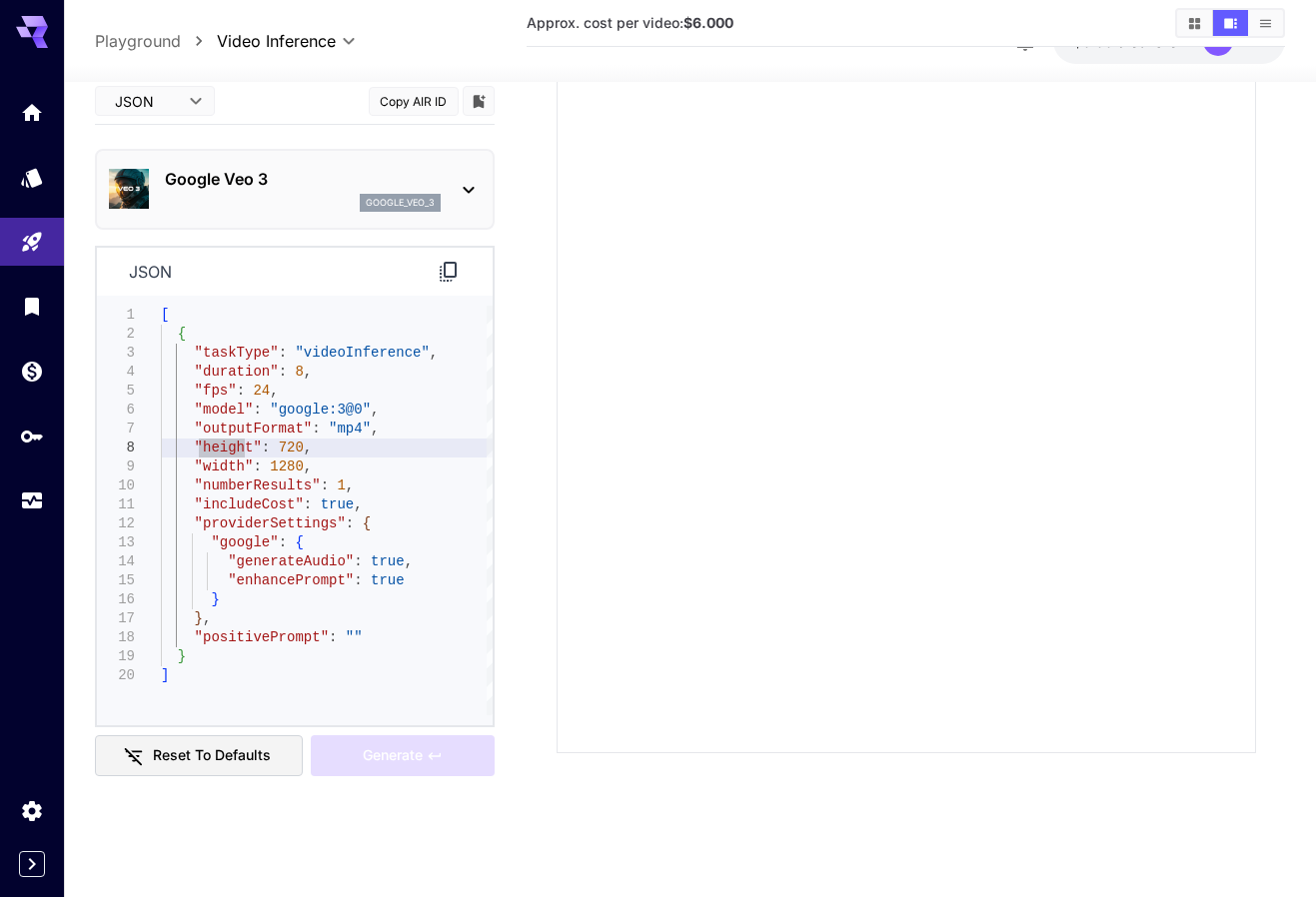 scroll, scrollTop: 158, scrollLeft: 0, axis: vertical 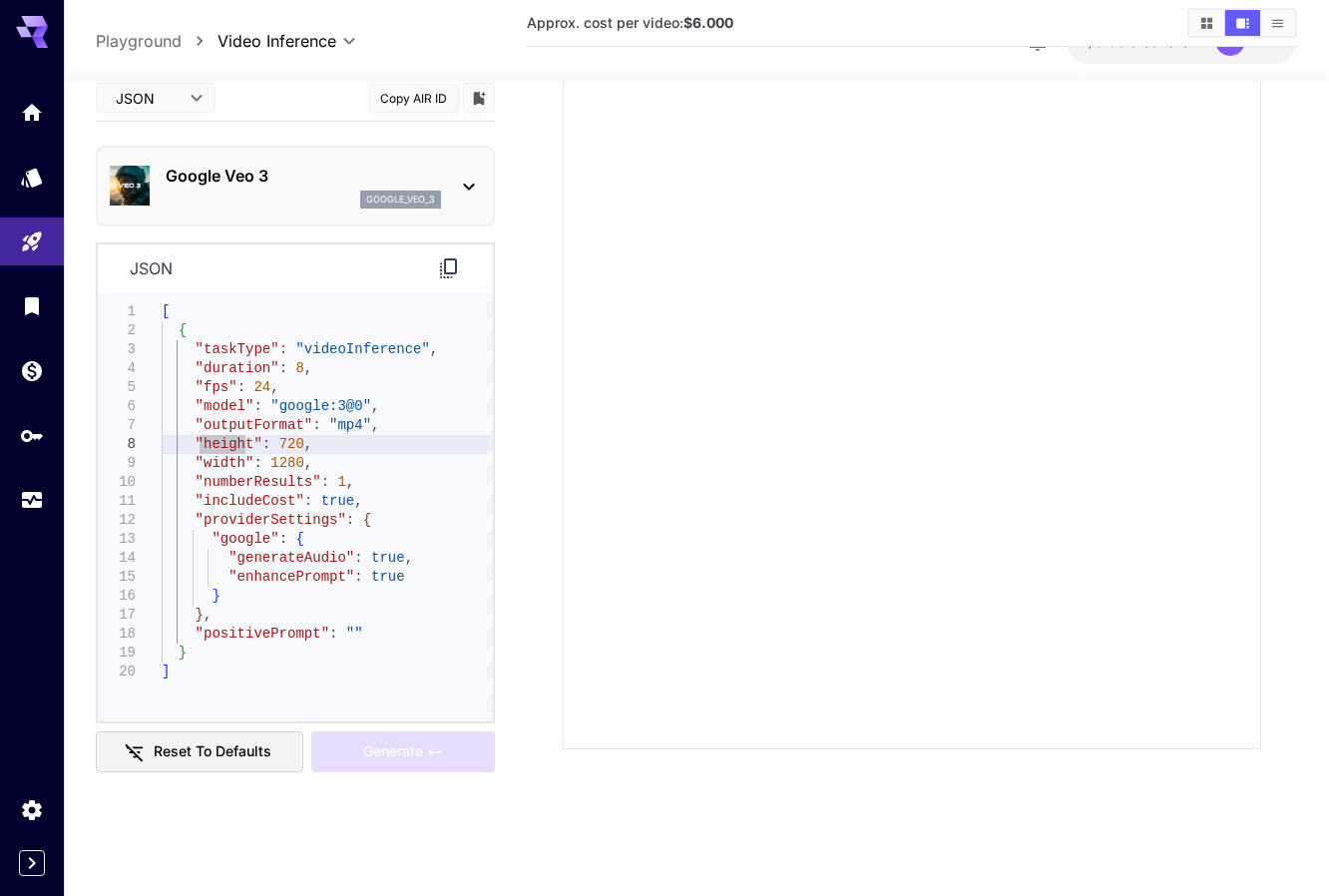 click on "**********" at bounding box center (664, 444) 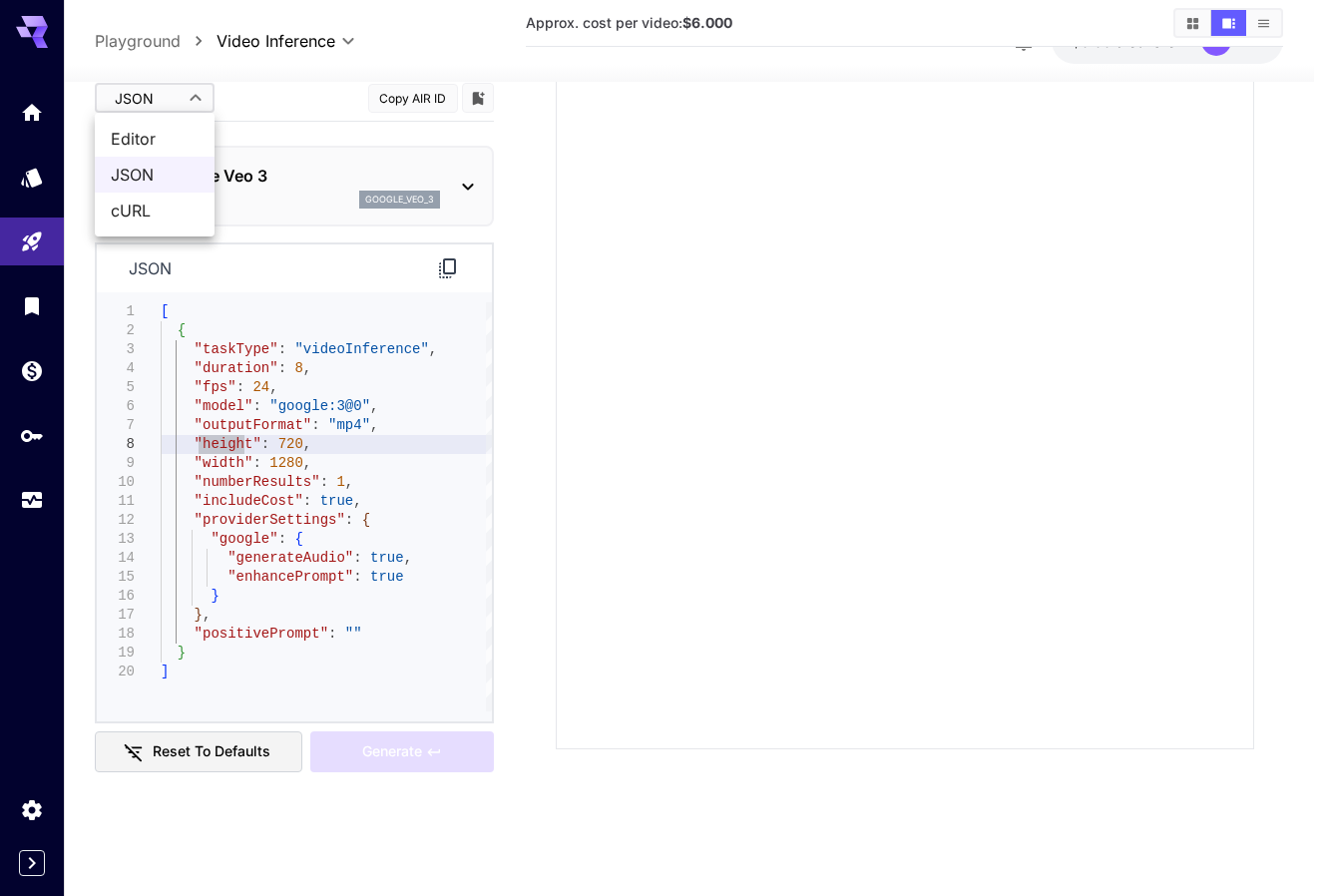 click on "Editor" at bounding box center [155, 139] 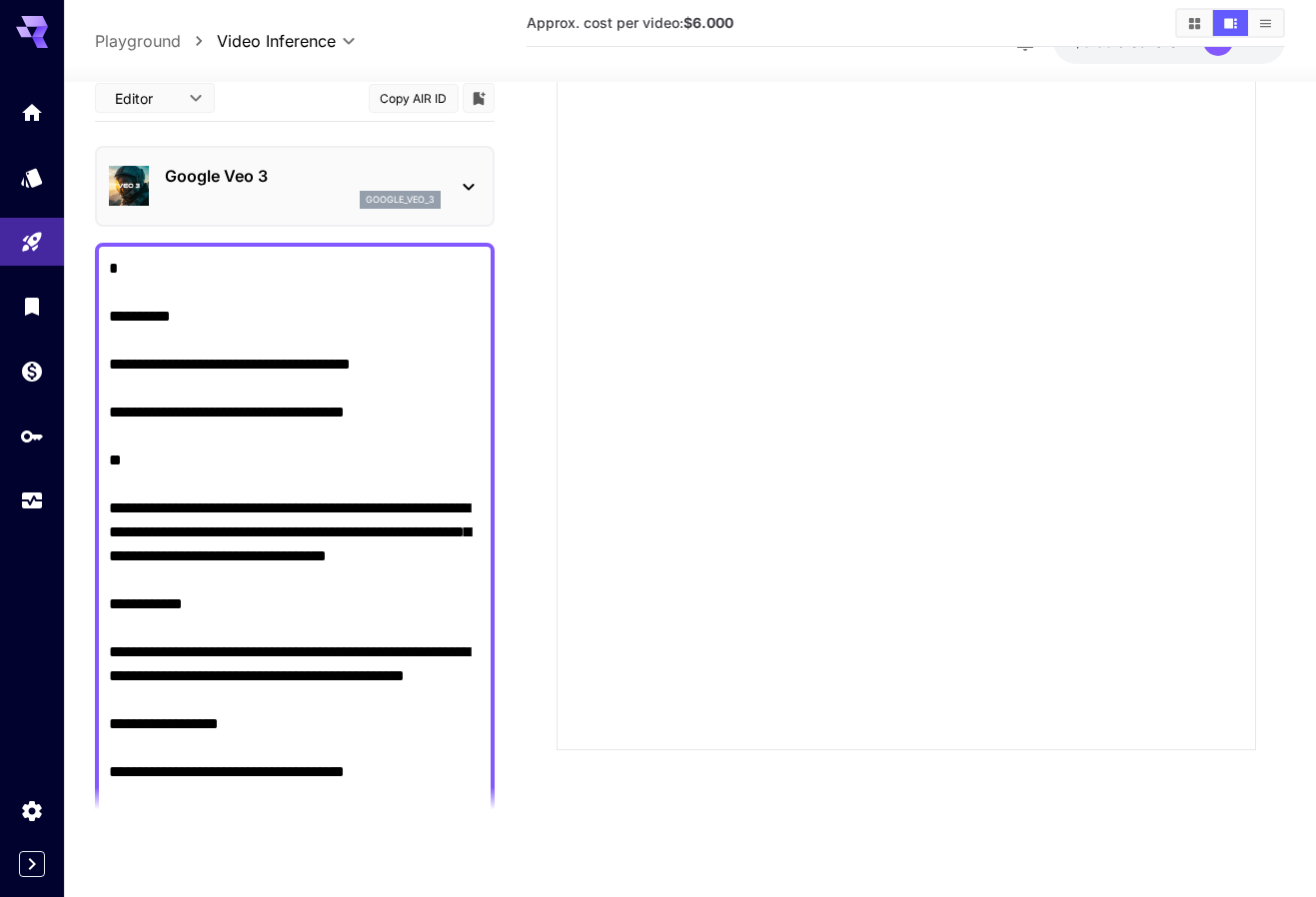 scroll, scrollTop: 1263, scrollLeft: 0, axis: vertical 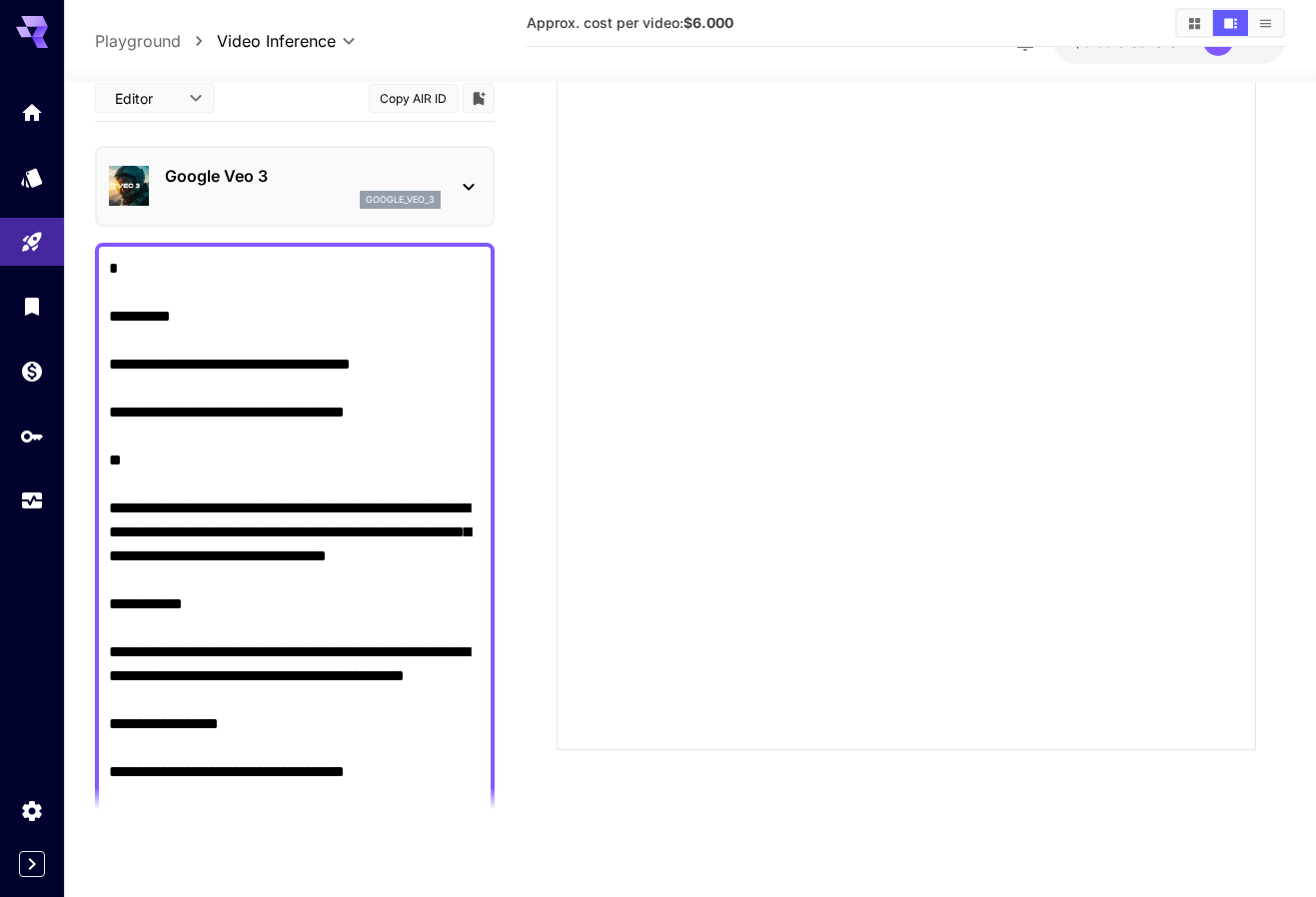 drag, startPoint x: 218, startPoint y: 413, endPoint x: 393, endPoint y: 414, distance: 175.00286 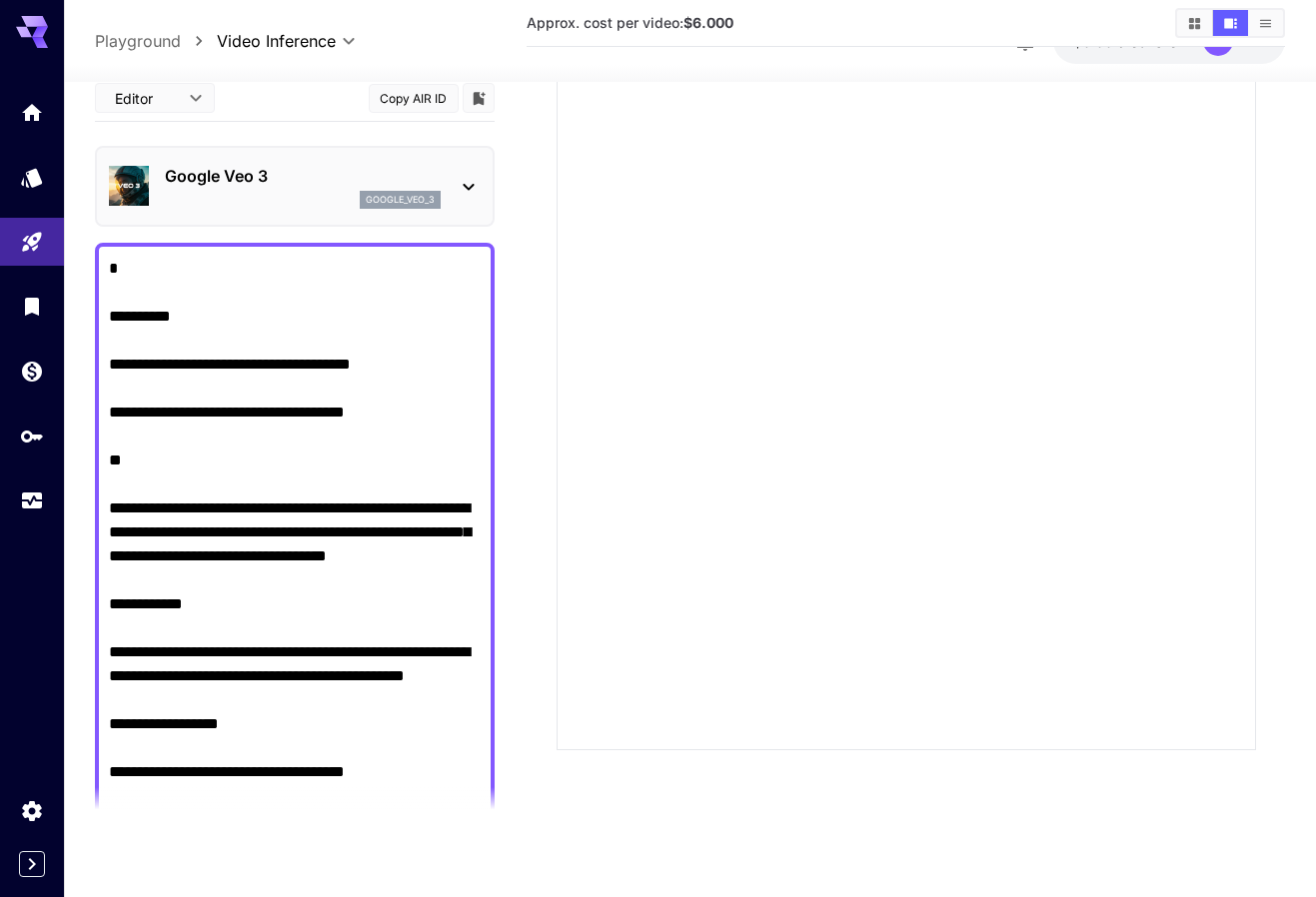 paste on "**********" 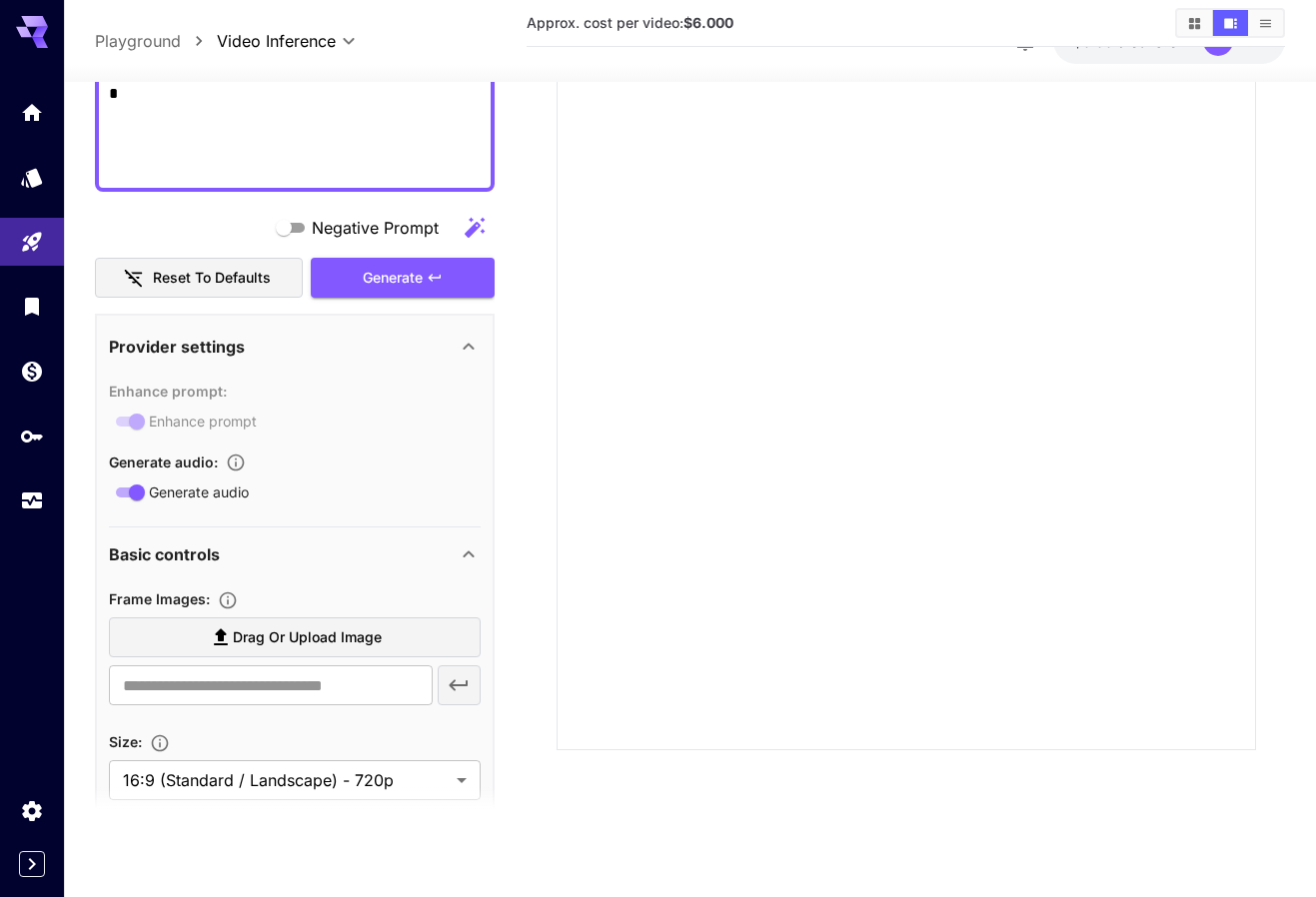 scroll, scrollTop: 1998, scrollLeft: 0, axis: vertical 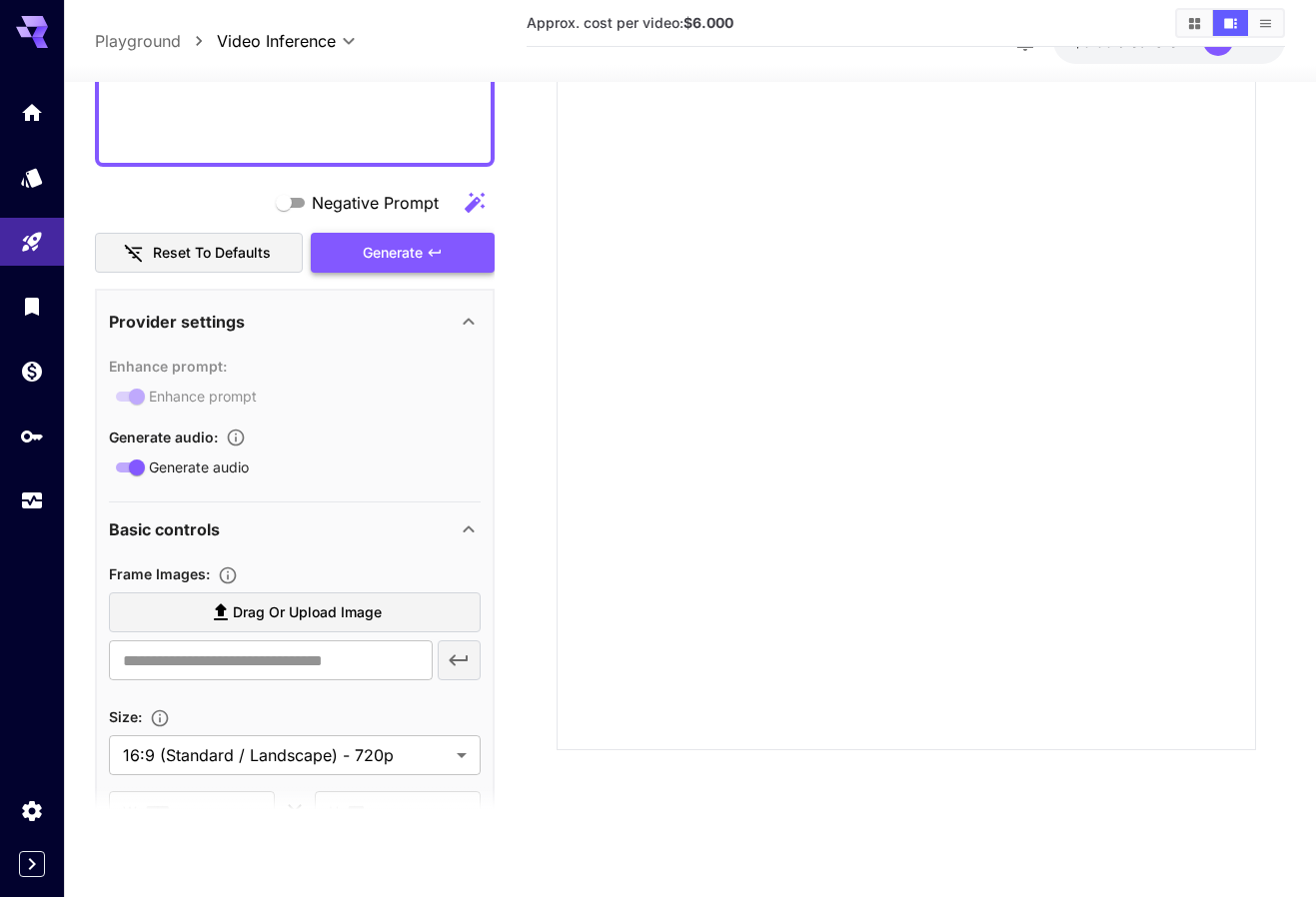 type on "**********" 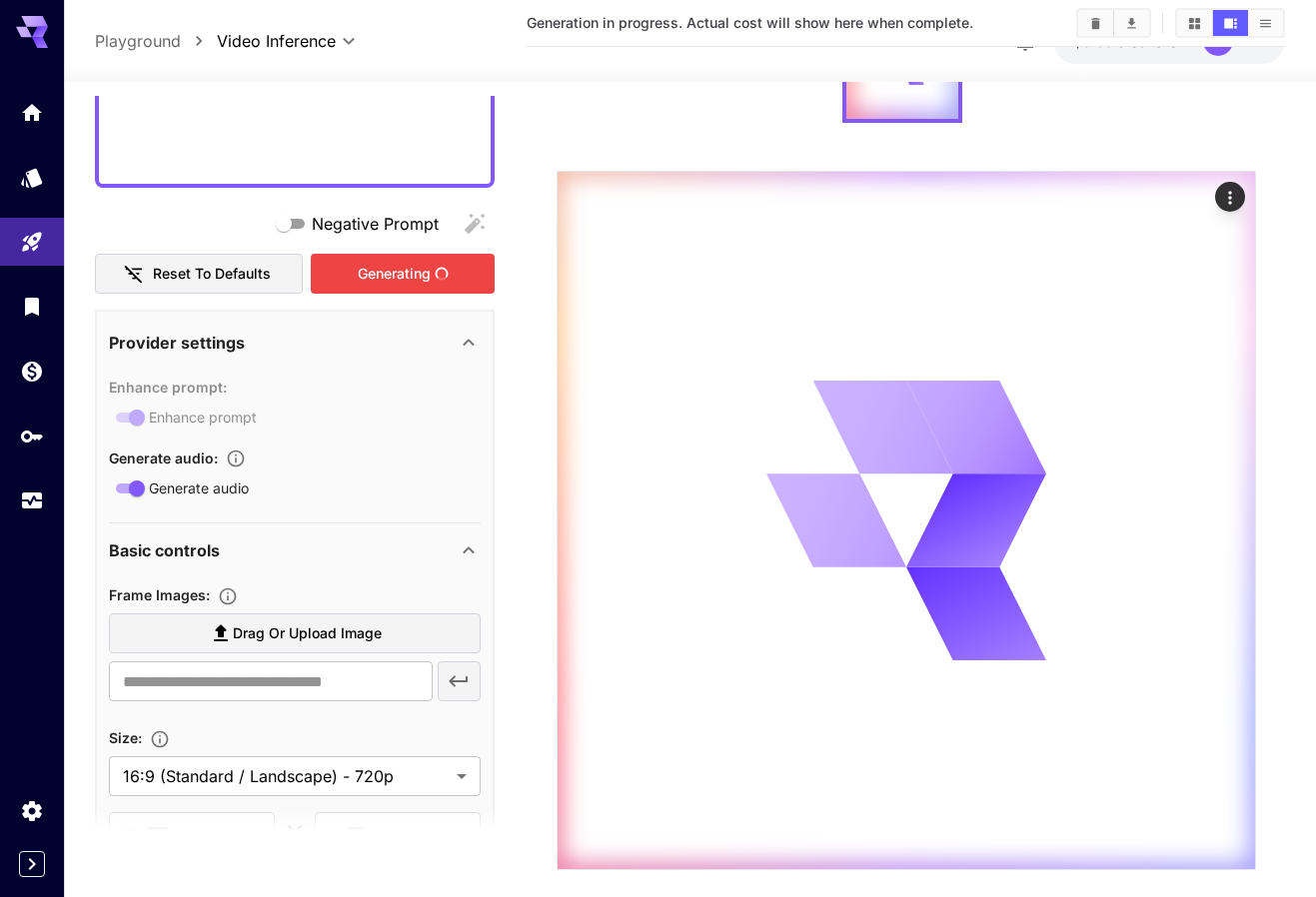 click on "Negative Prompt Reset to defaults Generating" at bounding box center (295, 249) 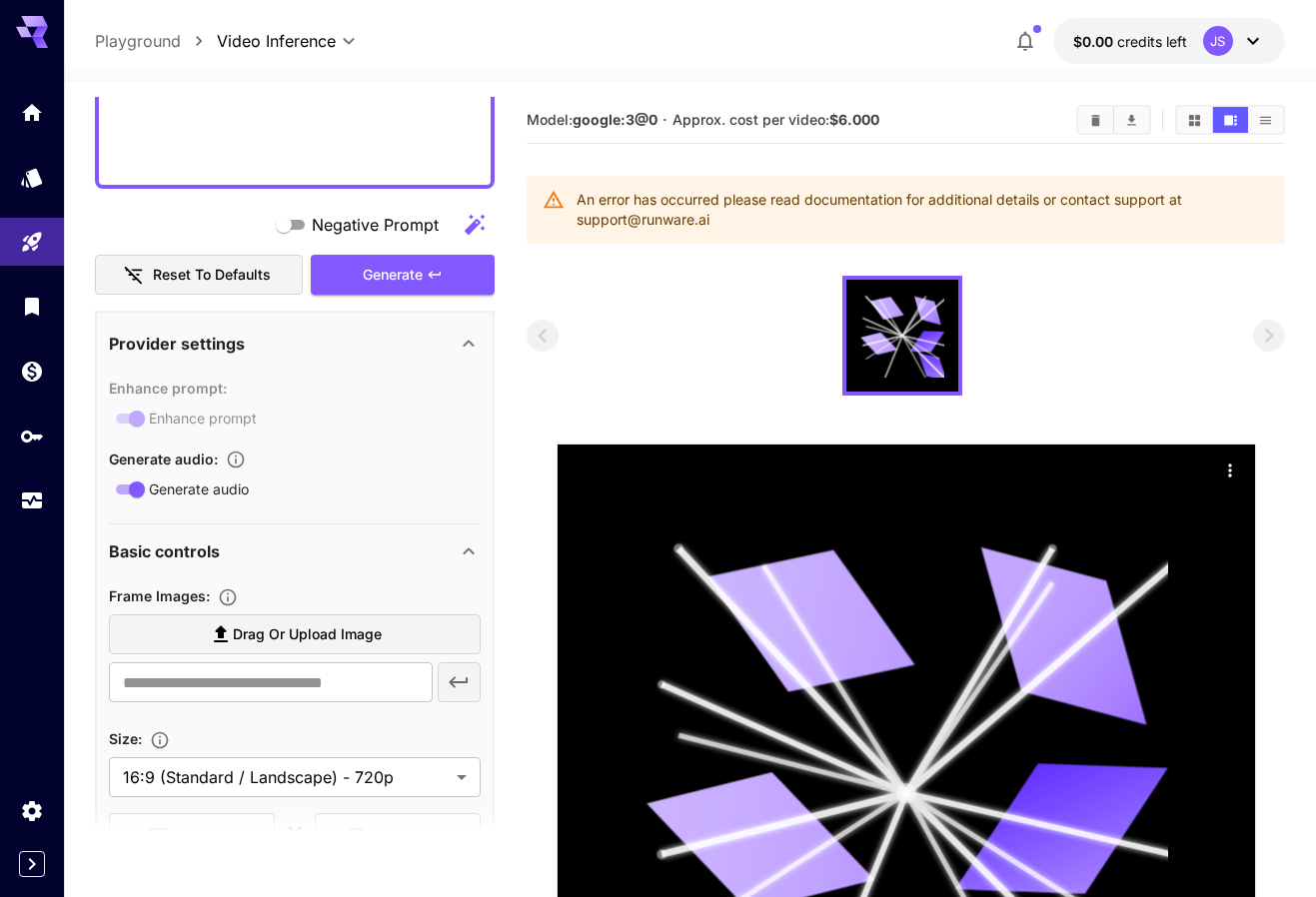 scroll, scrollTop: 0, scrollLeft: 0, axis: both 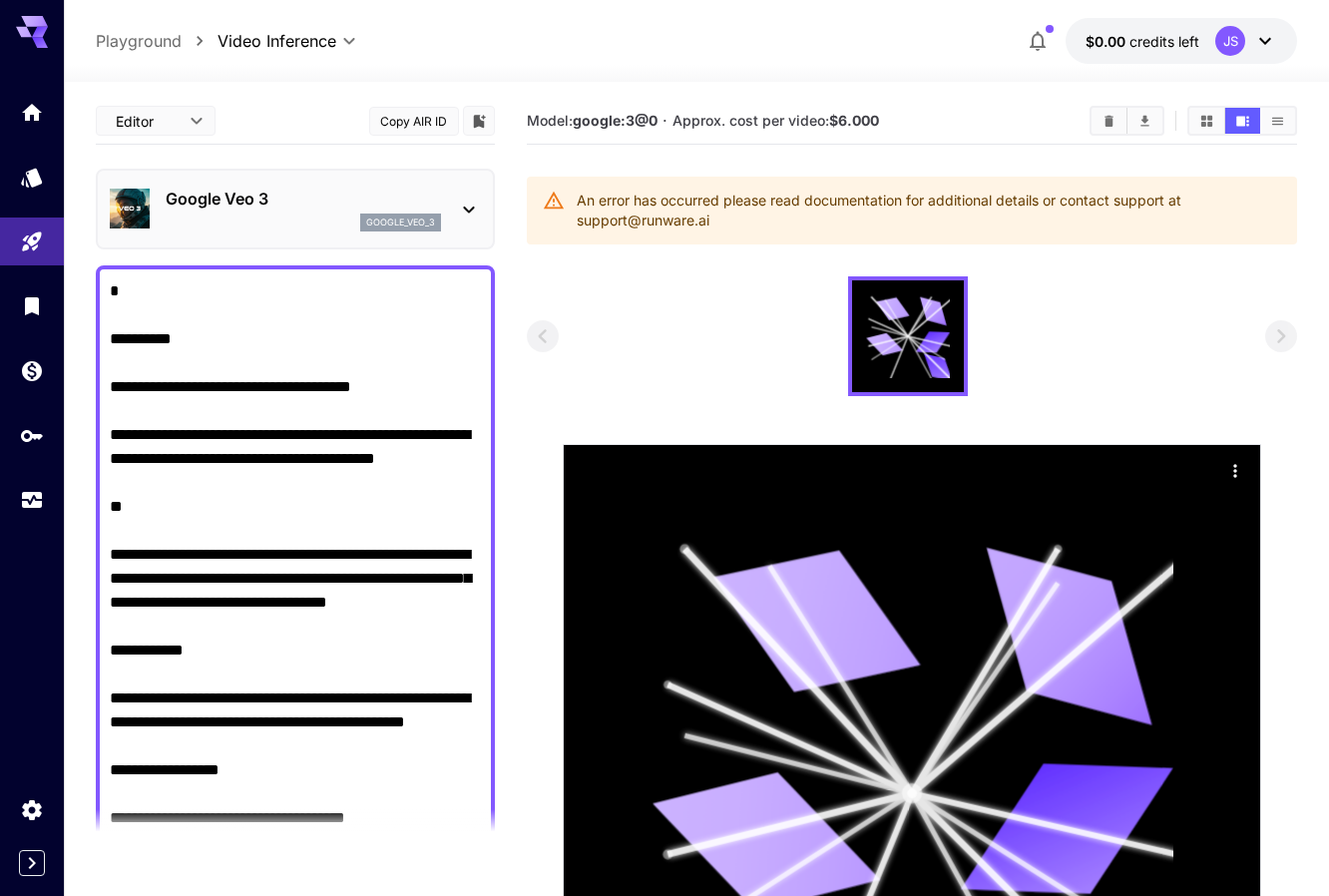 click on "**********" at bounding box center (664, 675) 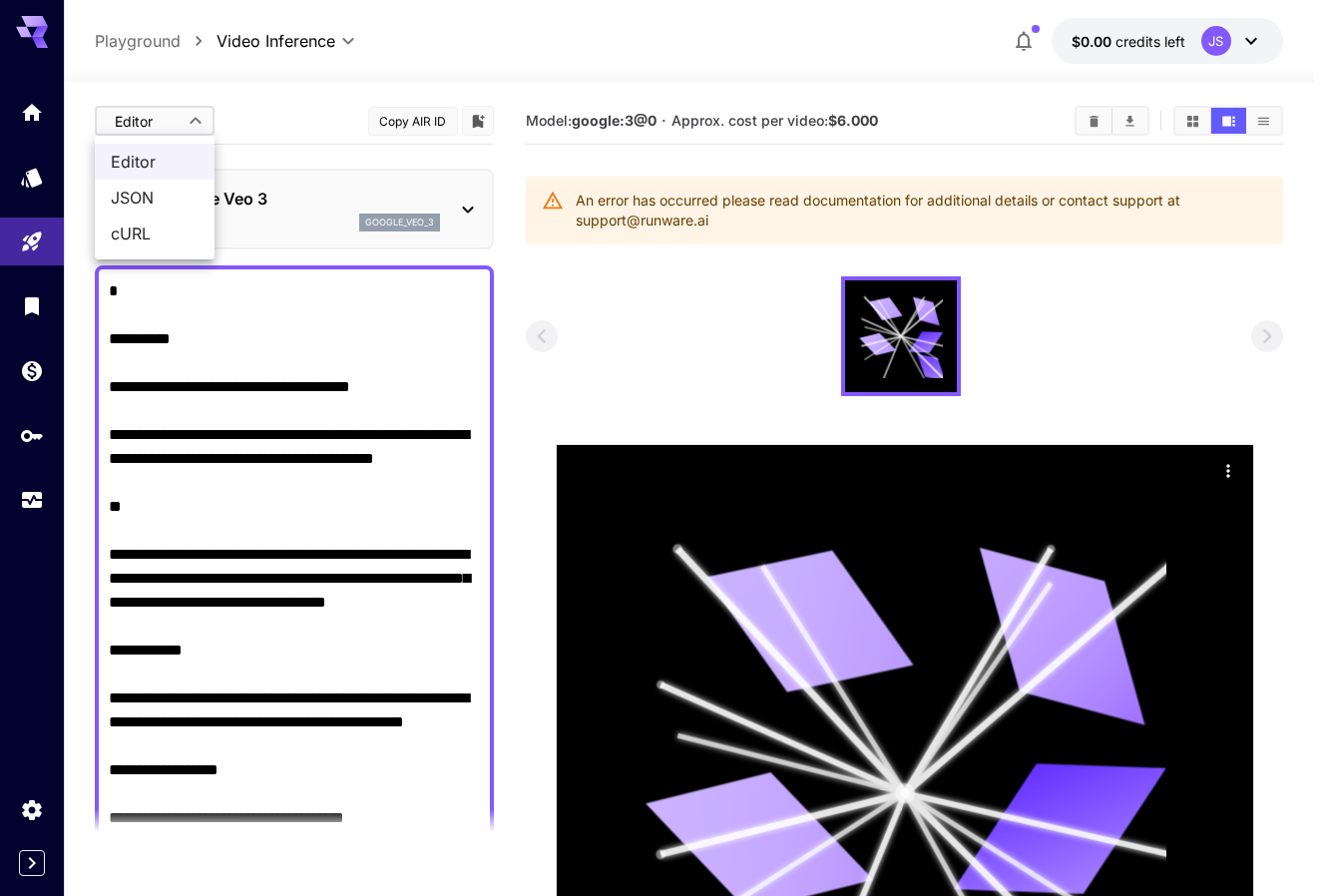 click on "JSON" at bounding box center [155, 198] 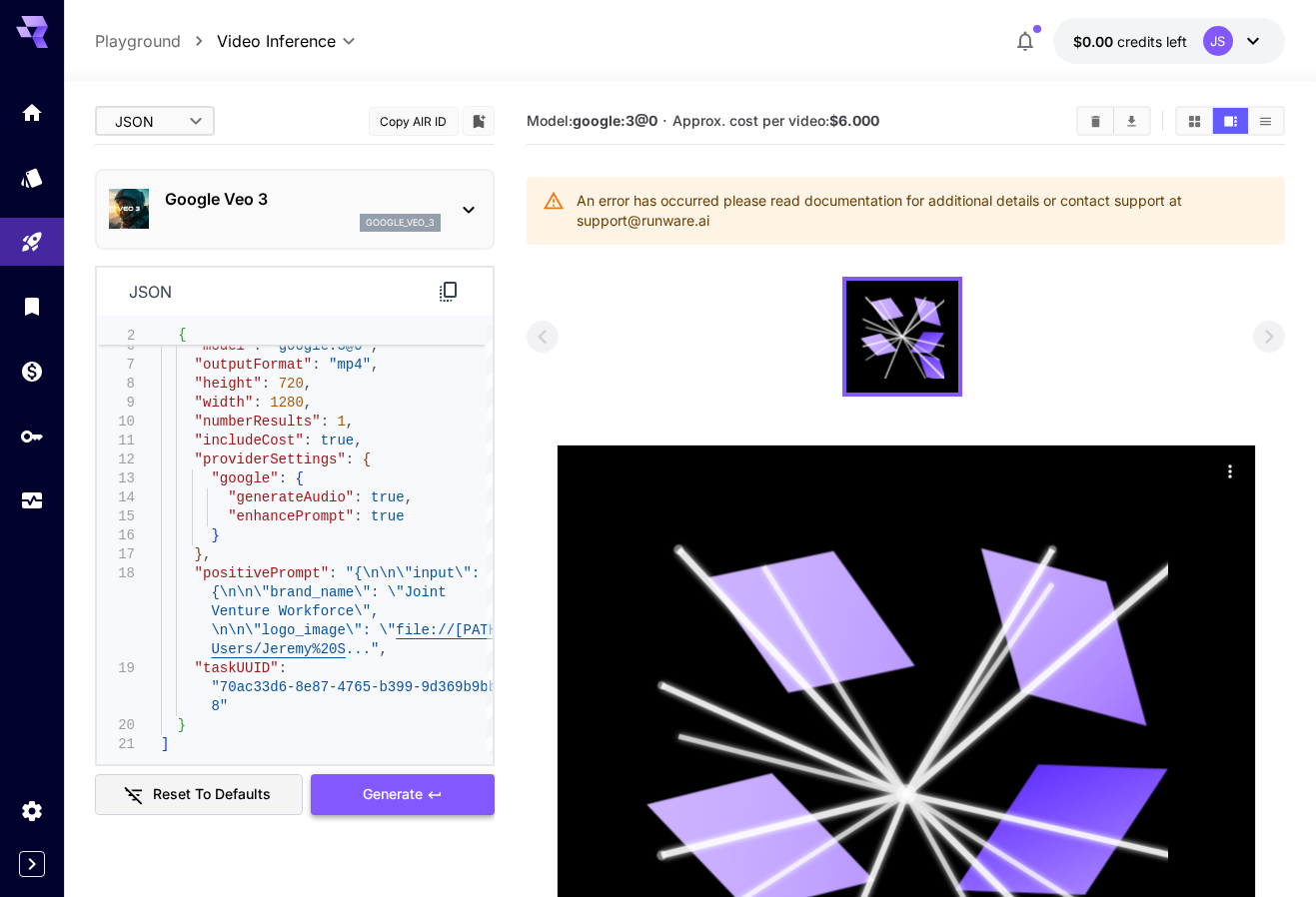 click on "Generate" at bounding box center [403, 794] 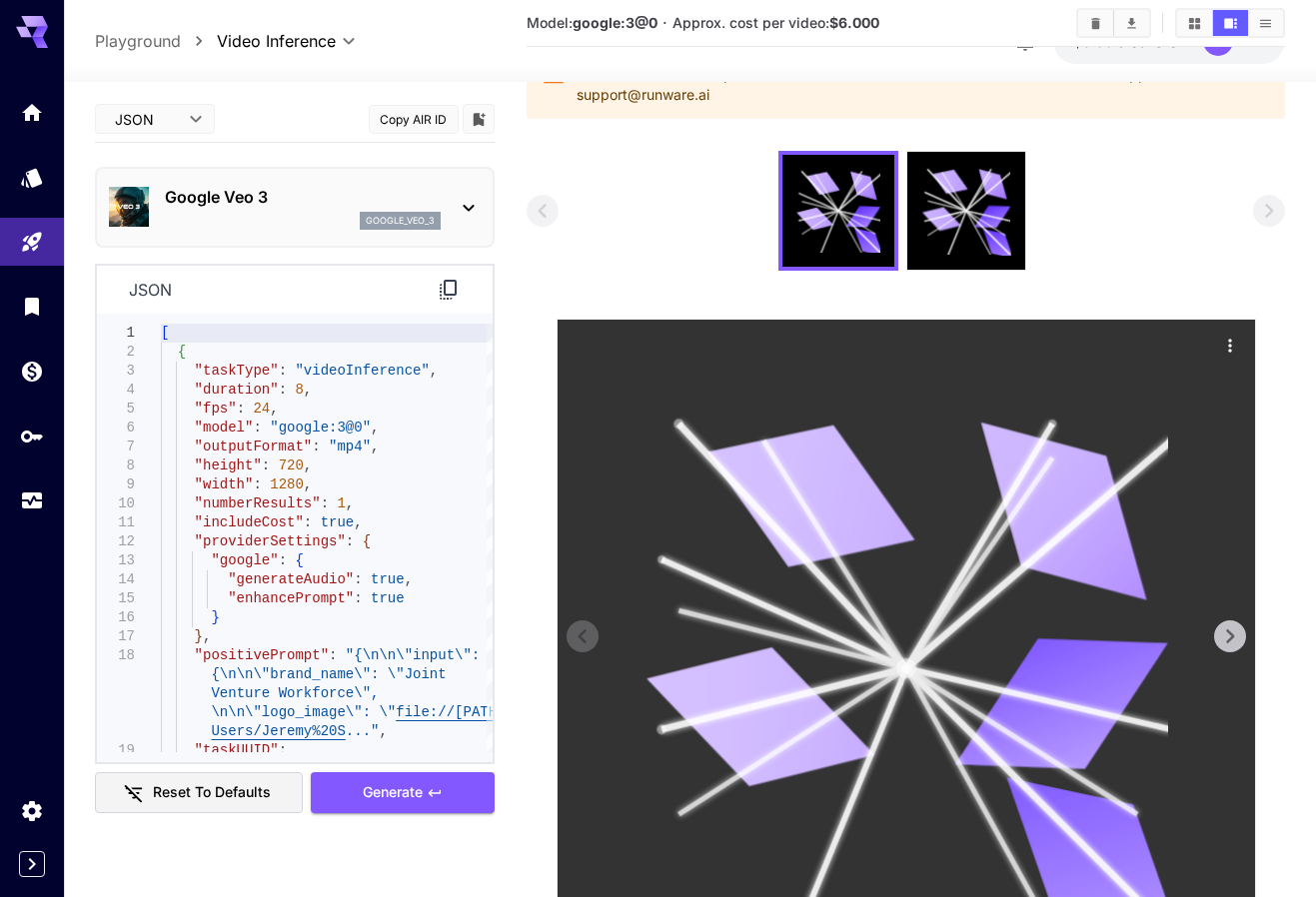 scroll, scrollTop: 0, scrollLeft: 0, axis: both 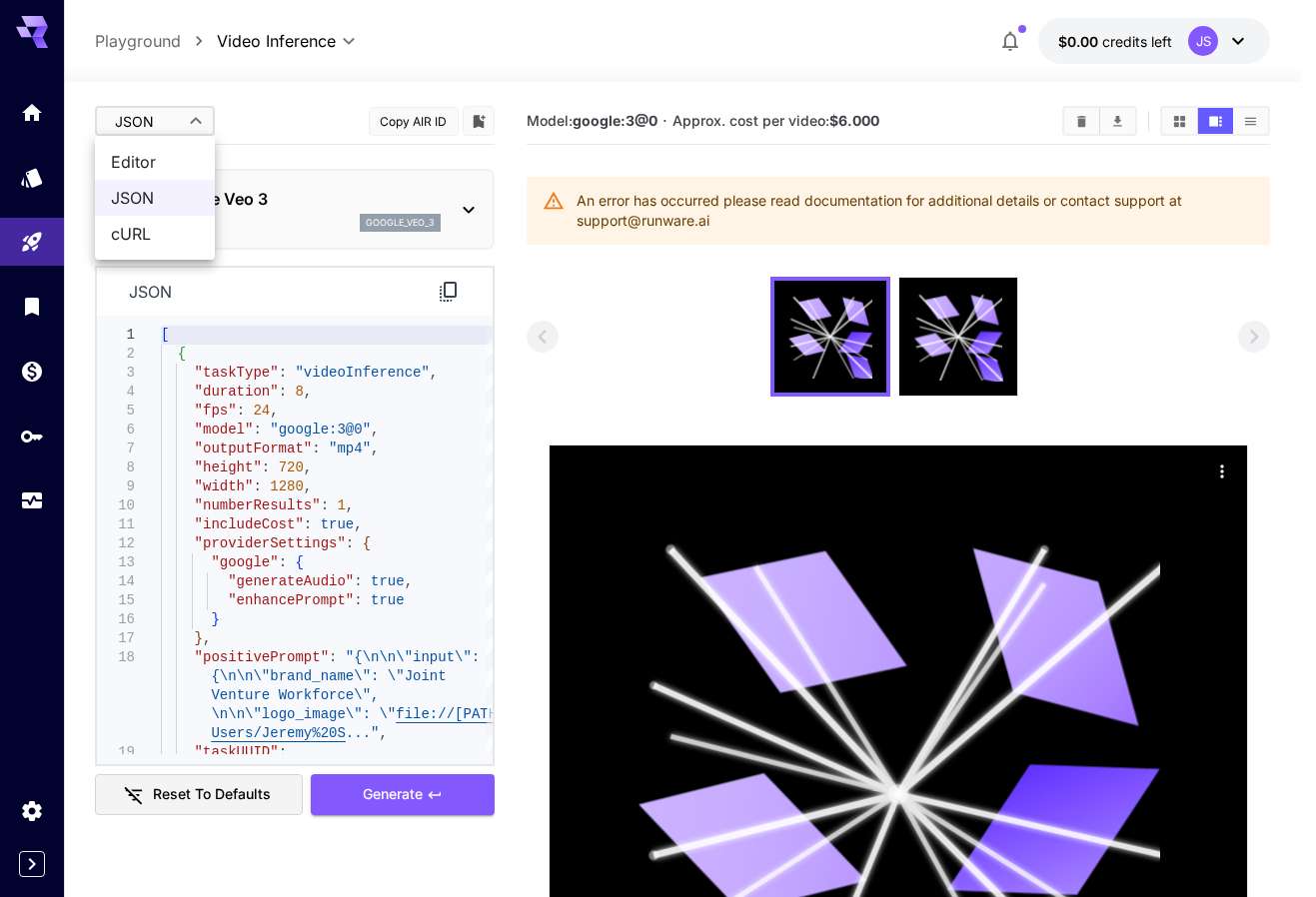 click on "**********" at bounding box center (658, 676) 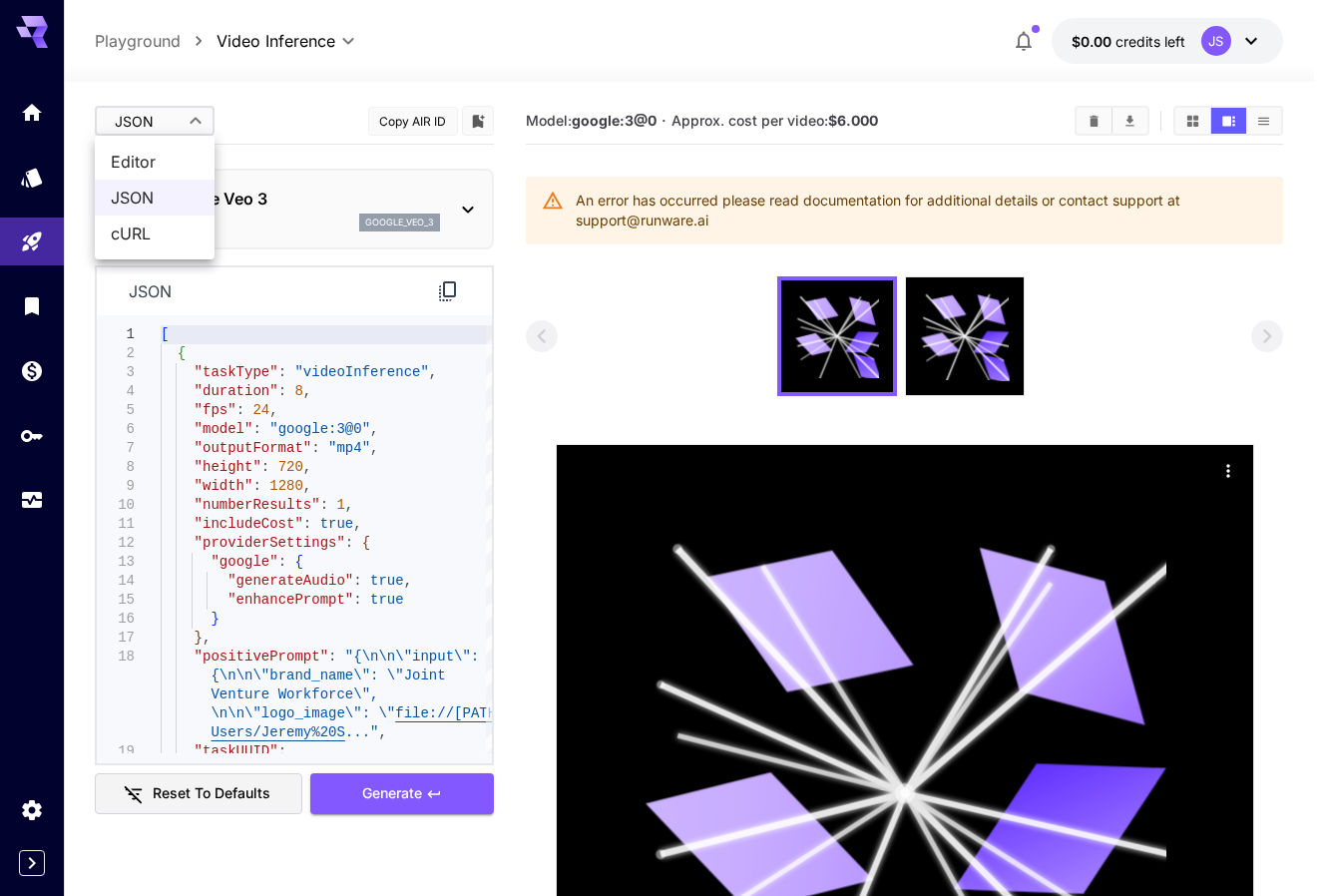 click at bounding box center [664, 448] 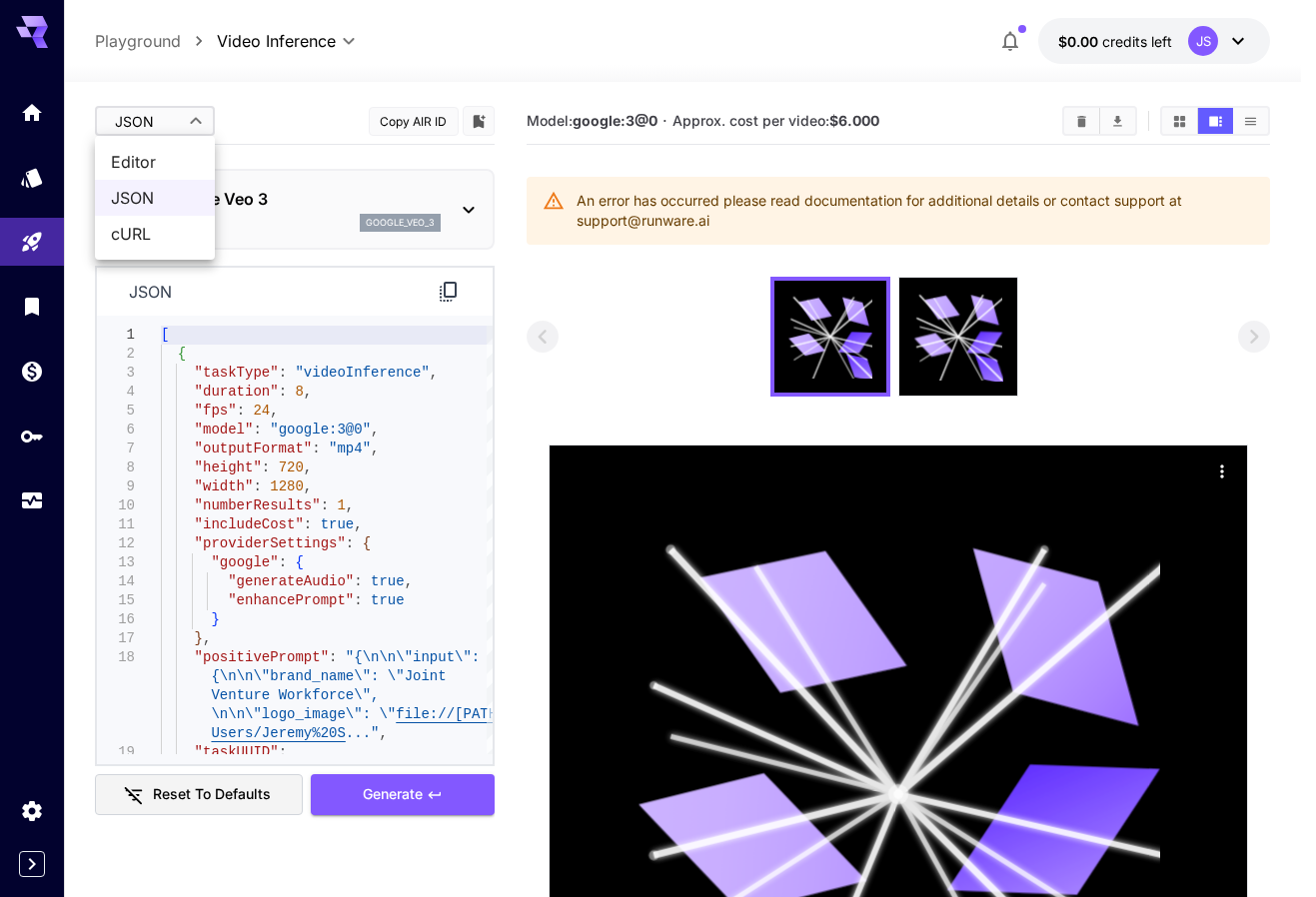 click on "**********" at bounding box center [658, 676] 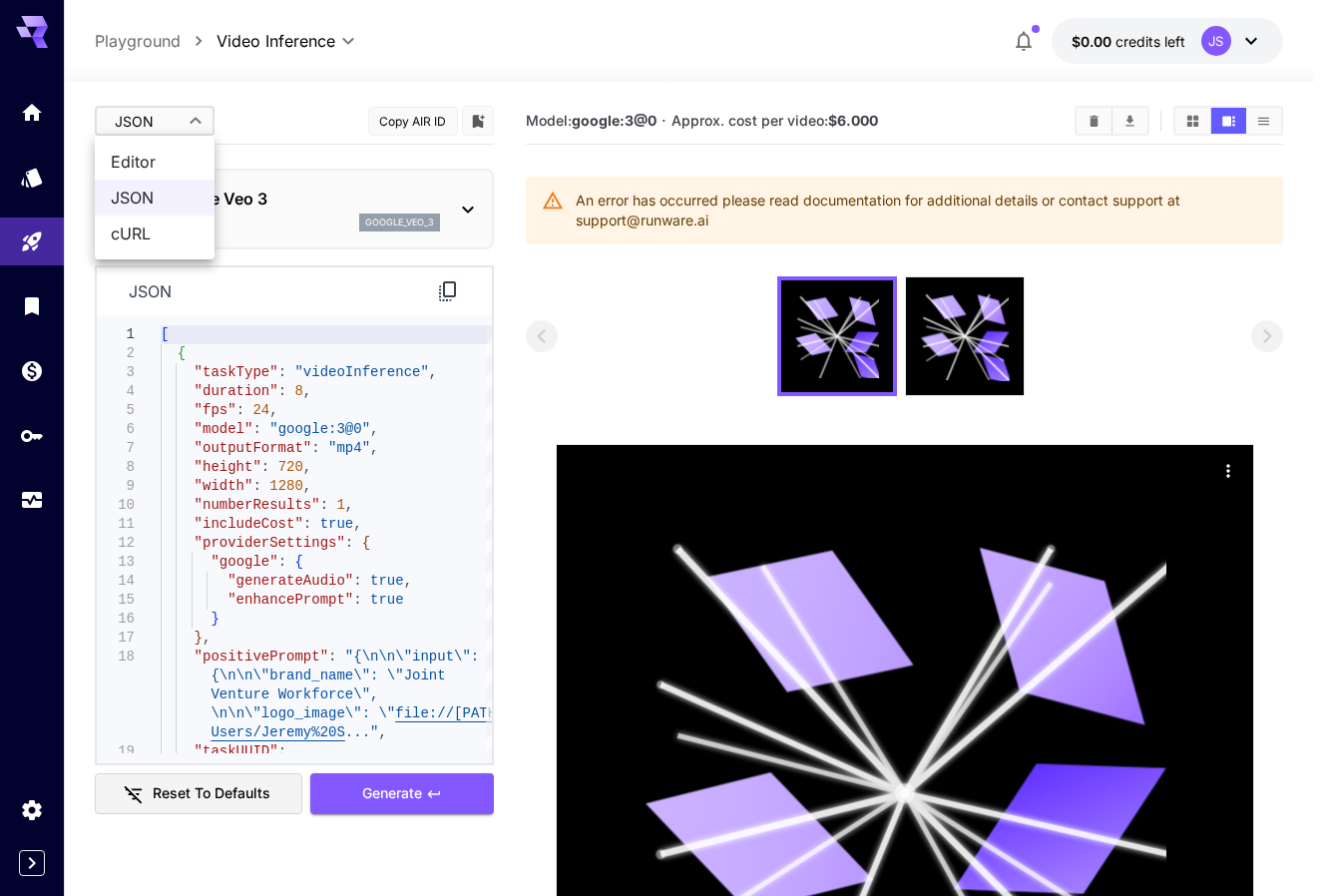 click on "Editor" at bounding box center (155, 162) 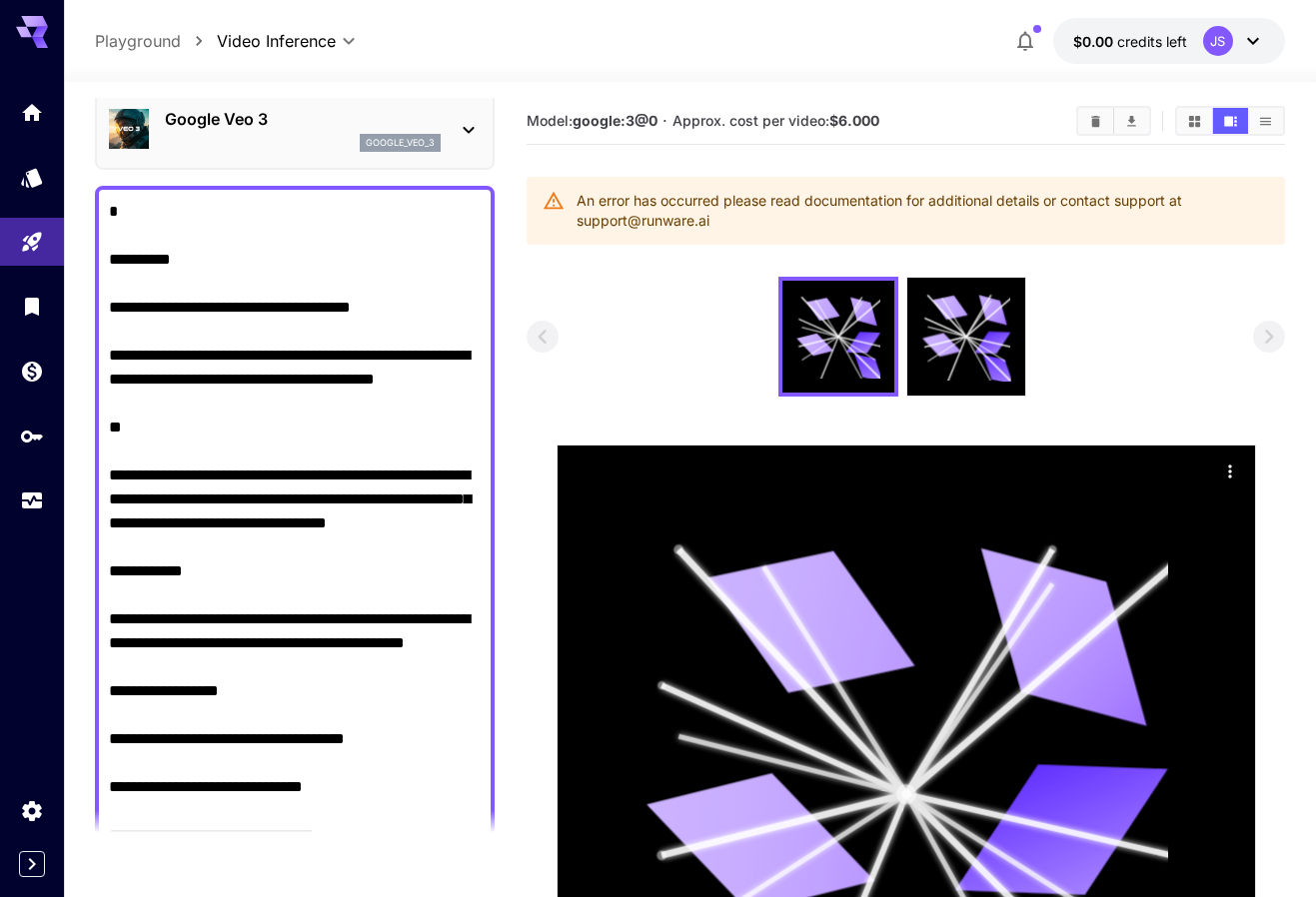 scroll, scrollTop: 0, scrollLeft: 0, axis: both 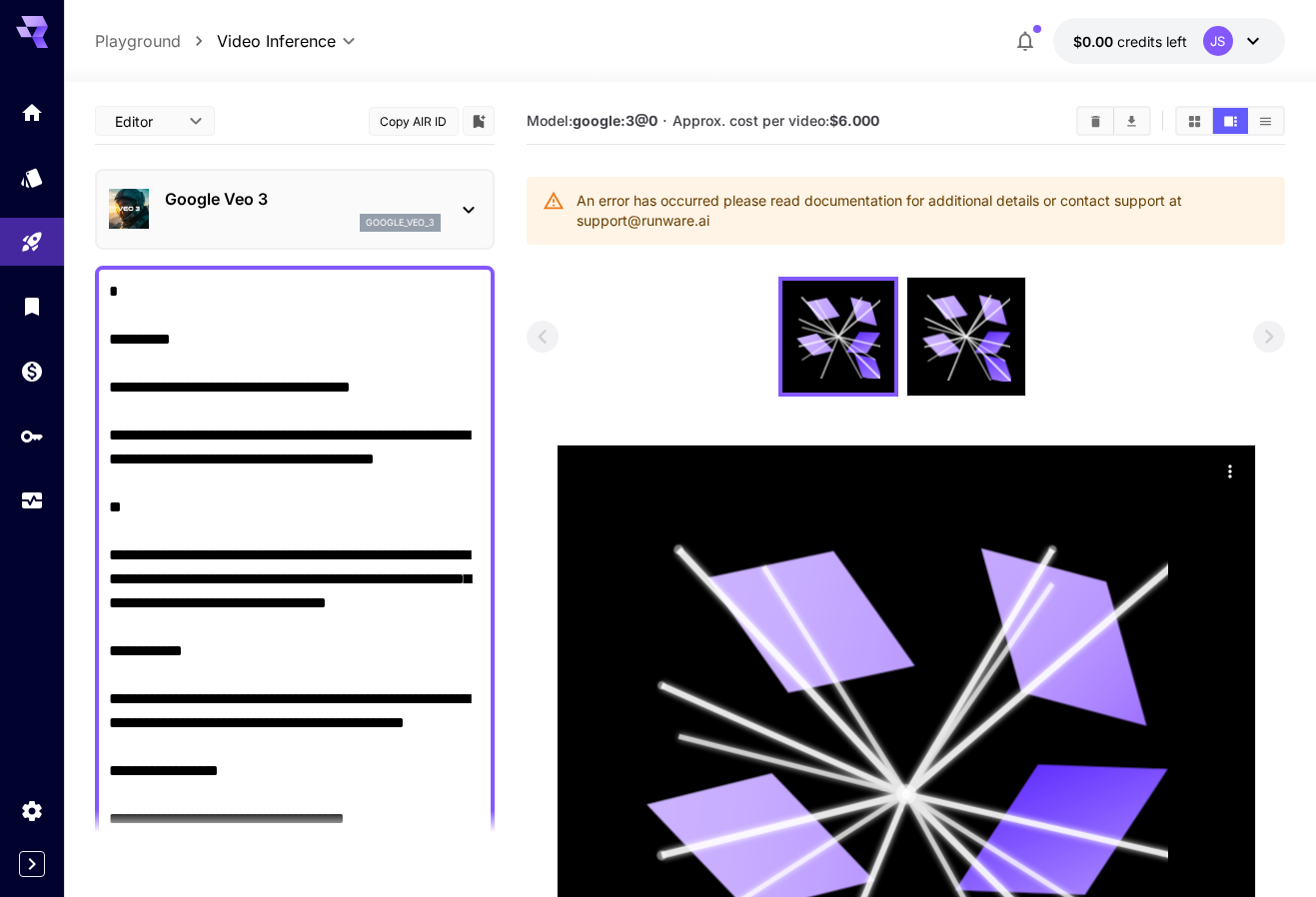 click on "Negative Prompt" at bounding box center [295, 1227] 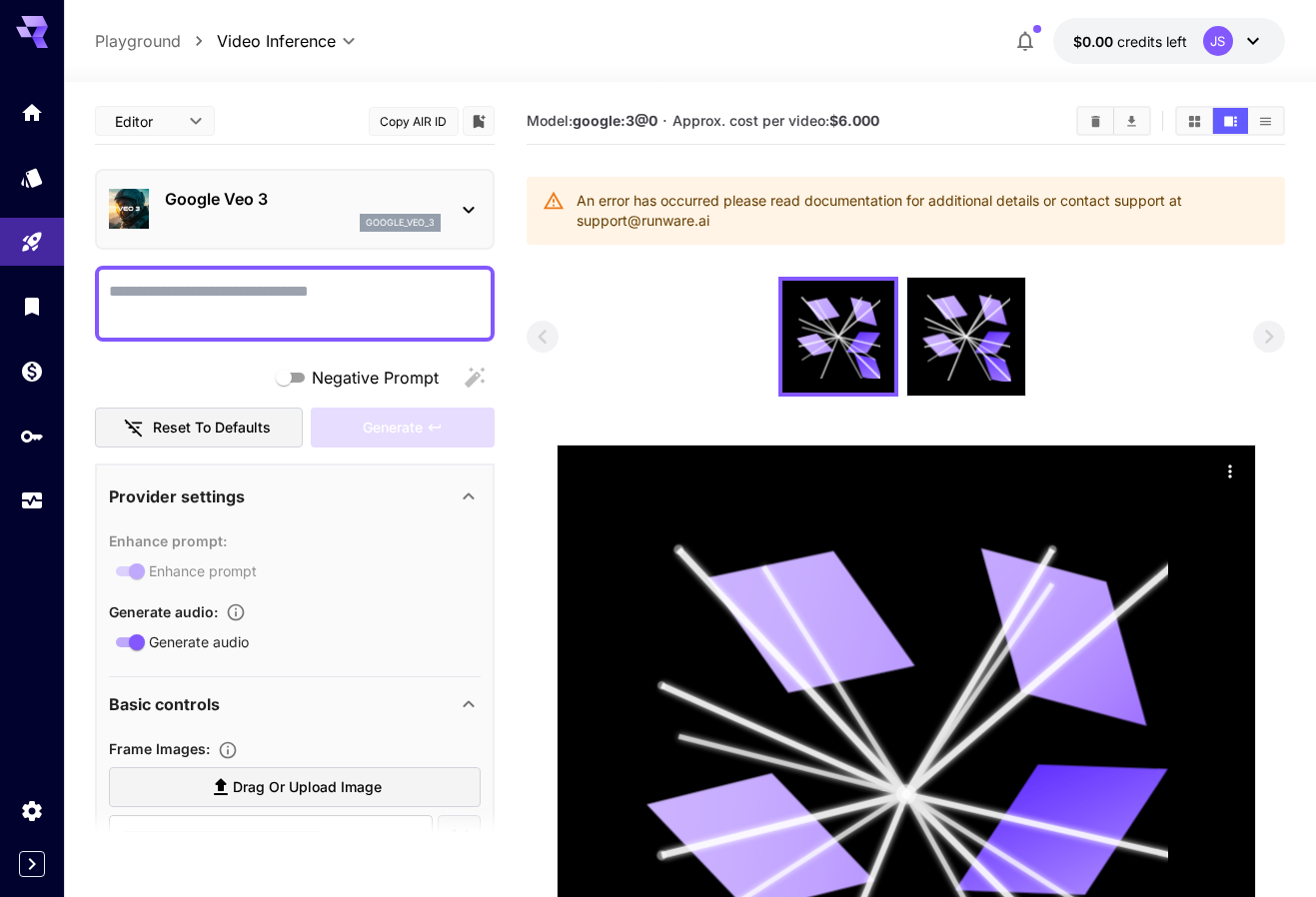 click on "Negative Prompt" at bounding box center [295, 304] 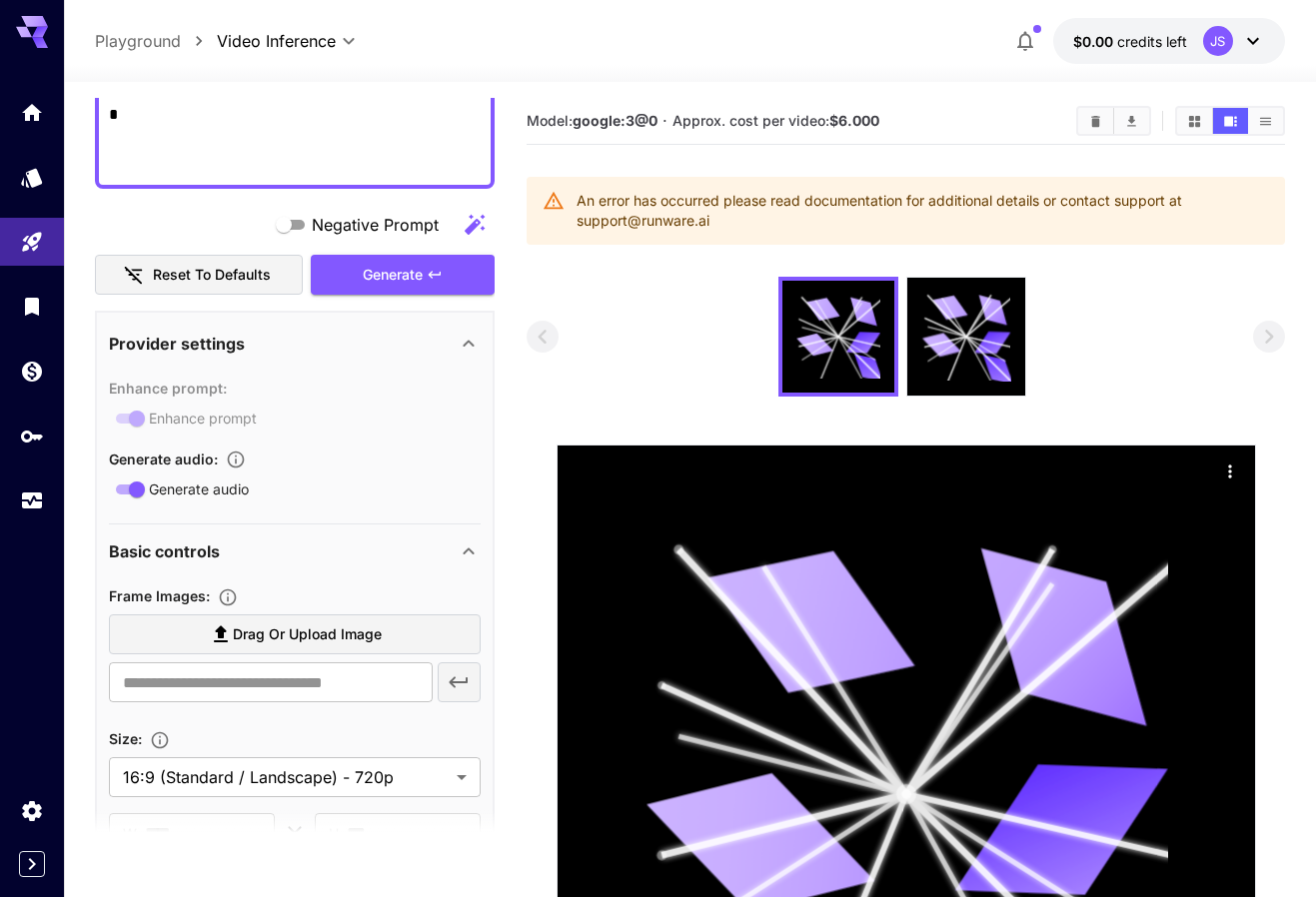 scroll, scrollTop: 1962, scrollLeft: 0, axis: vertical 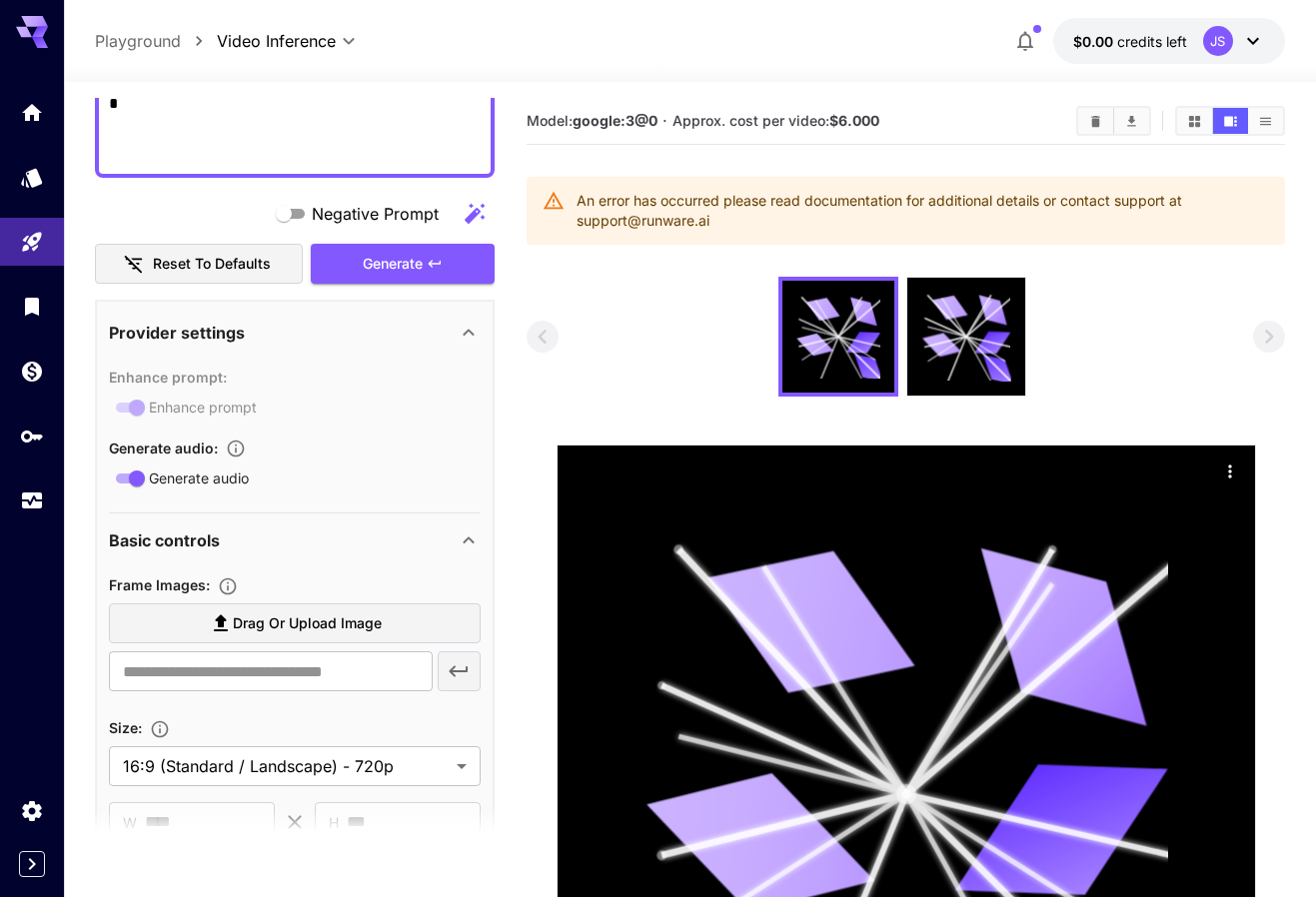 type on "**********" 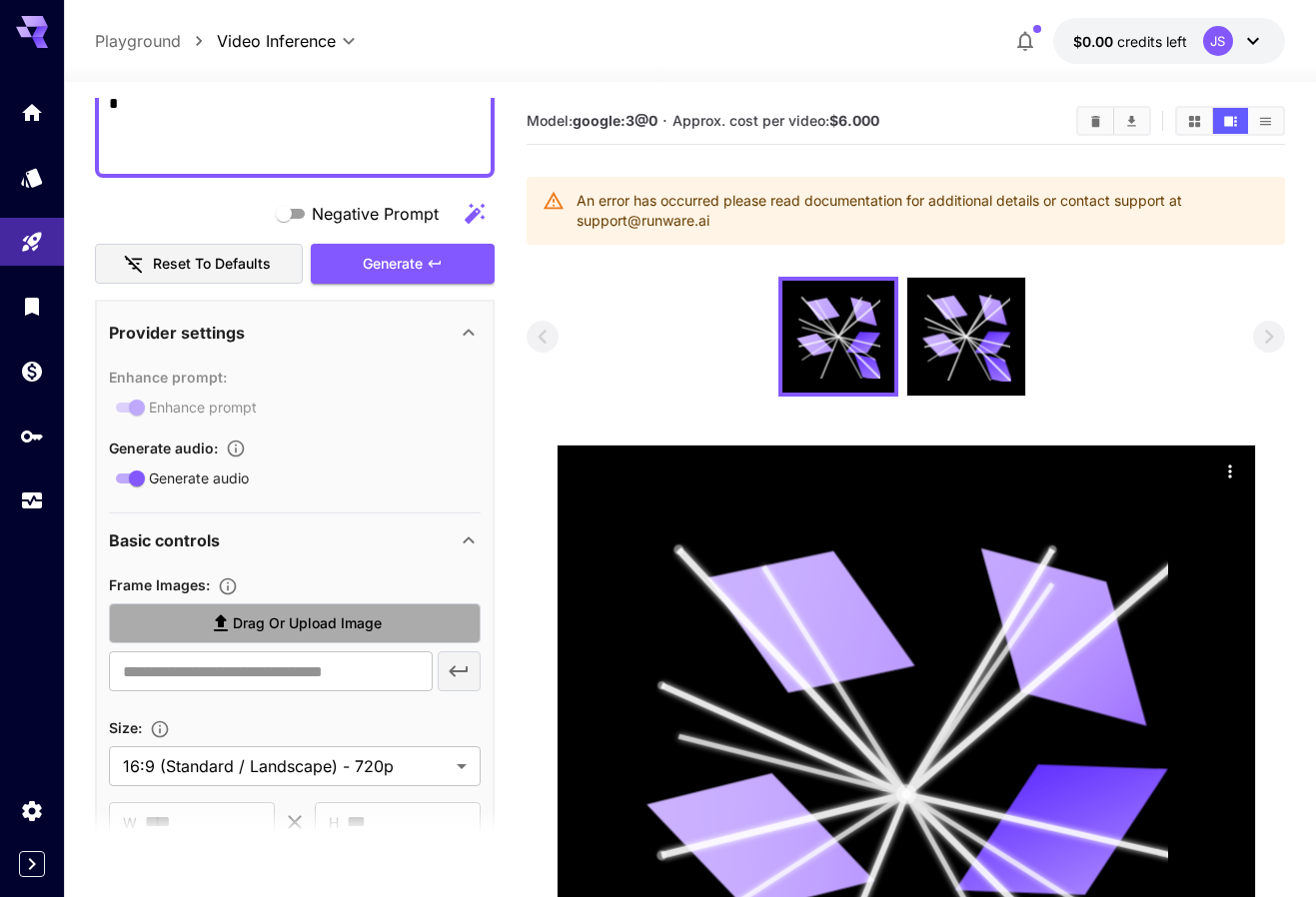 click on "Drag or upload image" at bounding box center (307, 623) 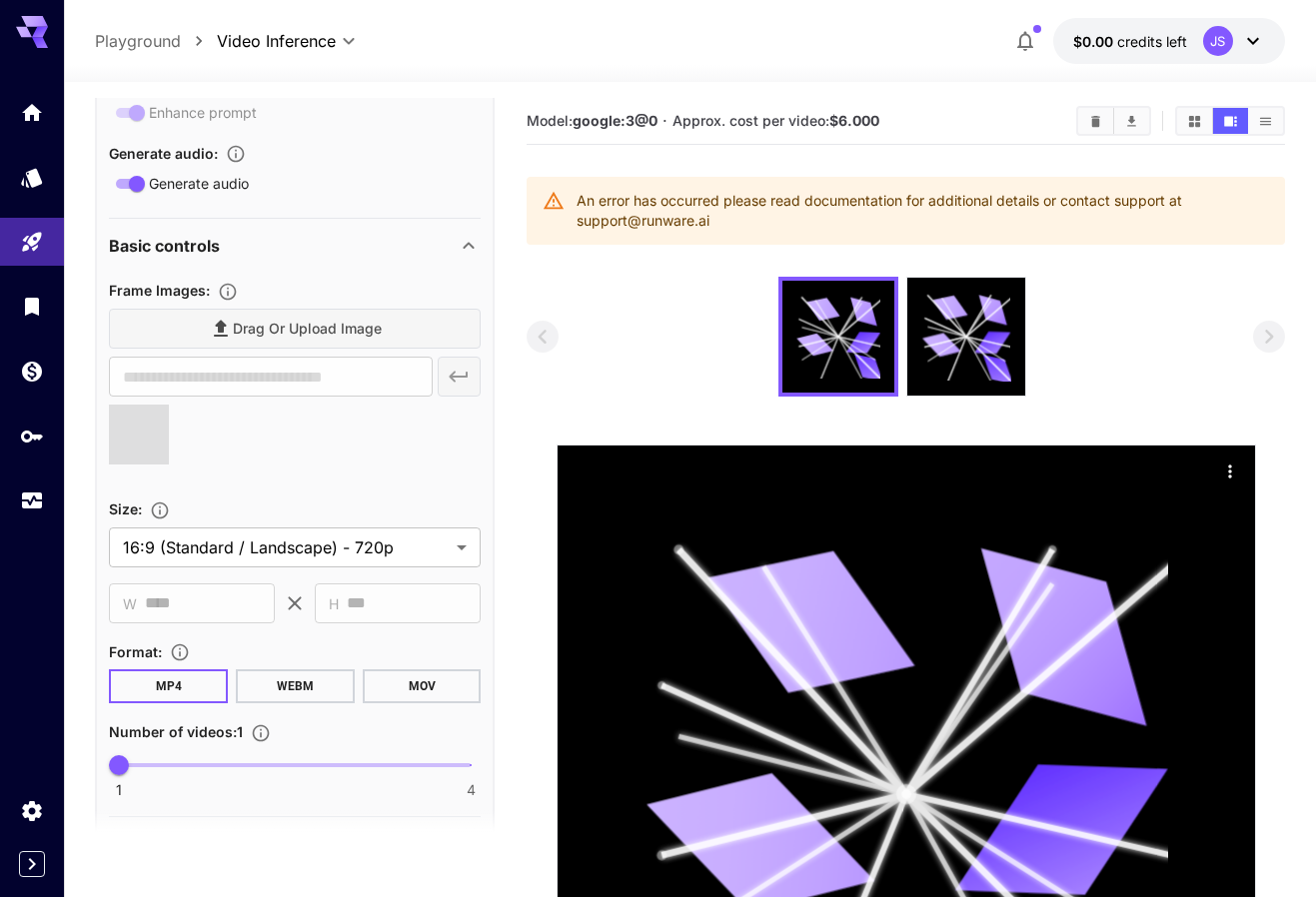 type on "**********" 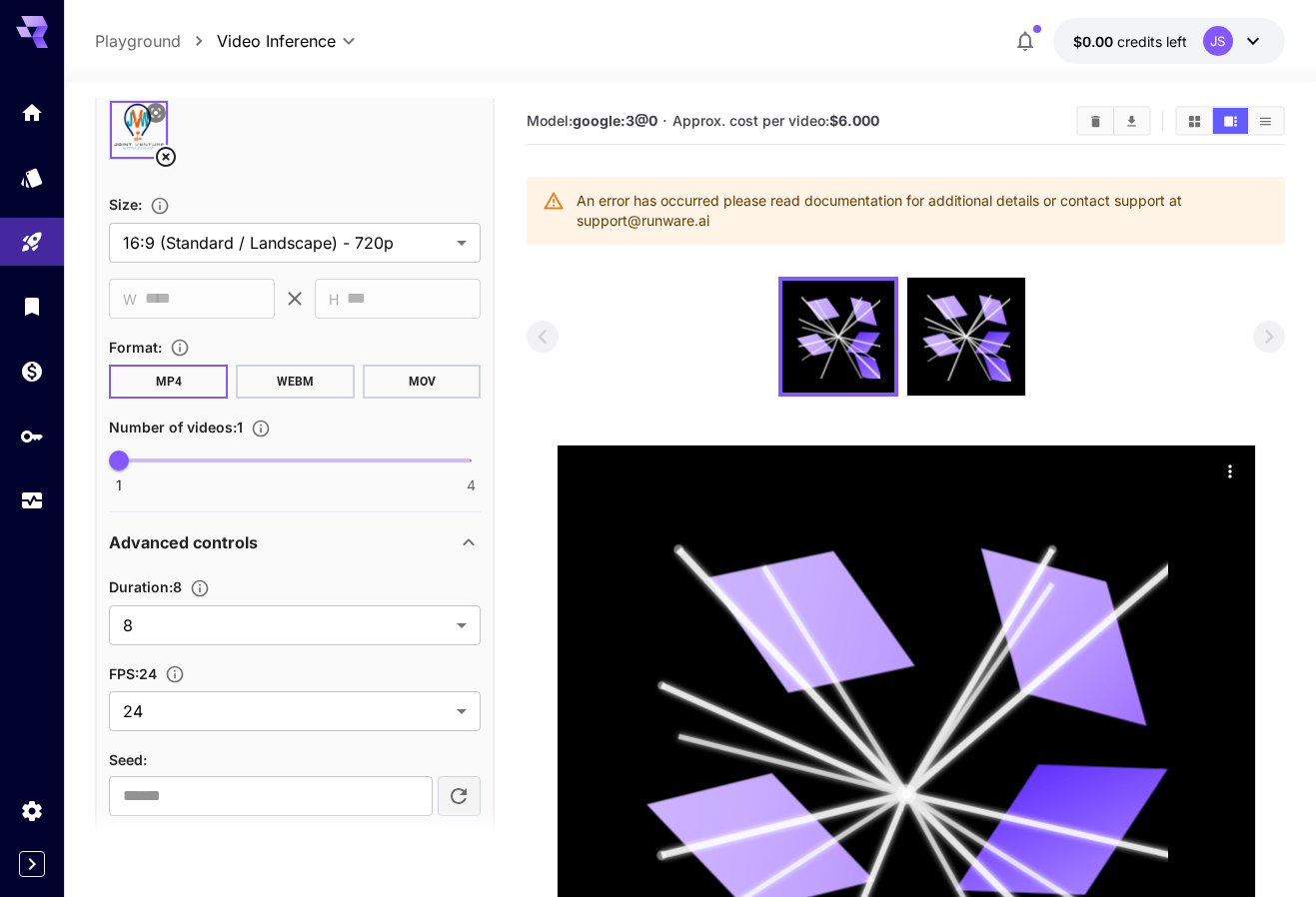 scroll, scrollTop: 2653, scrollLeft: 0, axis: vertical 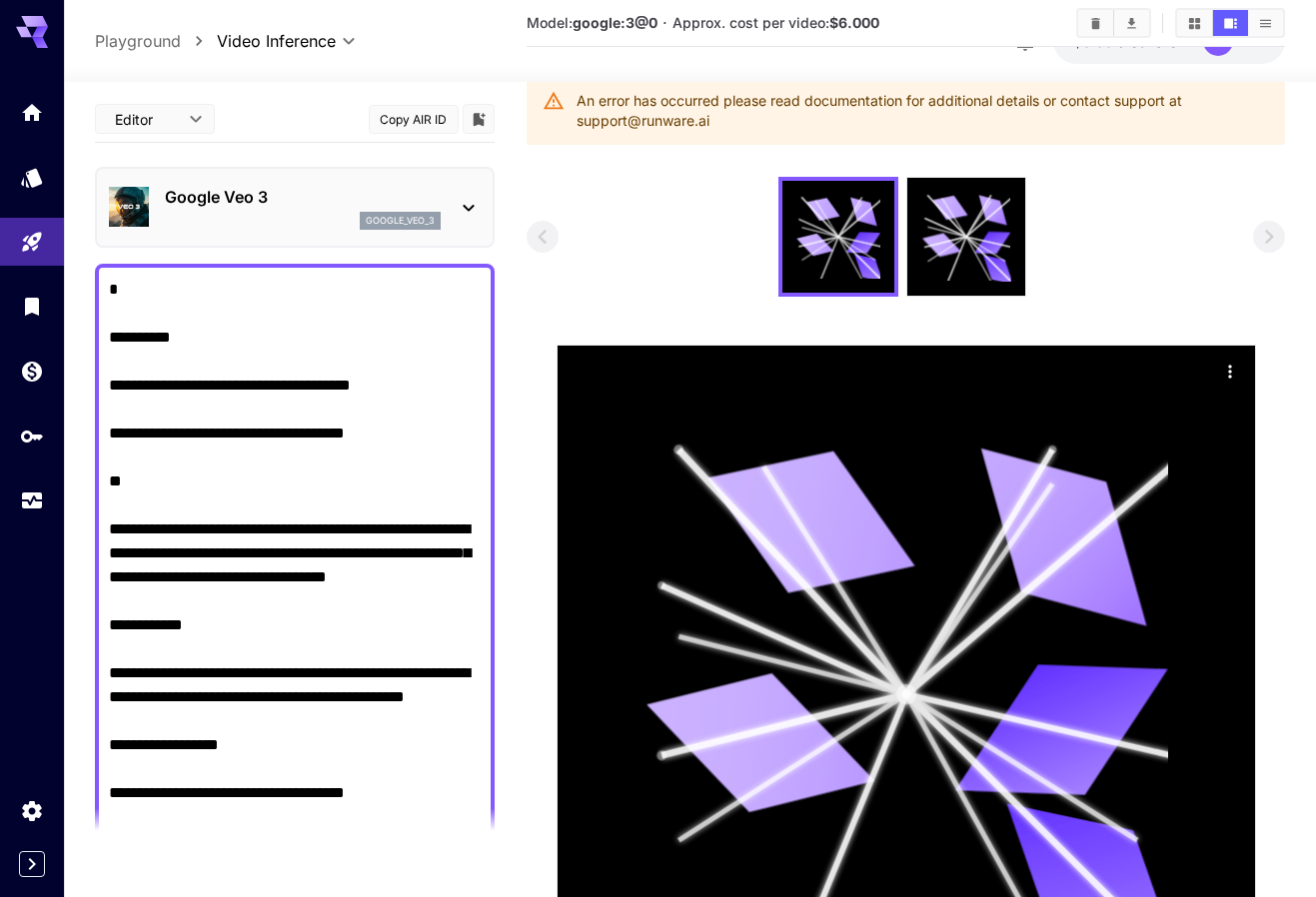 click on "**********" at bounding box center (658, 576) 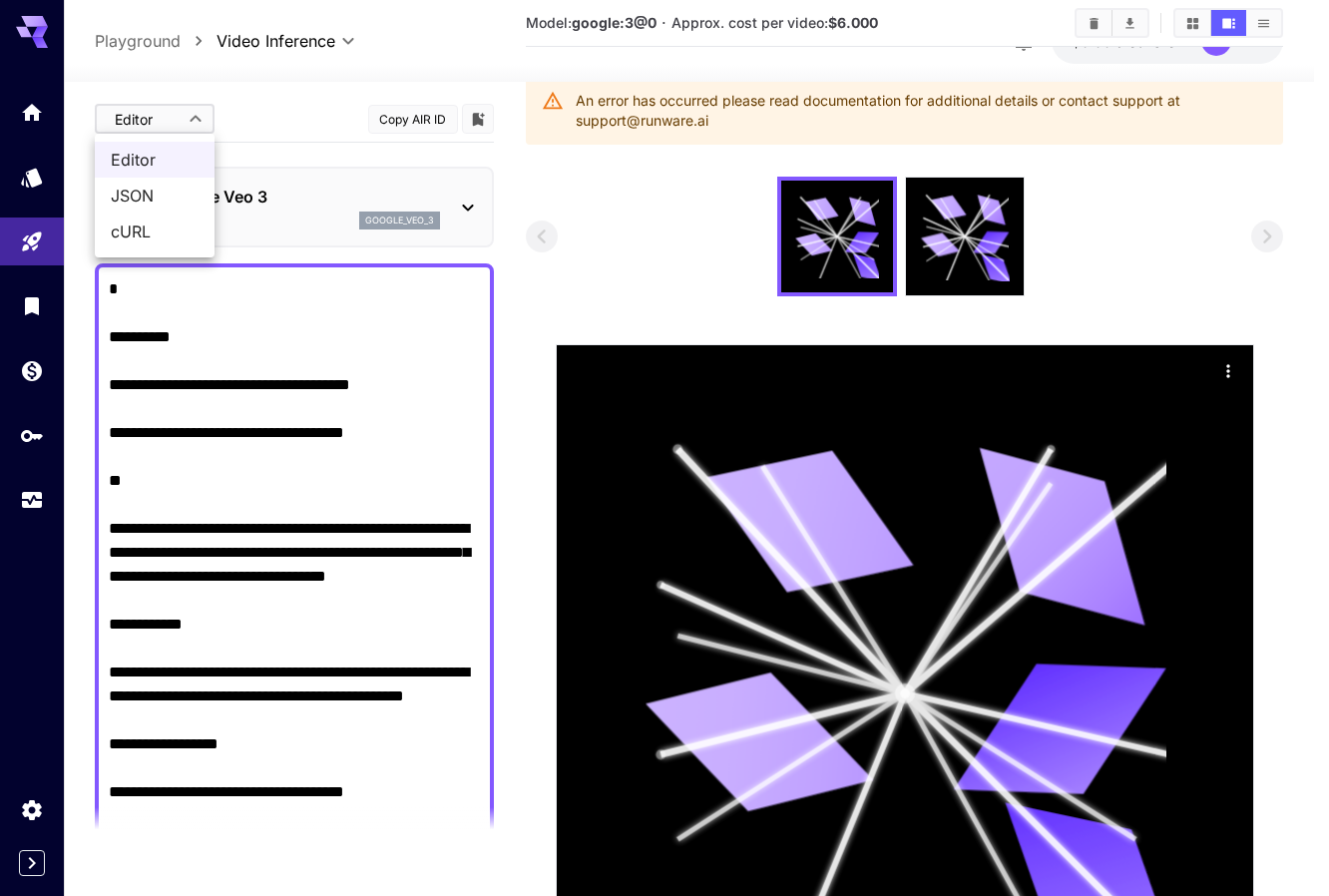 click on "JSON" at bounding box center (155, 196) 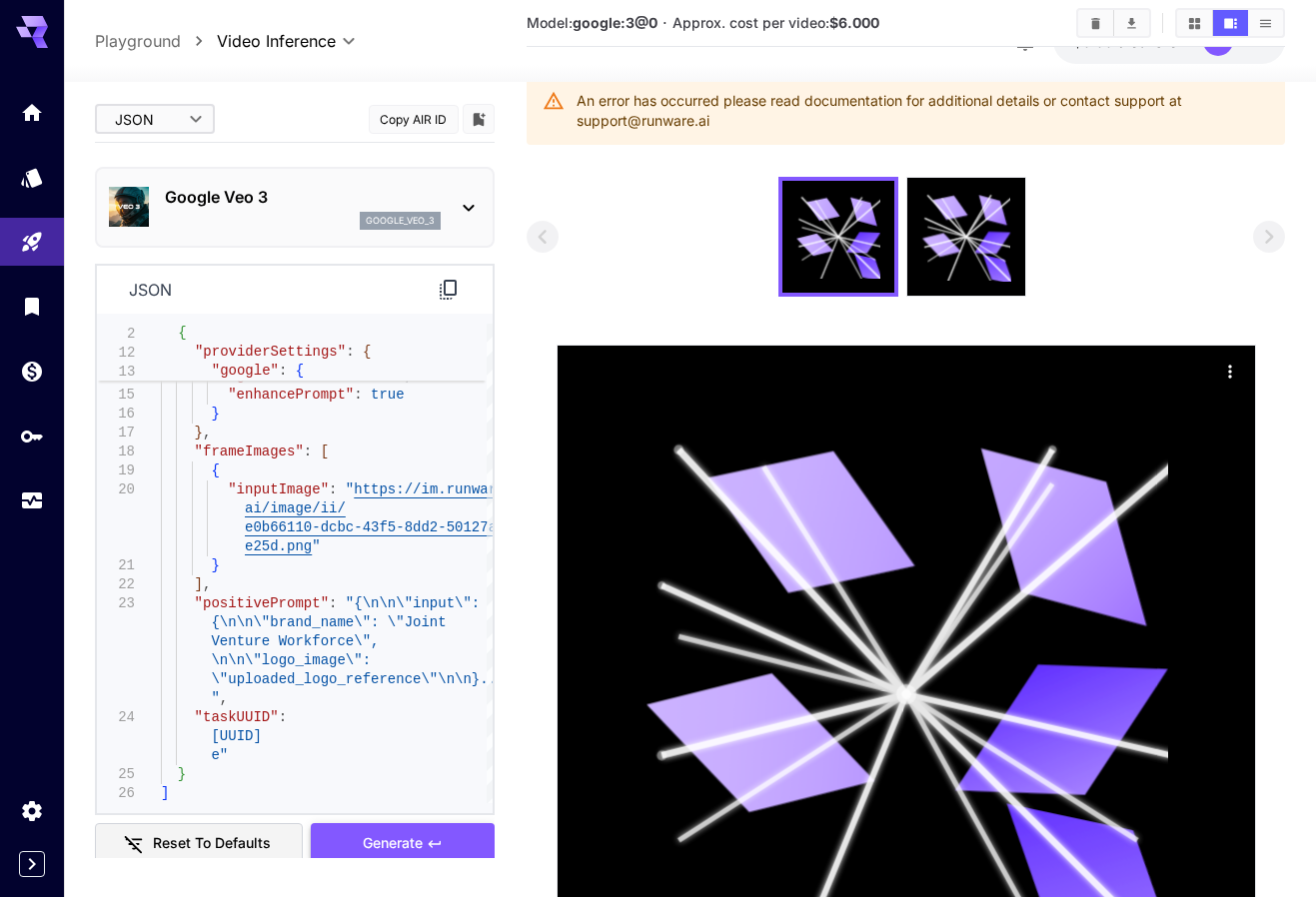 click on "Generate" at bounding box center (403, 843) 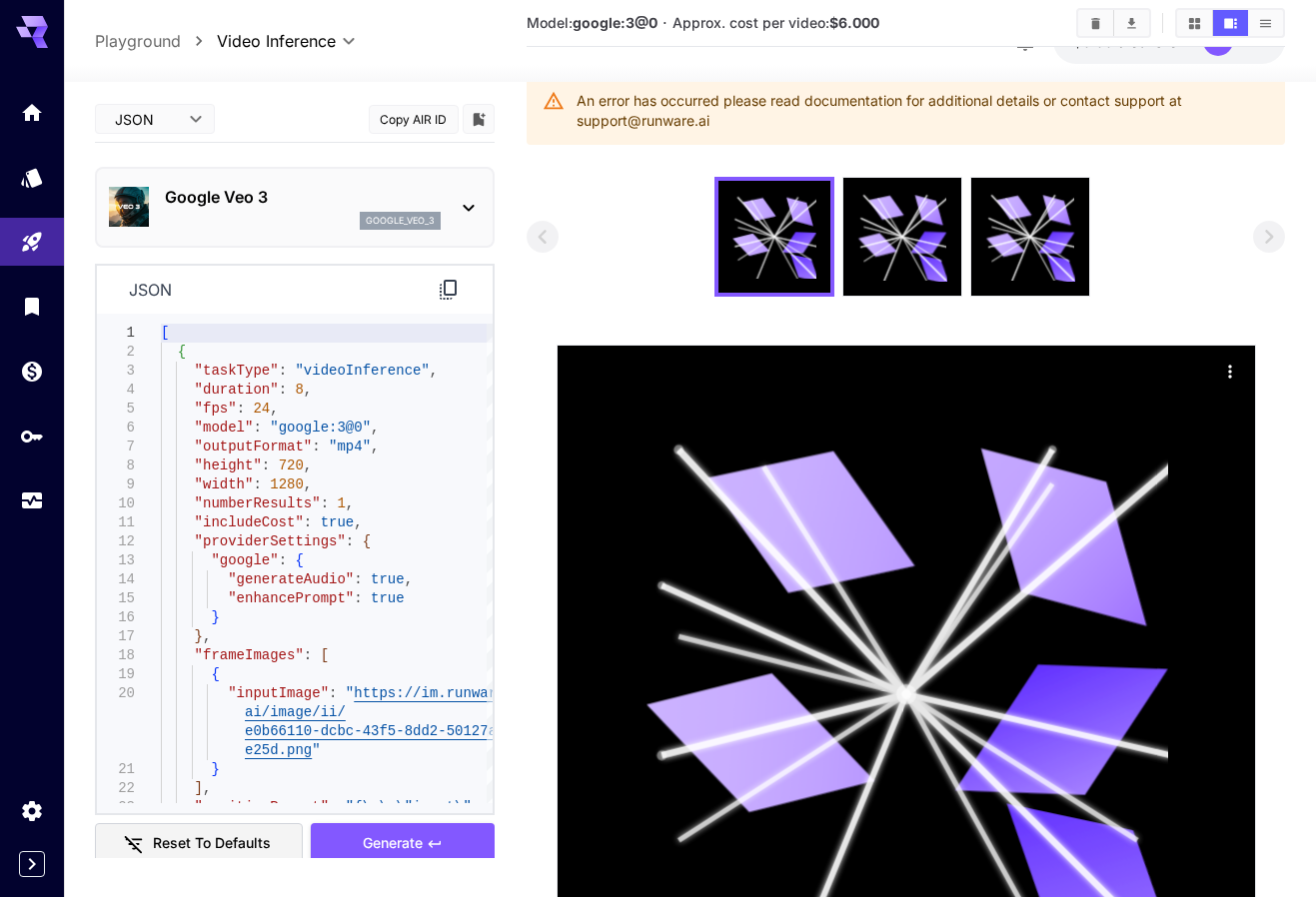 click on "**********" at bounding box center [658, 576] 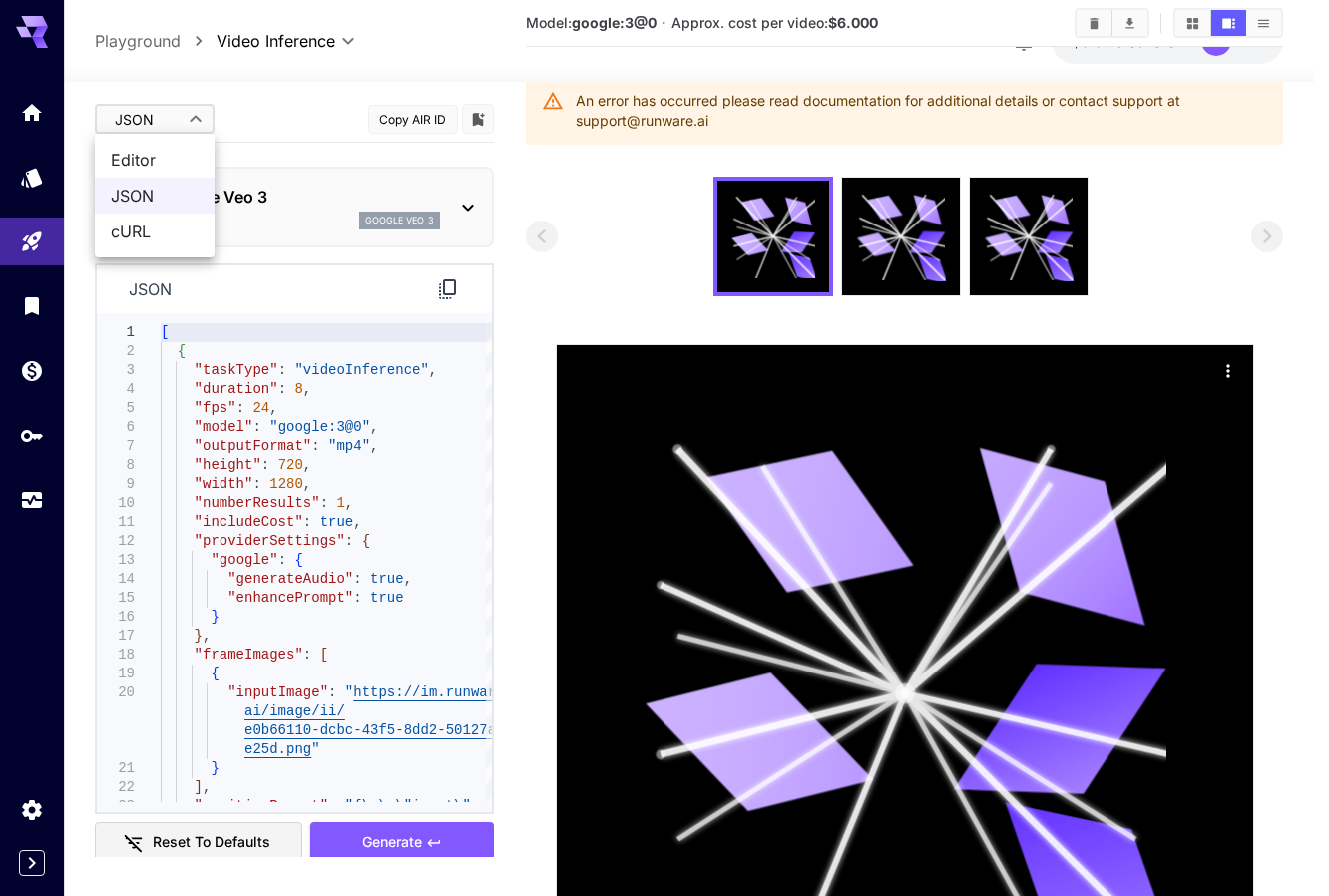 click on "Editor" at bounding box center [155, 160] 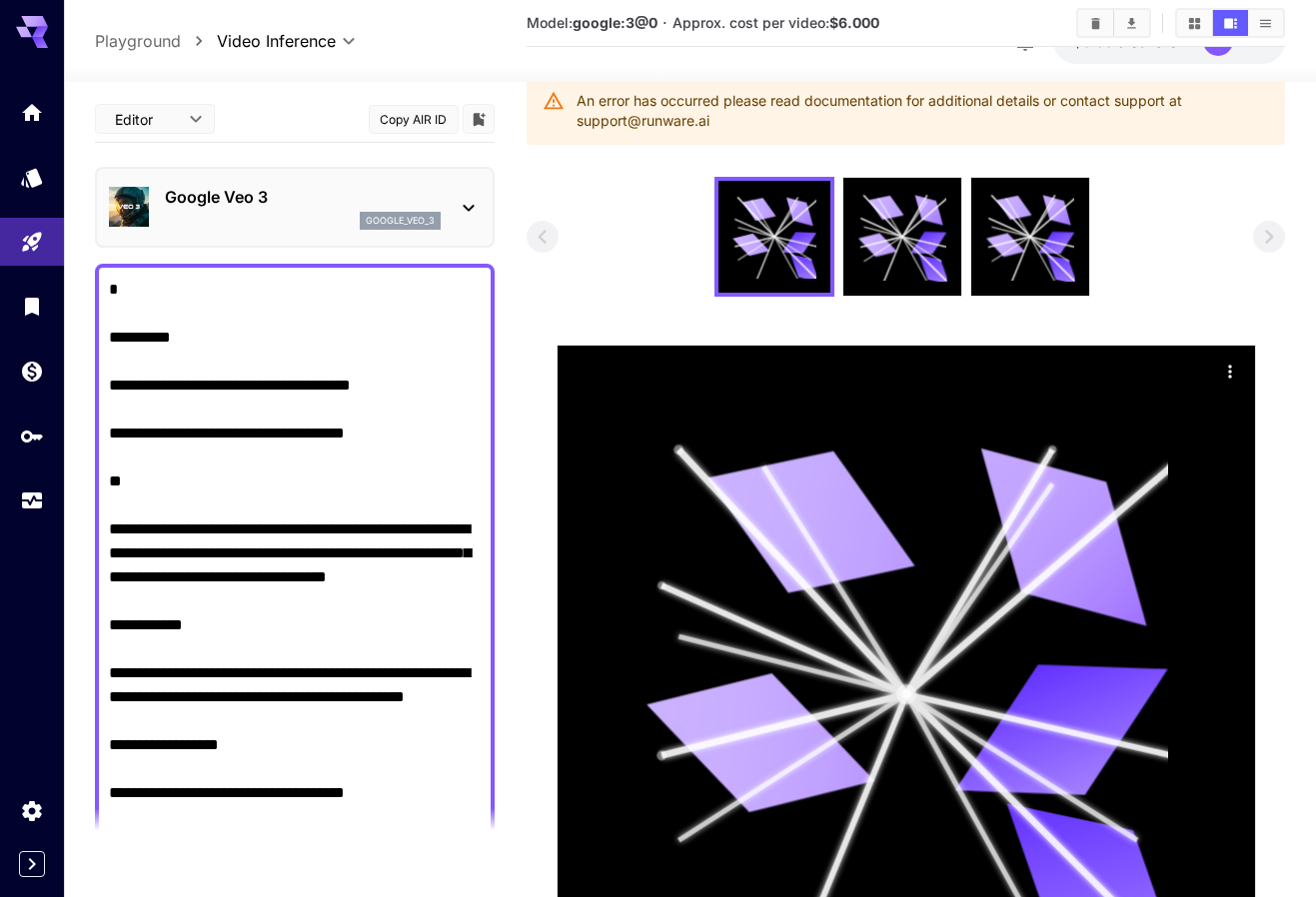 drag, startPoint x: 163, startPoint y: 531, endPoint x: 425, endPoint y: 570, distance: 264.88677 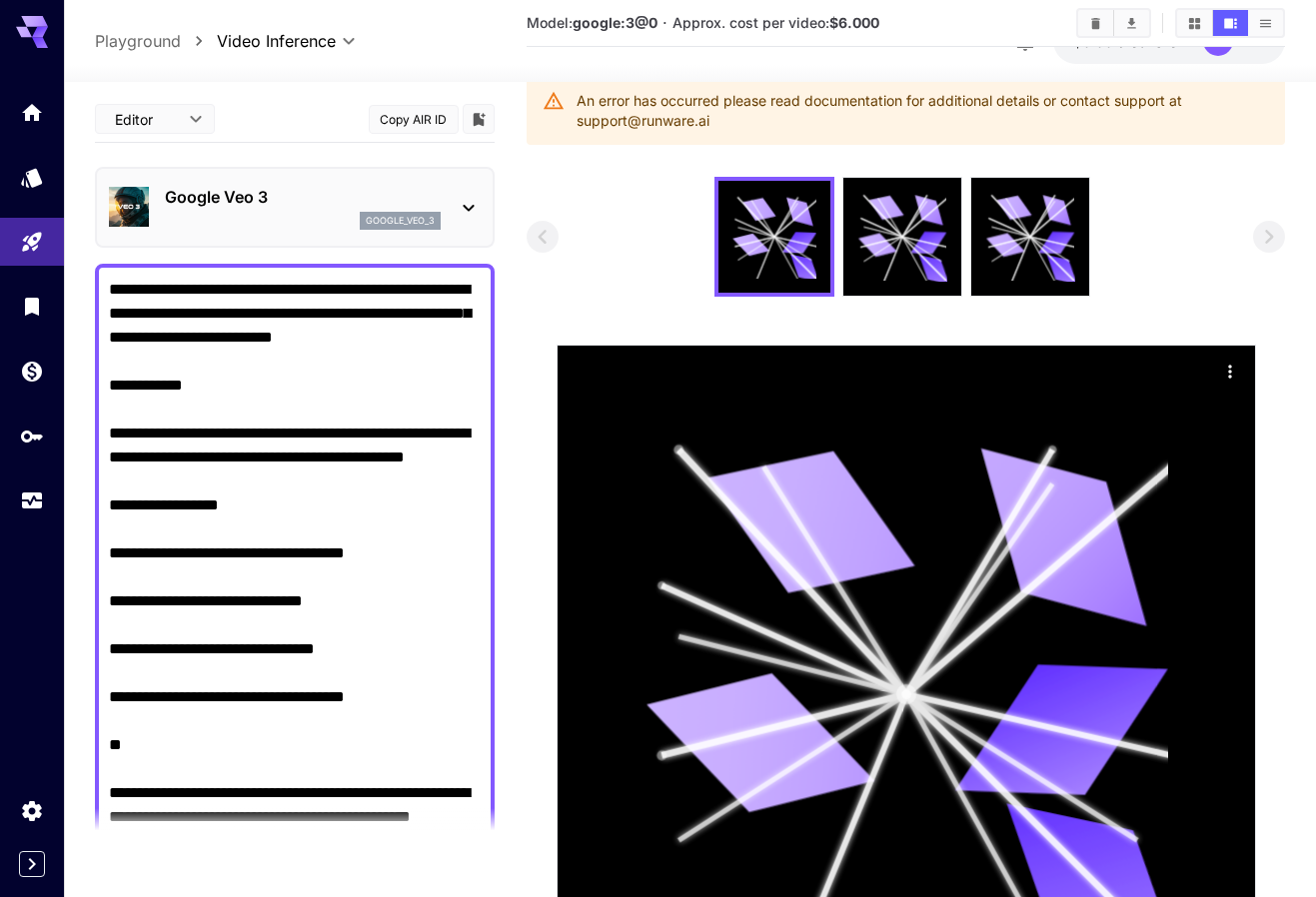 drag, startPoint x: 276, startPoint y: 430, endPoint x: 377, endPoint y: 339, distance: 135.94852 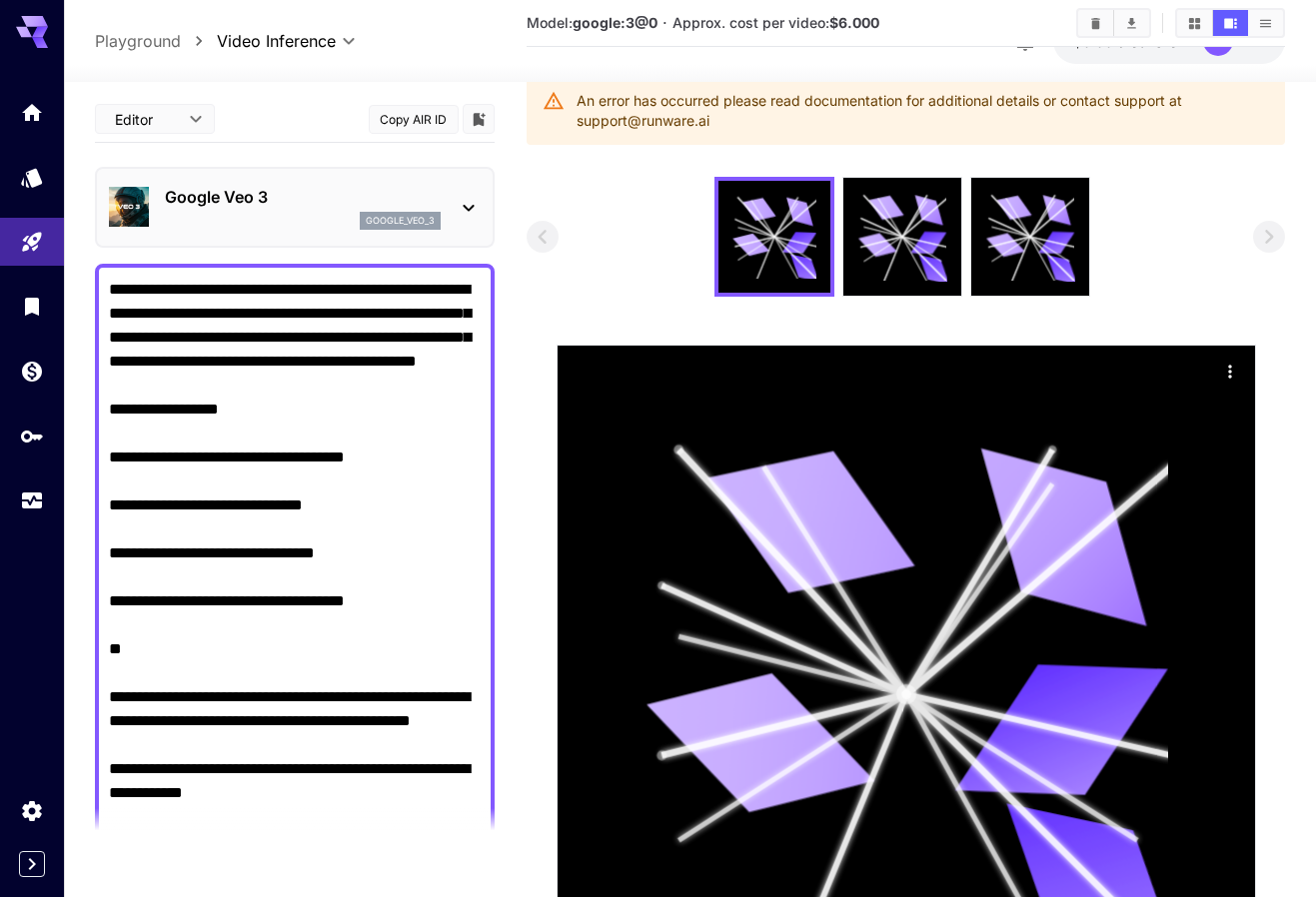drag, startPoint x: 113, startPoint y: 479, endPoint x: 240, endPoint y: 390, distance: 155.08062 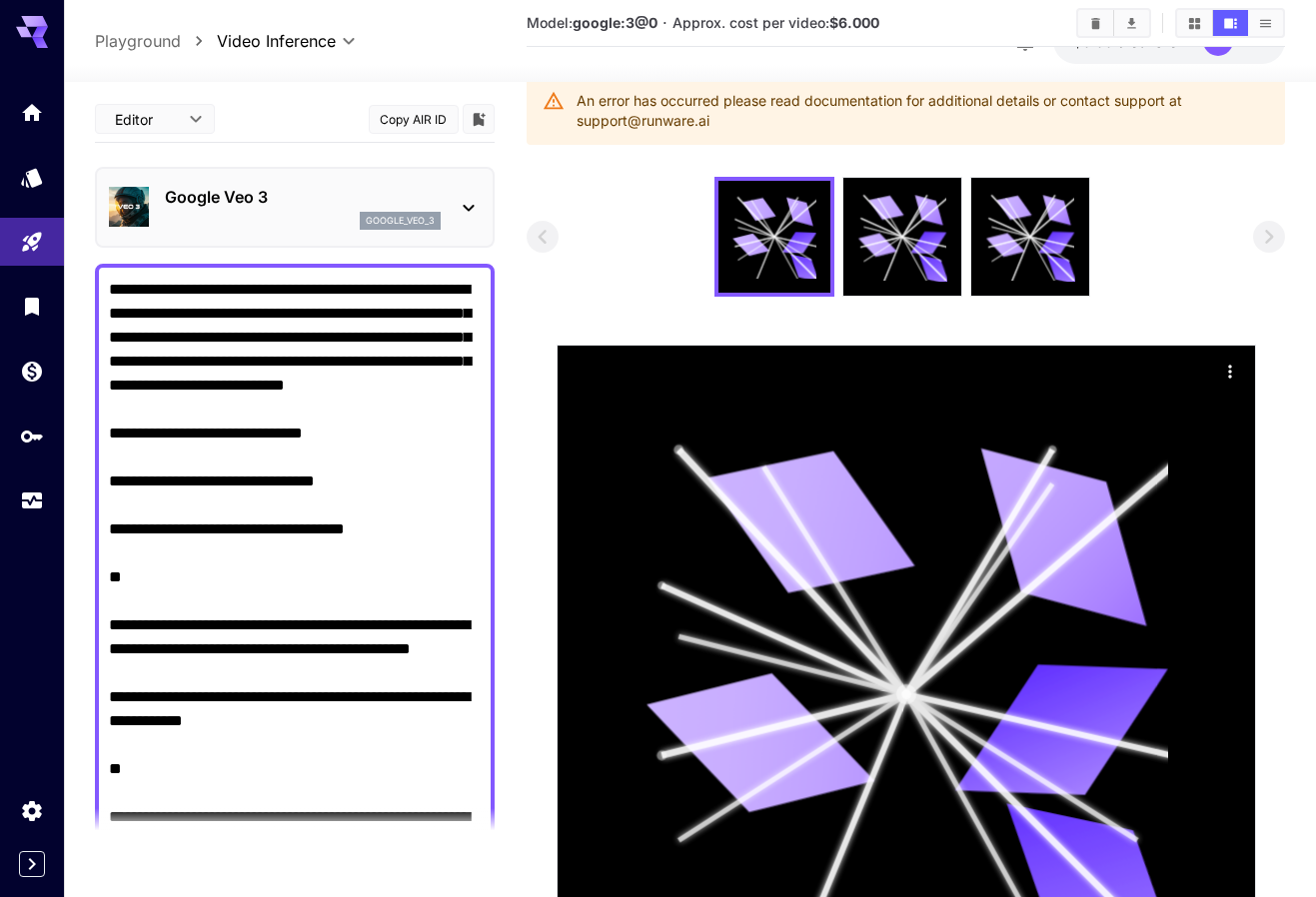click on "Negative Prompt" at bounding box center [295, 997] 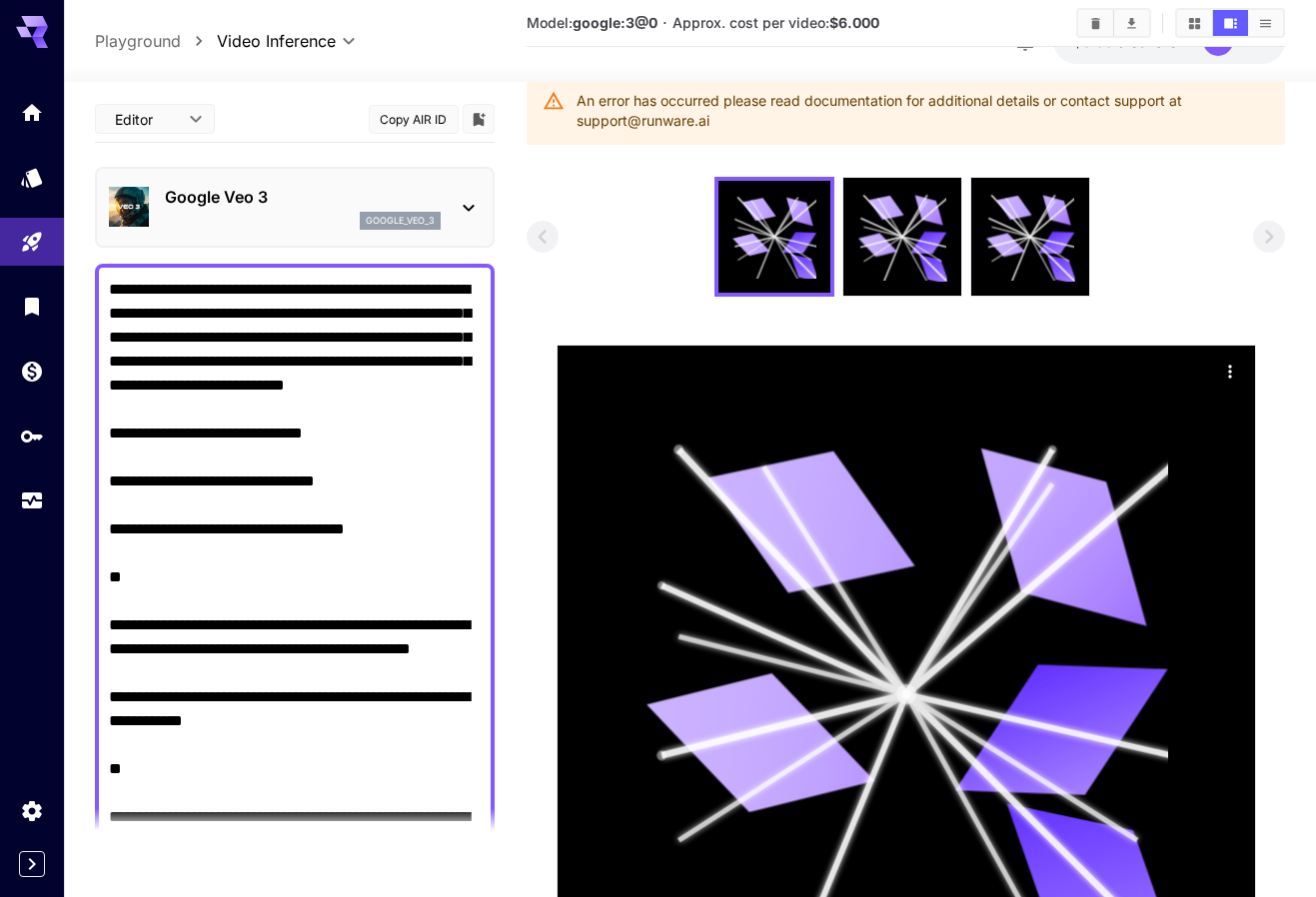 click on "Negative Prompt" at bounding box center [295, 997] 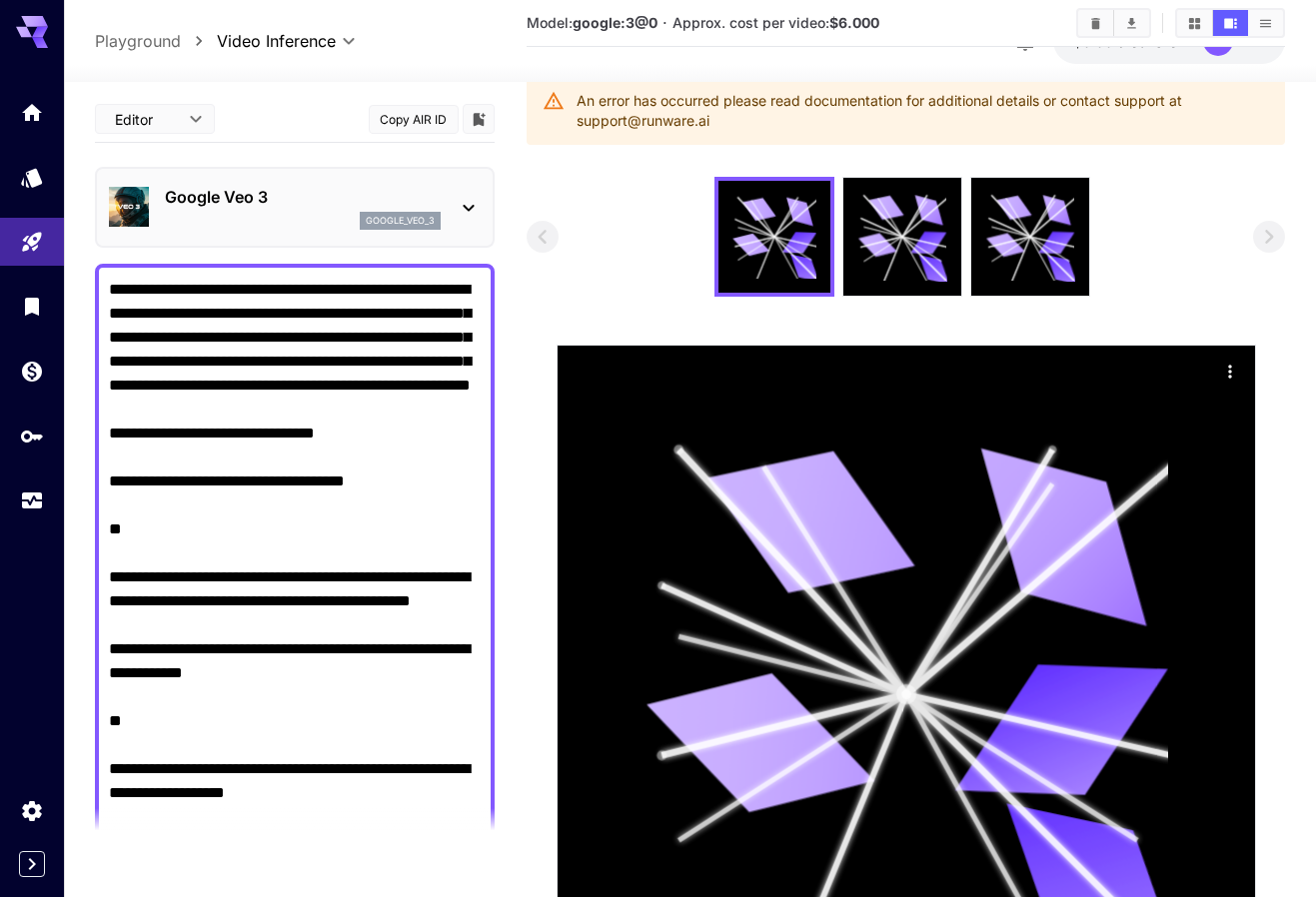 click on "Negative Prompt" at bounding box center (295, 985) 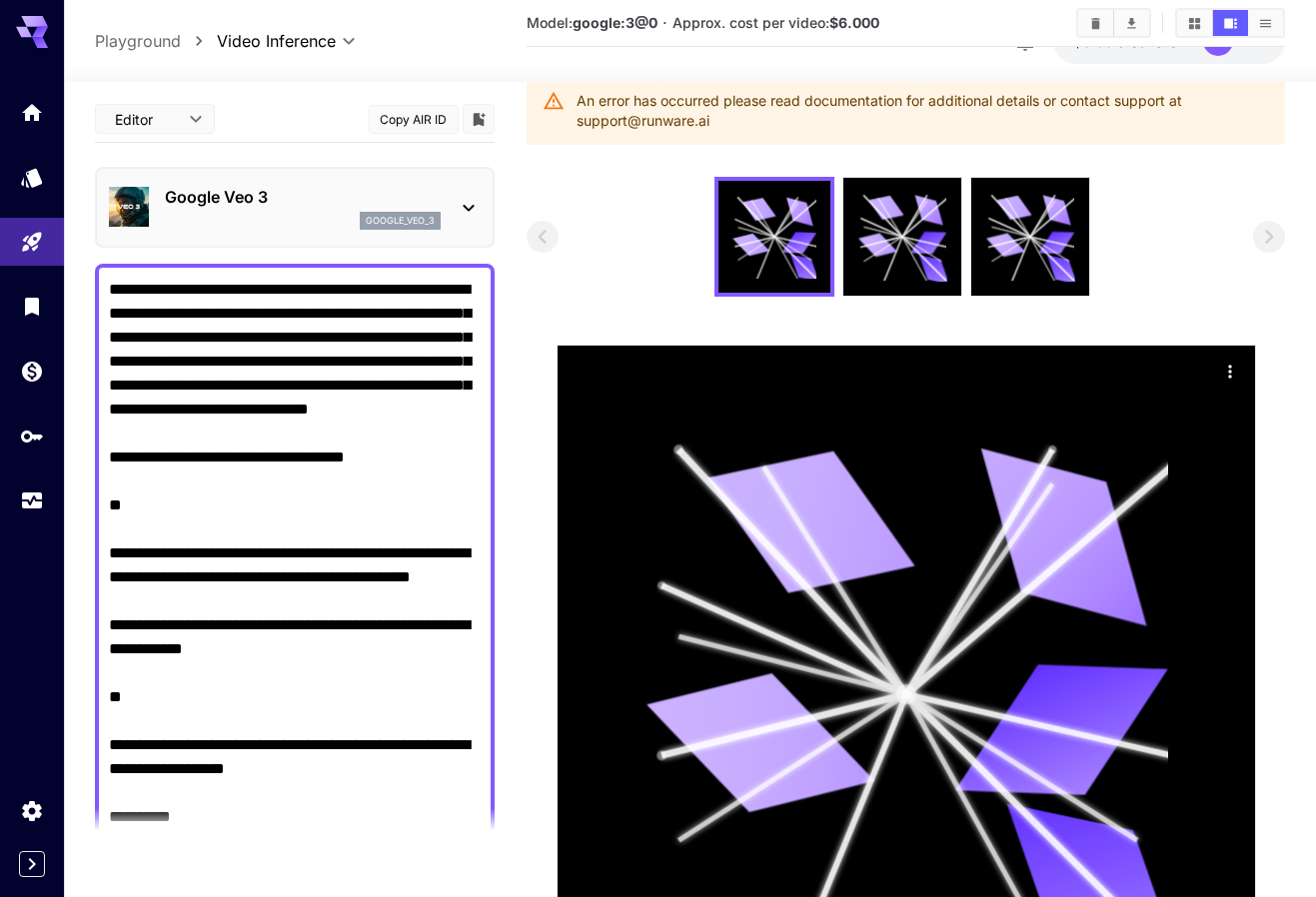 click on "Negative Prompt" at bounding box center [295, 973] 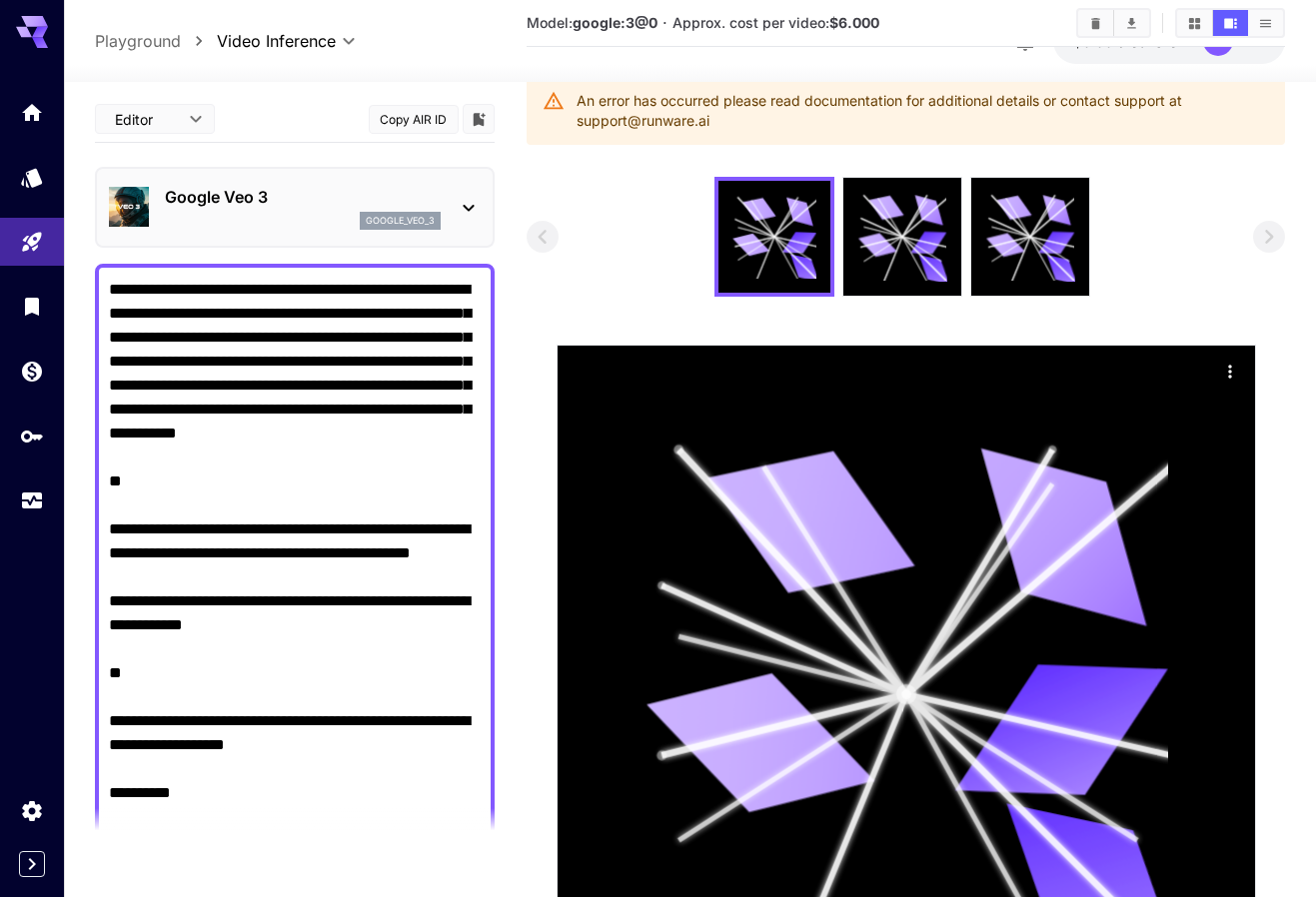 click on "Negative Prompt" at bounding box center (295, 949) 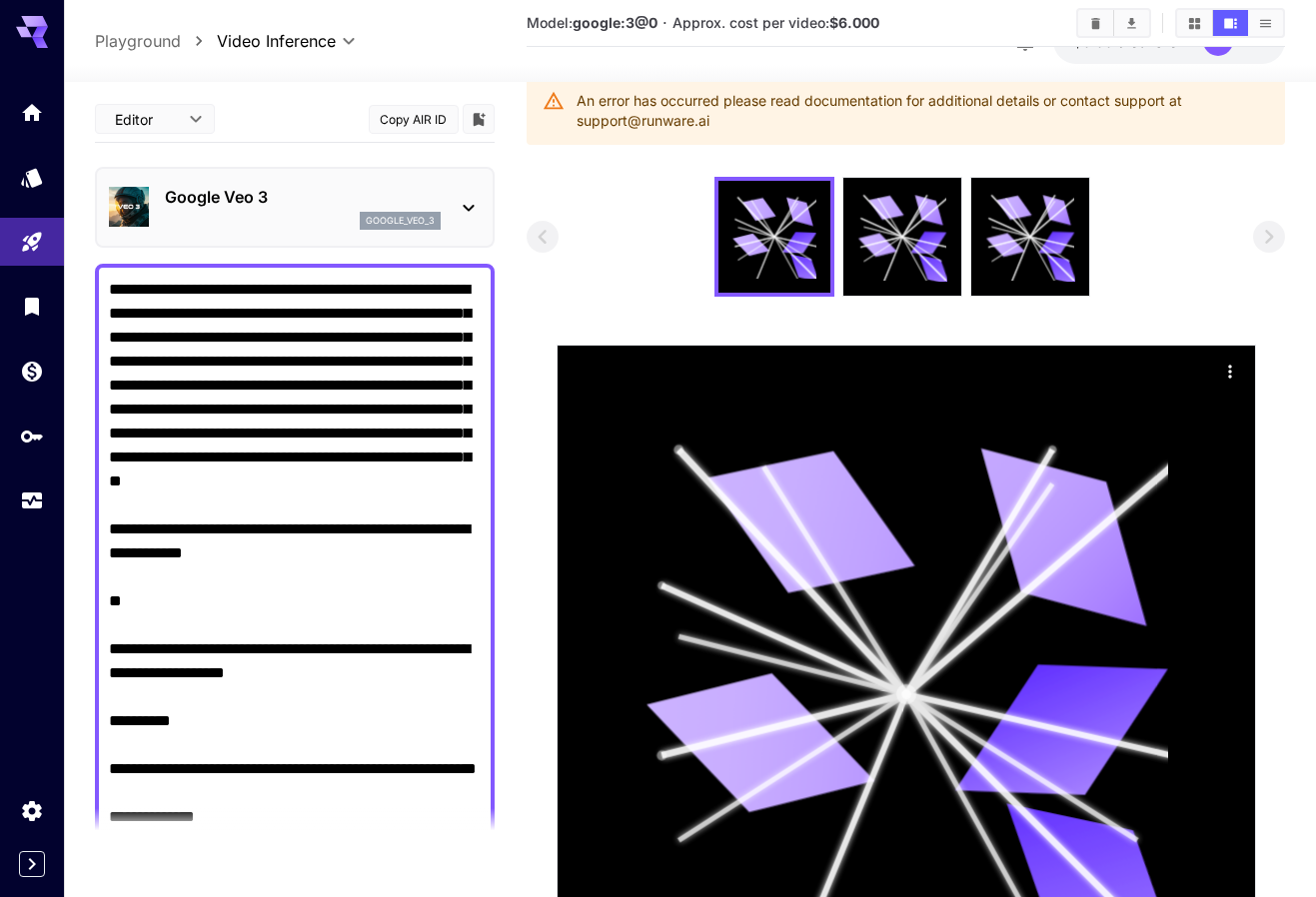 click on "Negative Prompt" at bounding box center (295, 913) 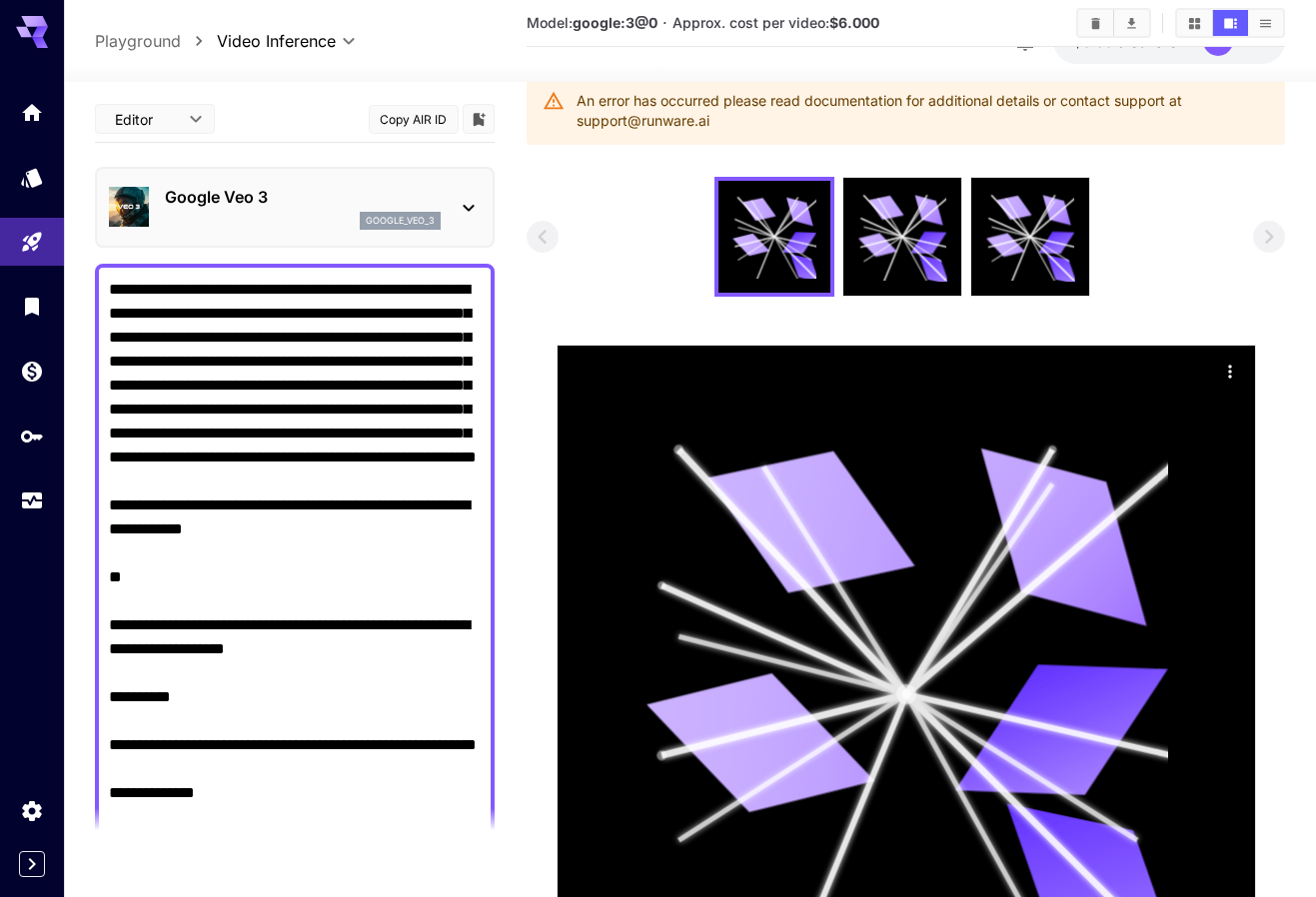 drag, startPoint x: 224, startPoint y: 550, endPoint x: 184, endPoint y: 504, distance: 60.959003 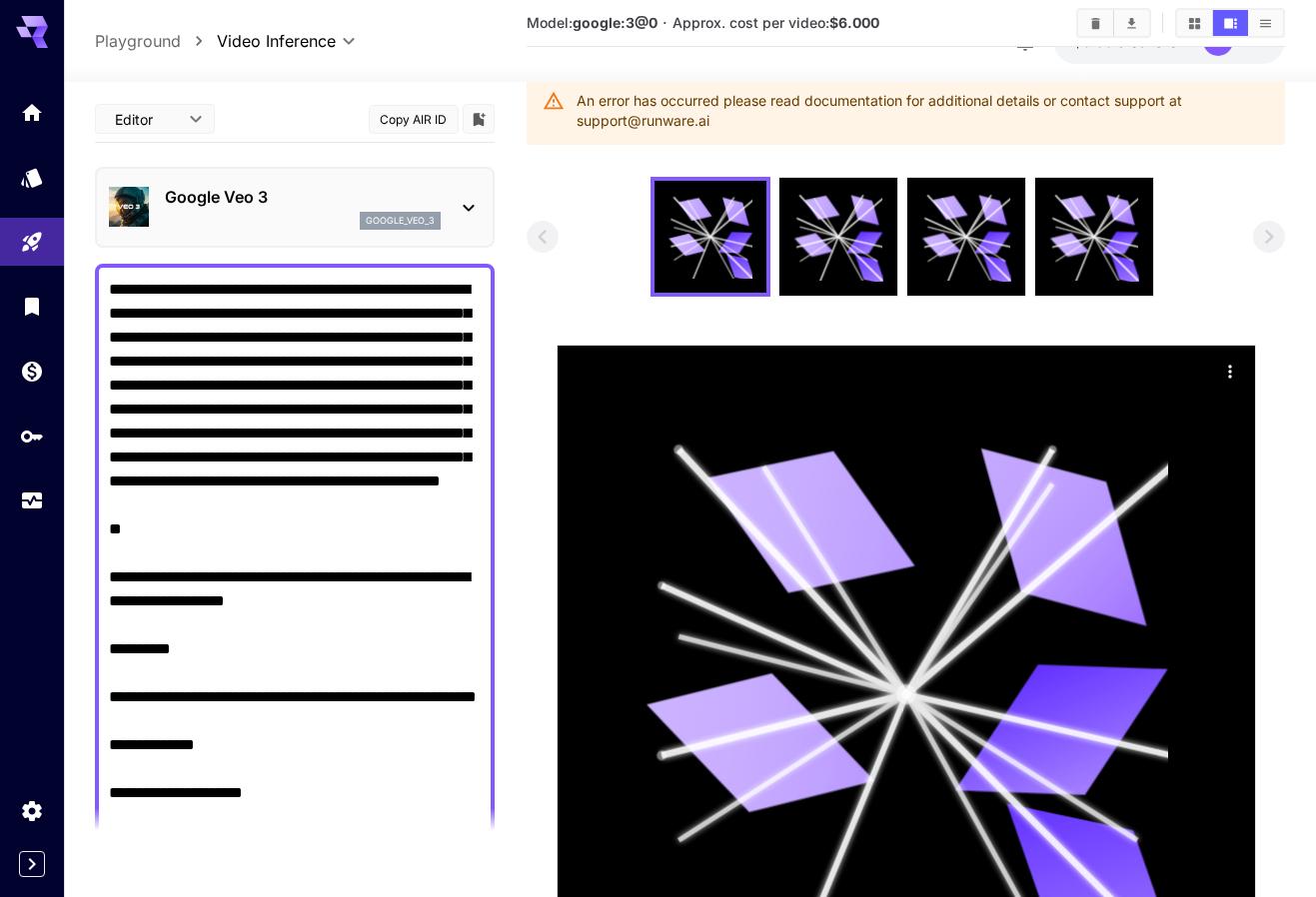drag, startPoint x: 183, startPoint y: 620, endPoint x: 248, endPoint y: 532, distance: 109.40293 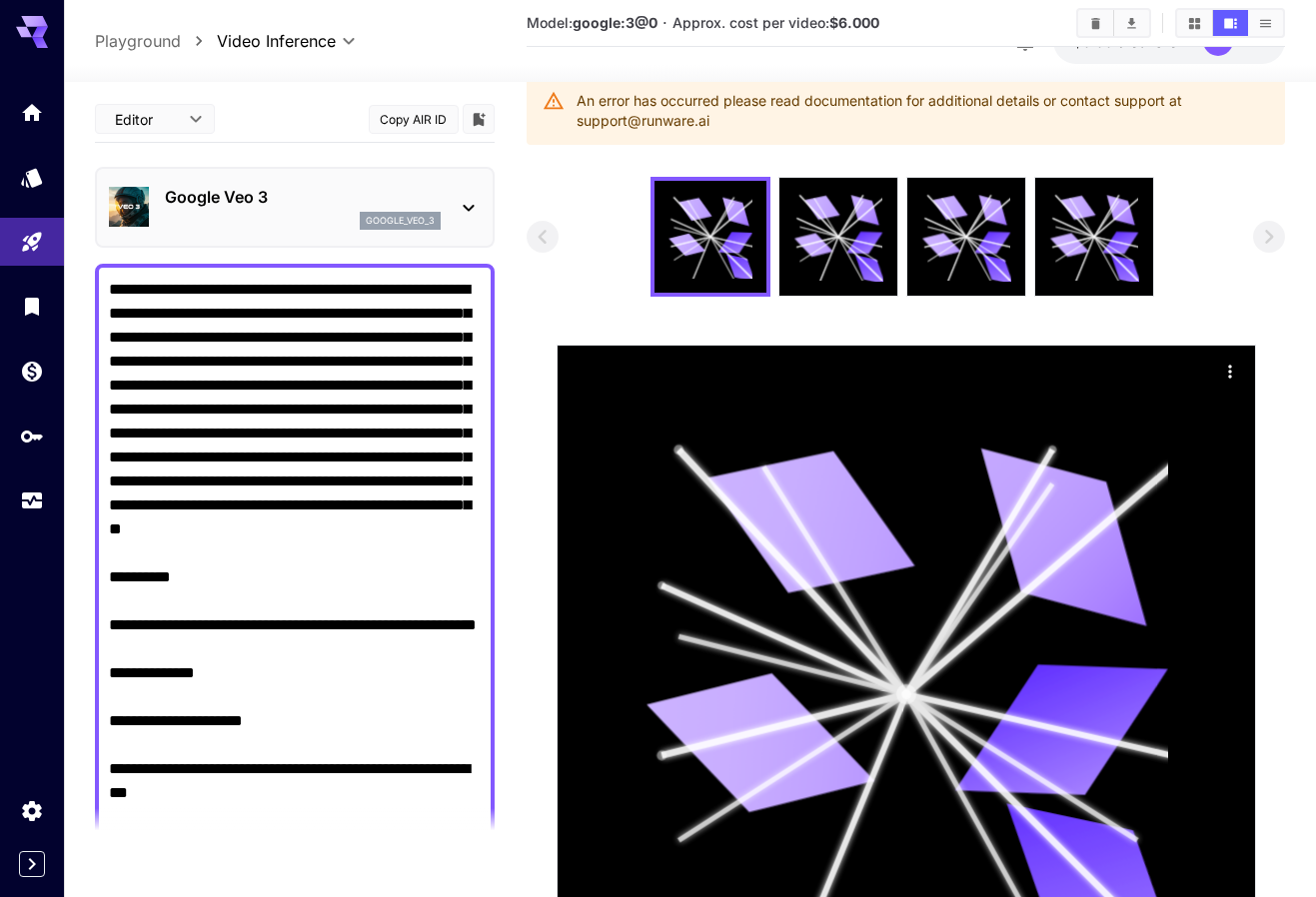drag, startPoint x: 146, startPoint y: 647, endPoint x: 401, endPoint y: 553, distance: 271.7738 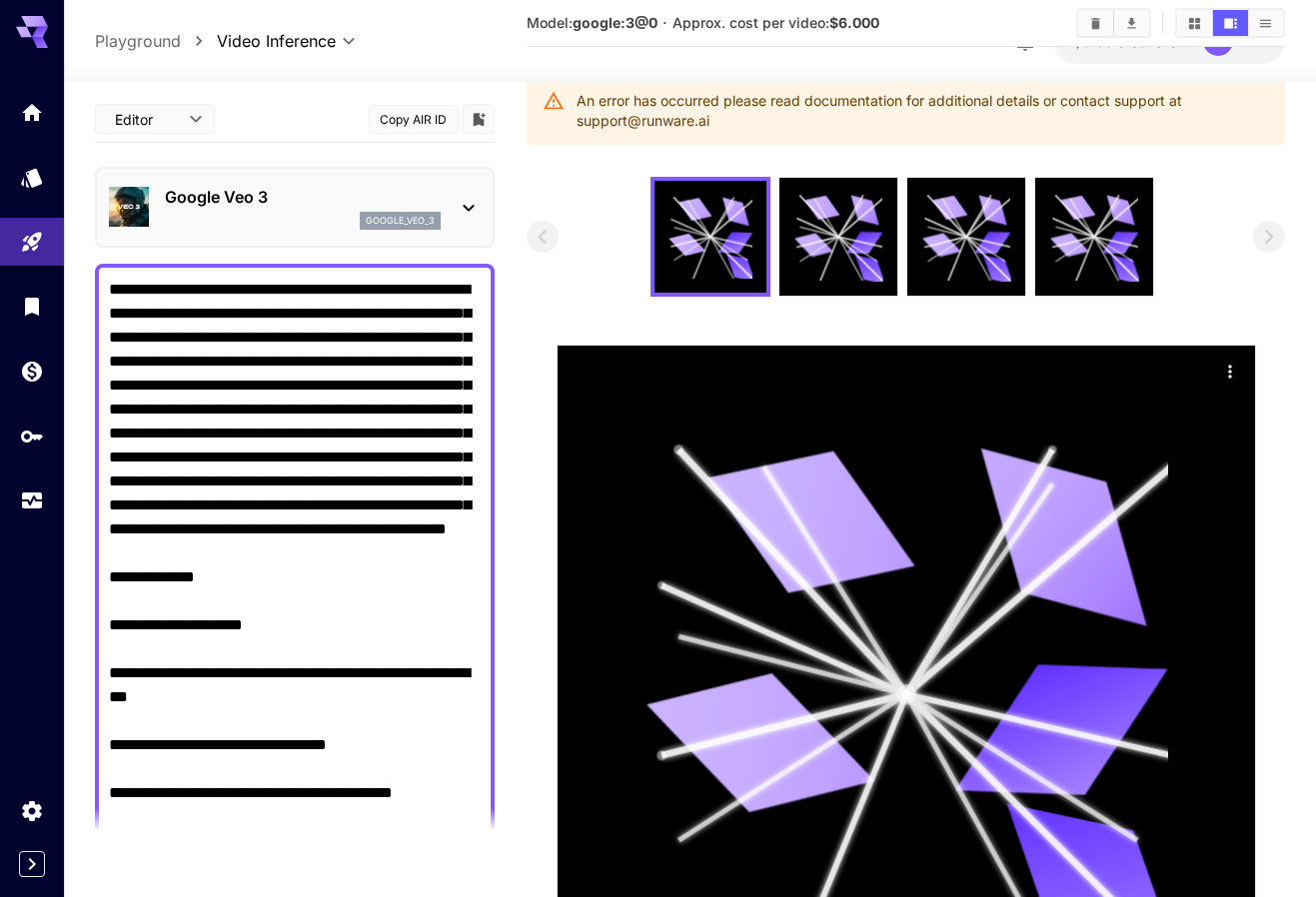 click on "**********" at bounding box center (295, 793) 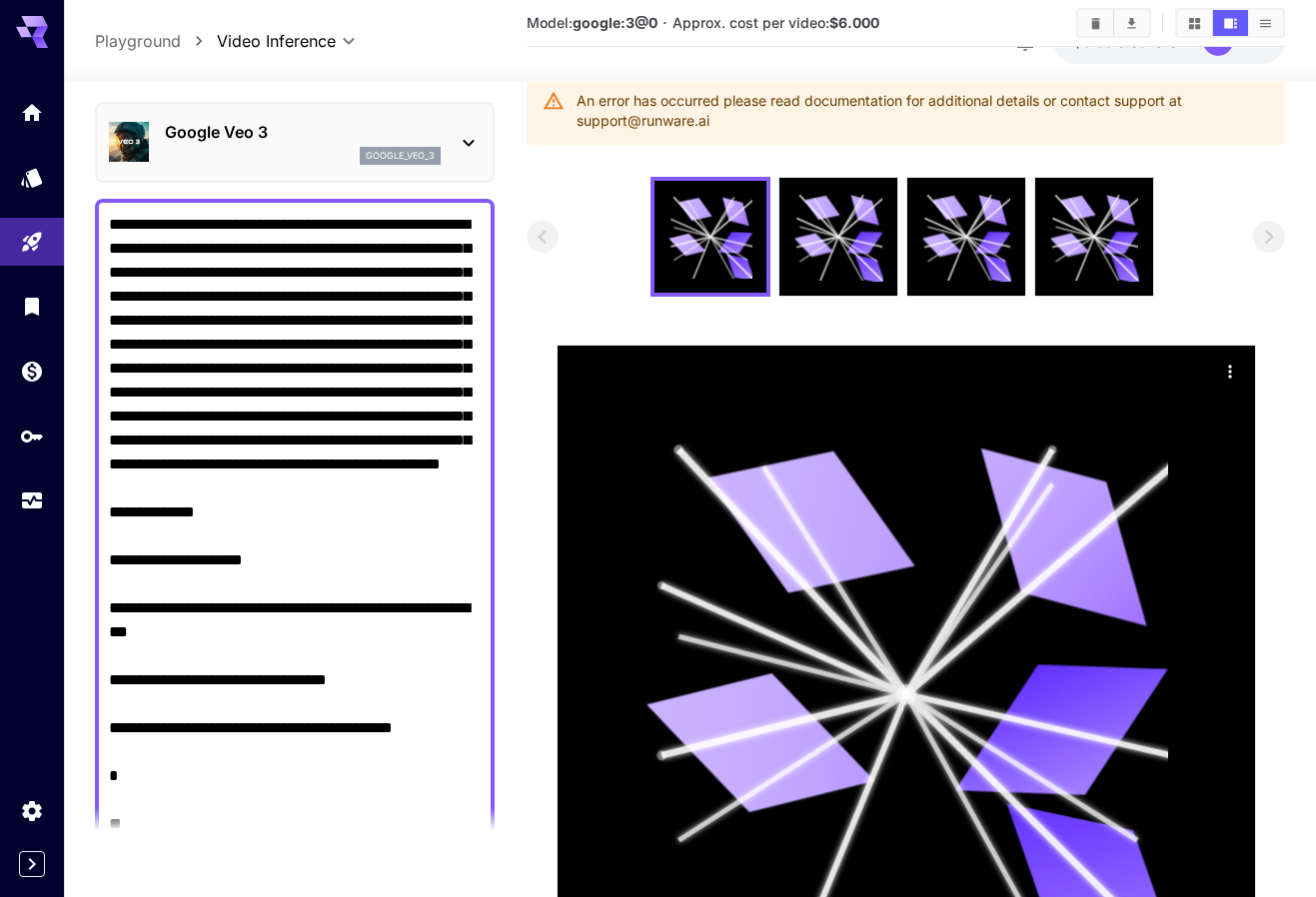 scroll, scrollTop: 100, scrollLeft: 0, axis: vertical 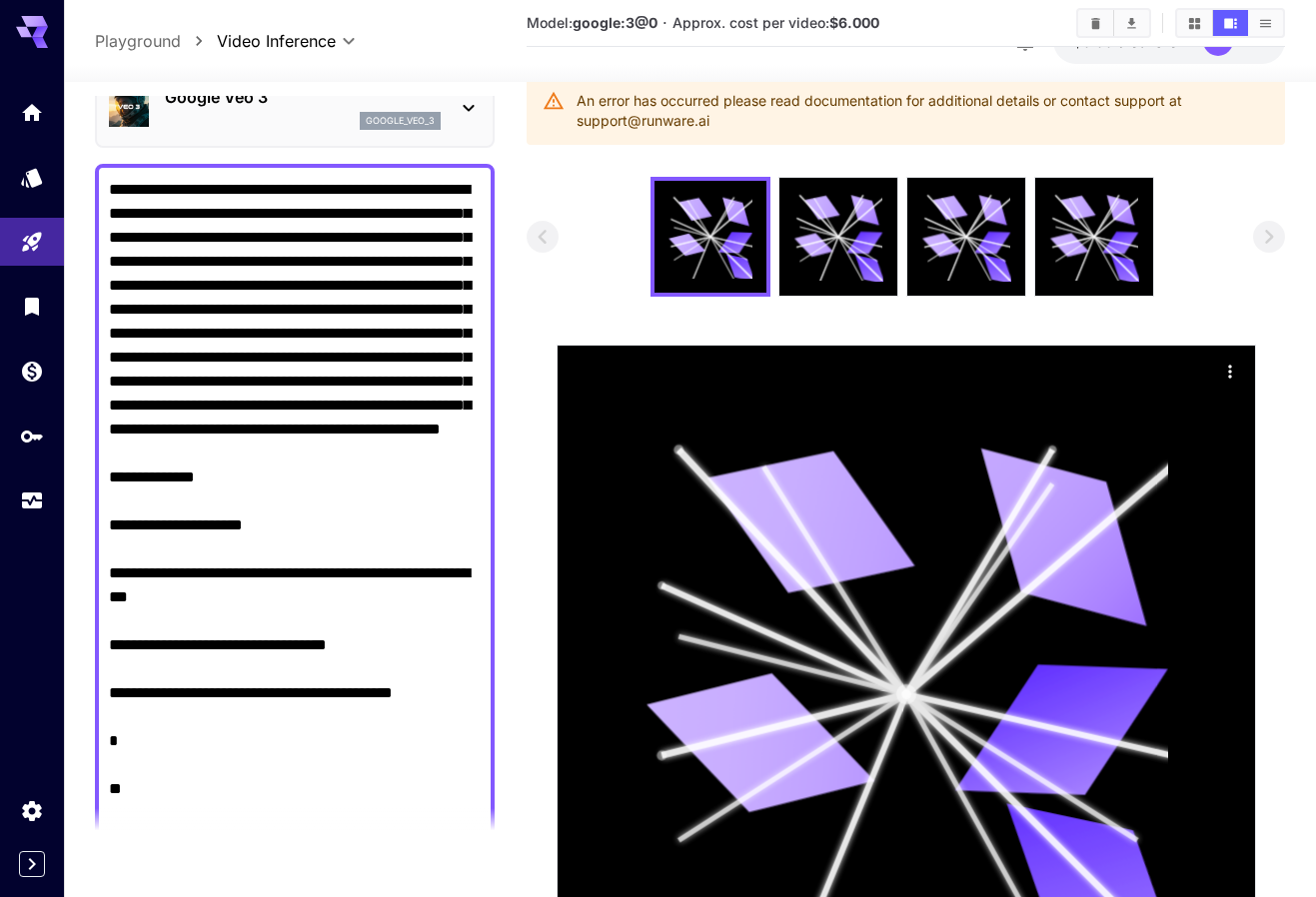 drag, startPoint x: 166, startPoint y: 688, endPoint x: 437, endPoint y: 481, distance: 341.0132 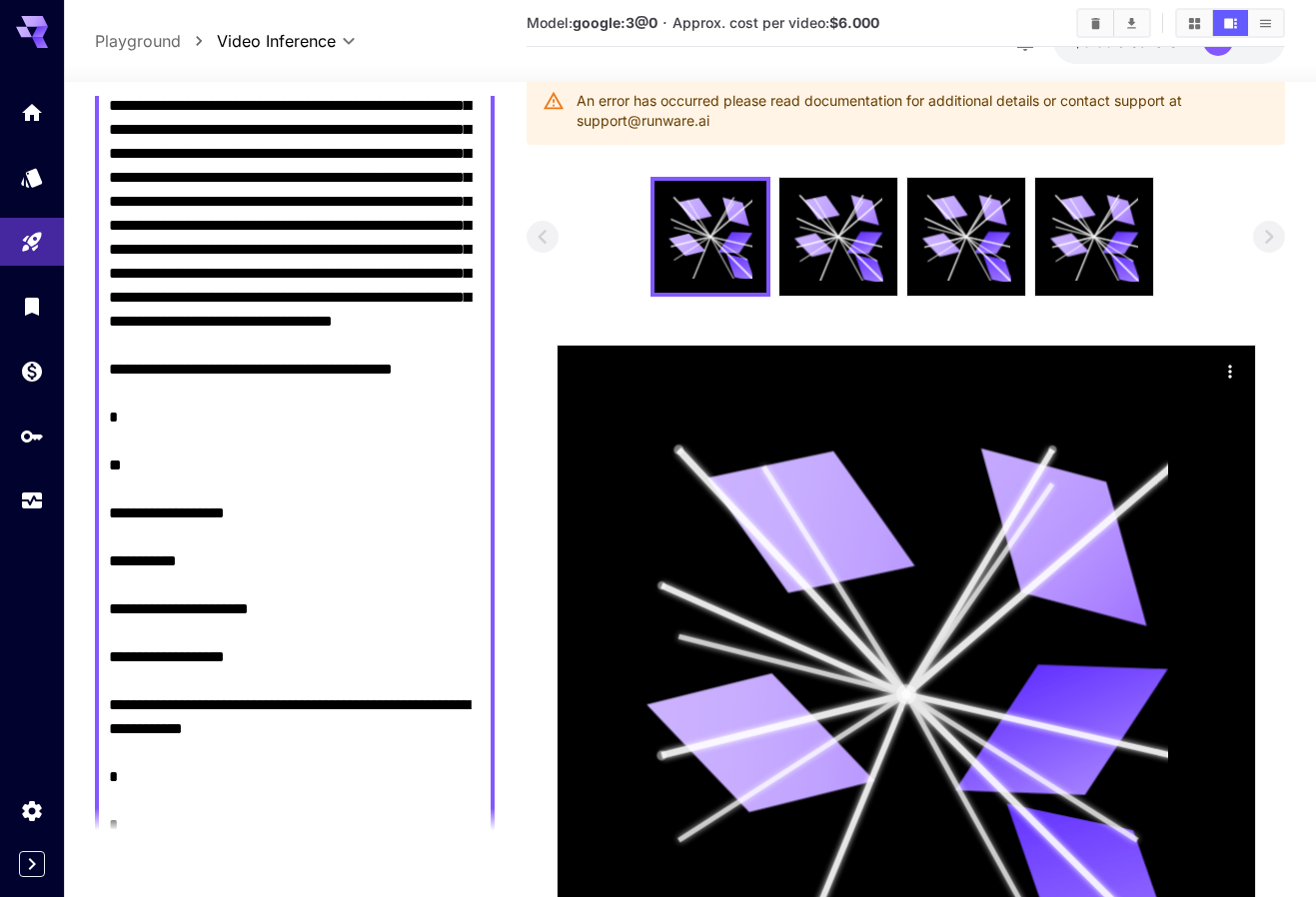 scroll, scrollTop: 256, scrollLeft: 0, axis: vertical 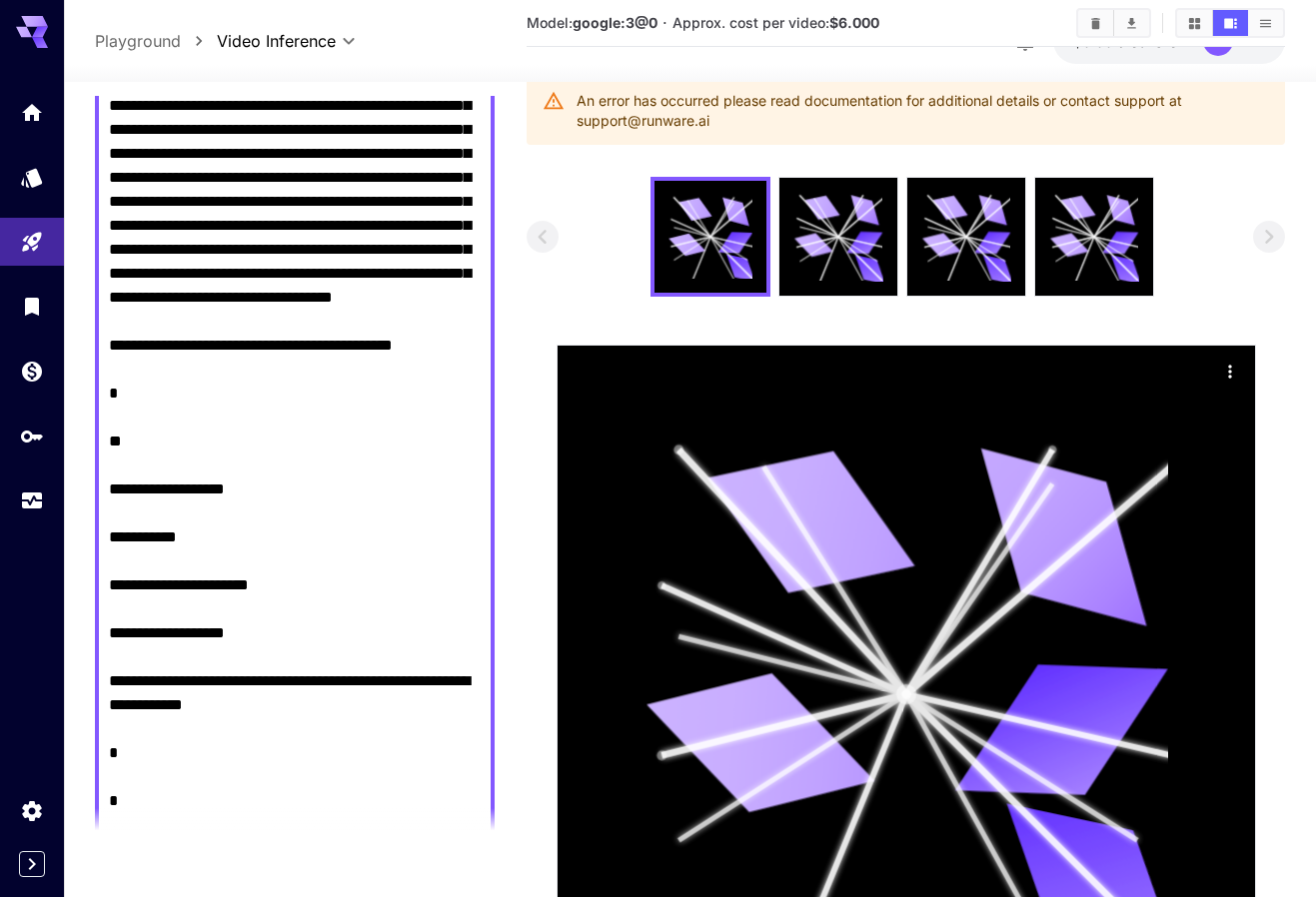 click on "**********" at bounding box center (295, 442) 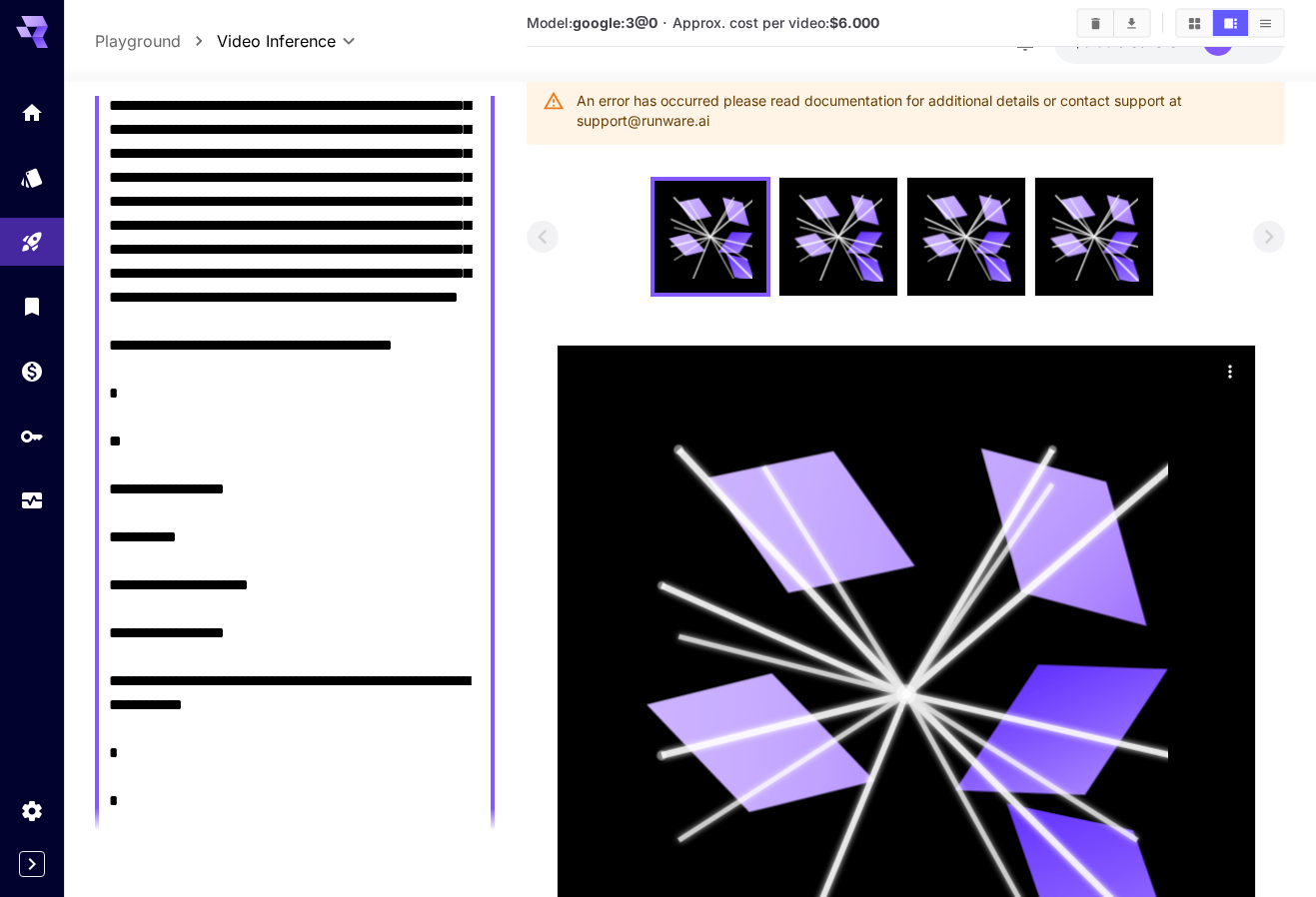 drag, startPoint x: 213, startPoint y: 754, endPoint x: 260, endPoint y: 775, distance: 51.47815 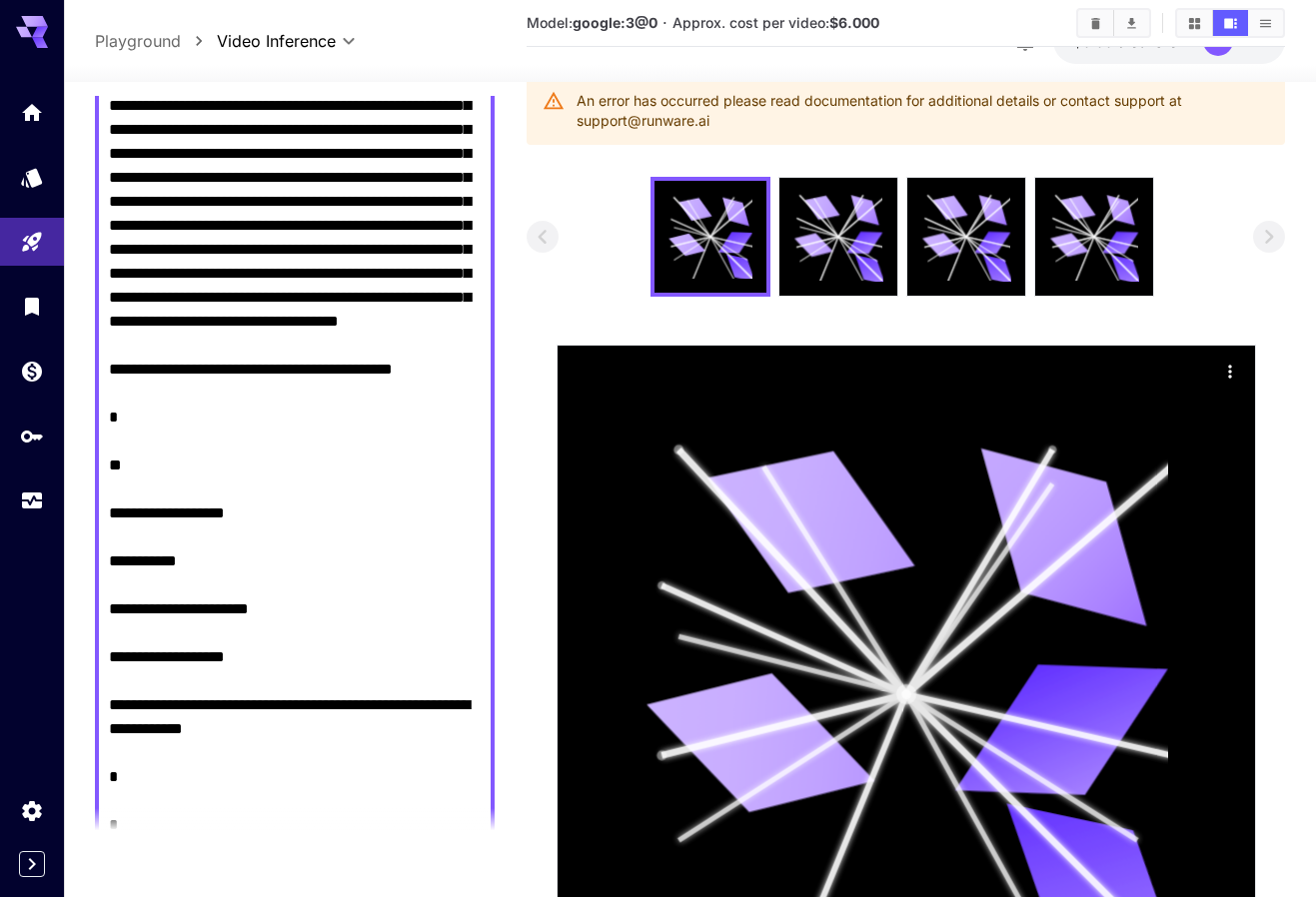 click on "**********" at bounding box center [295, 453] 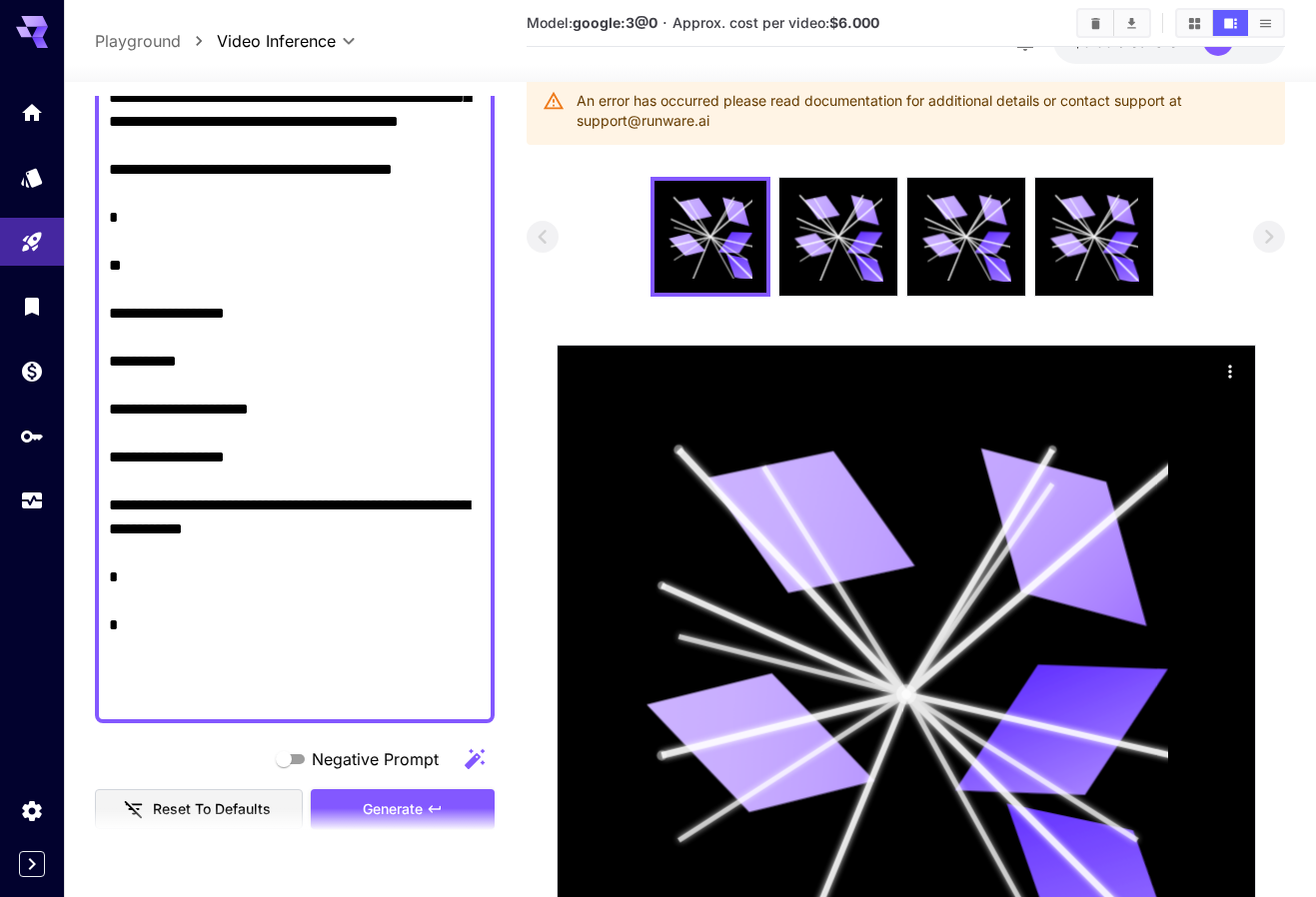 scroll, scrollTop: 356, scrollLeft: 0, axis: vertical 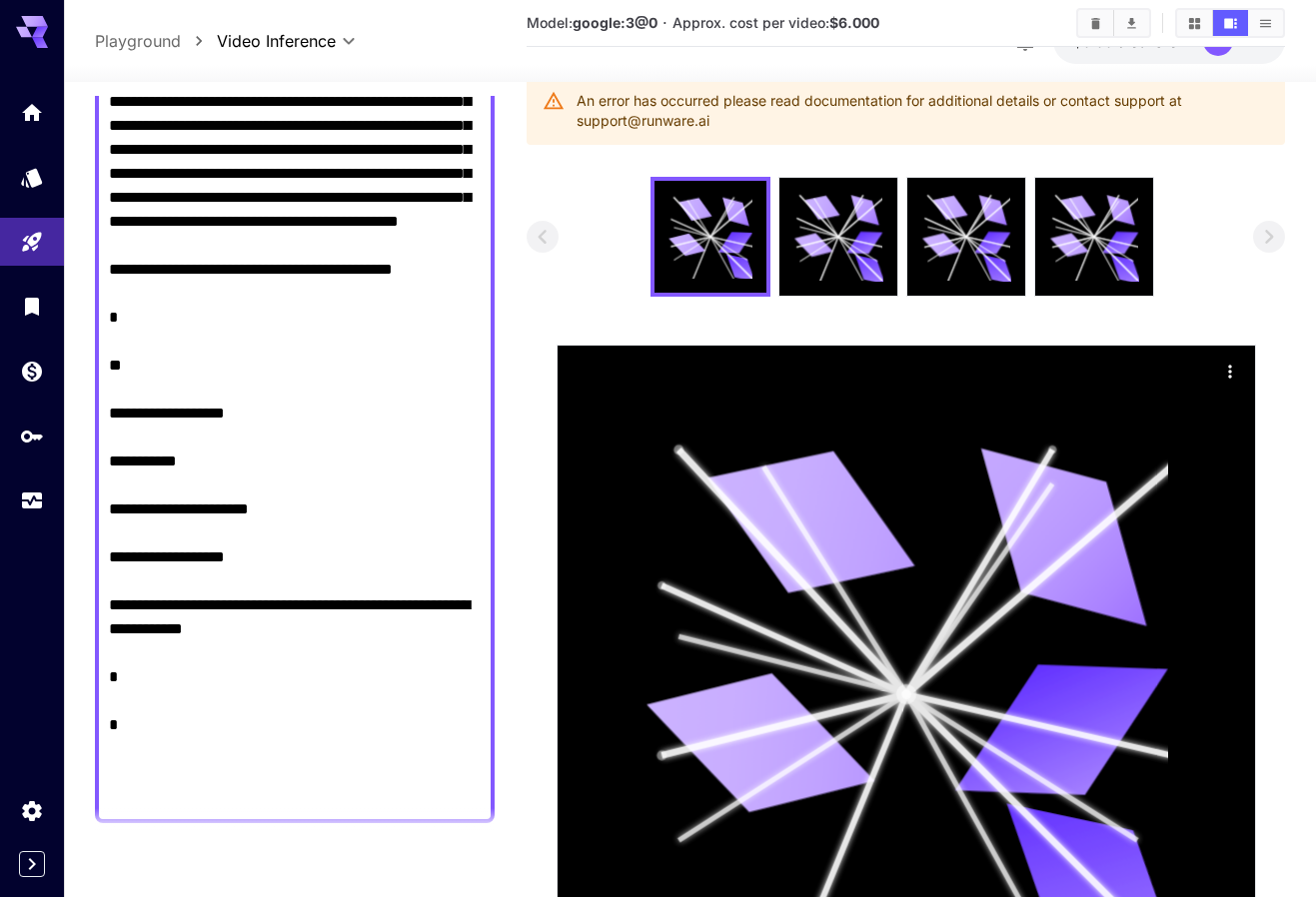 drag, startPoint x: 135, startPoint y: 793, endPoint x: 106, endPoint y: 325, distance: 468.89764 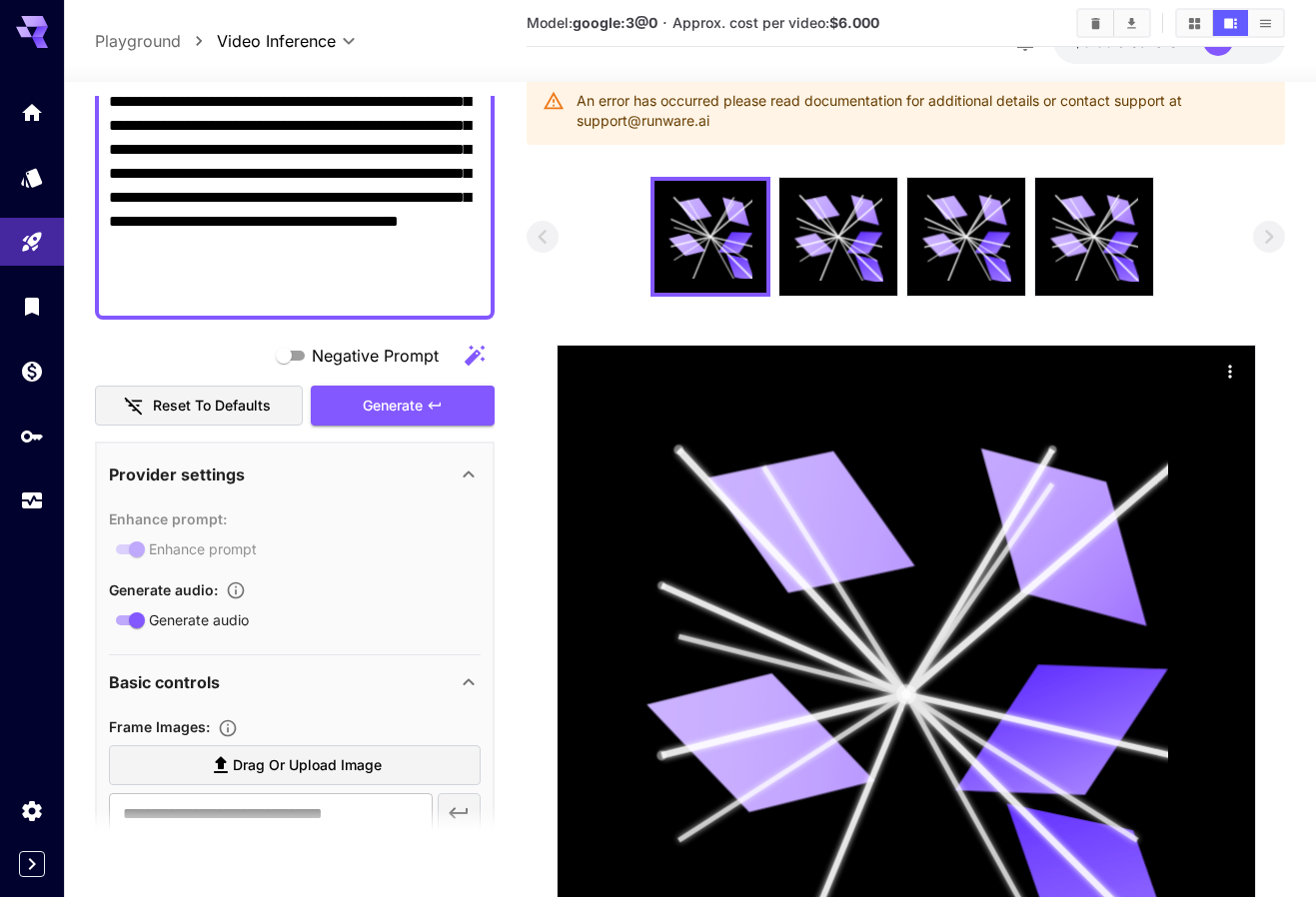 click on "**********" at bounding box center (295, 114) 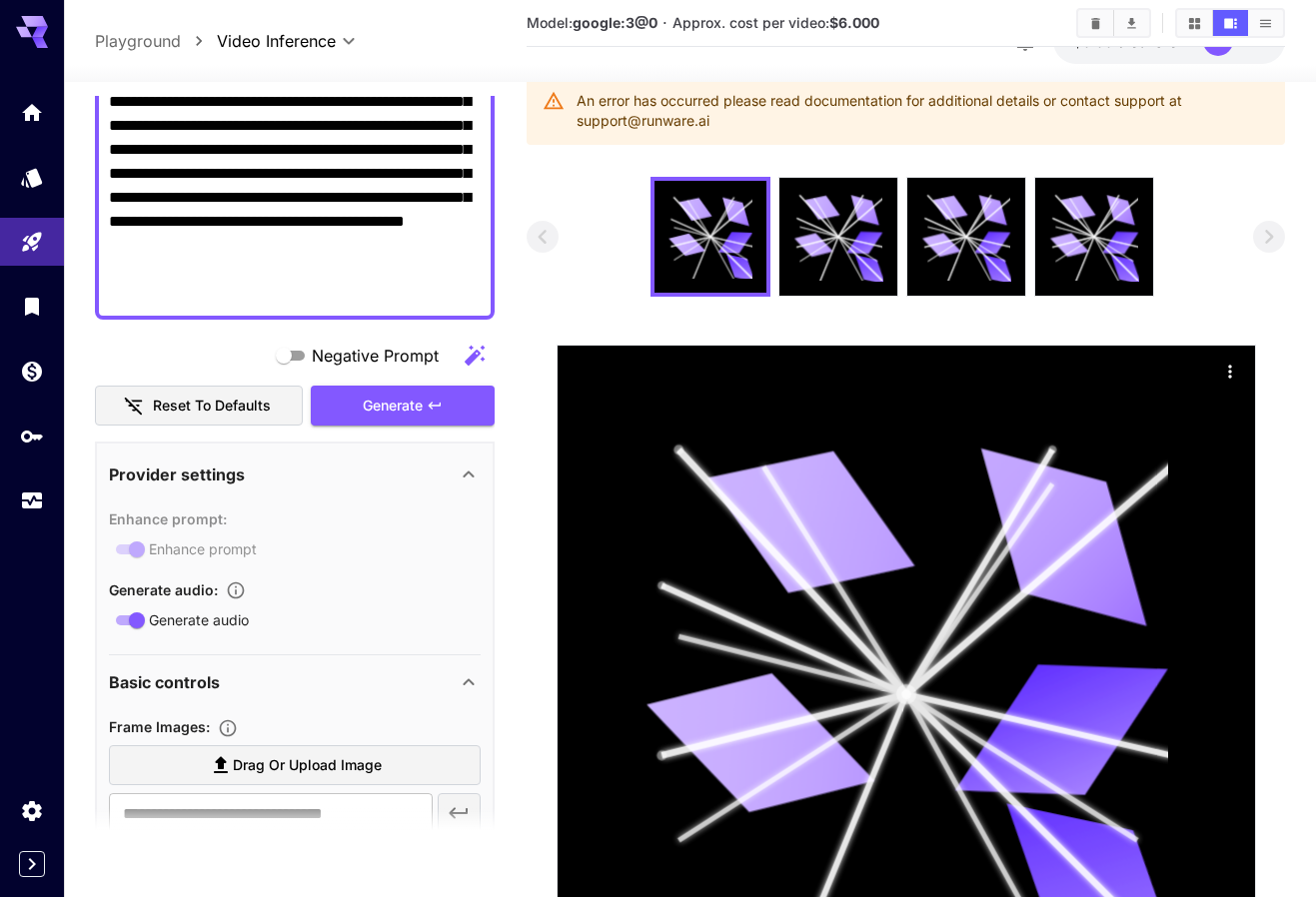 click on "**********" at bounding box center [295, 114] 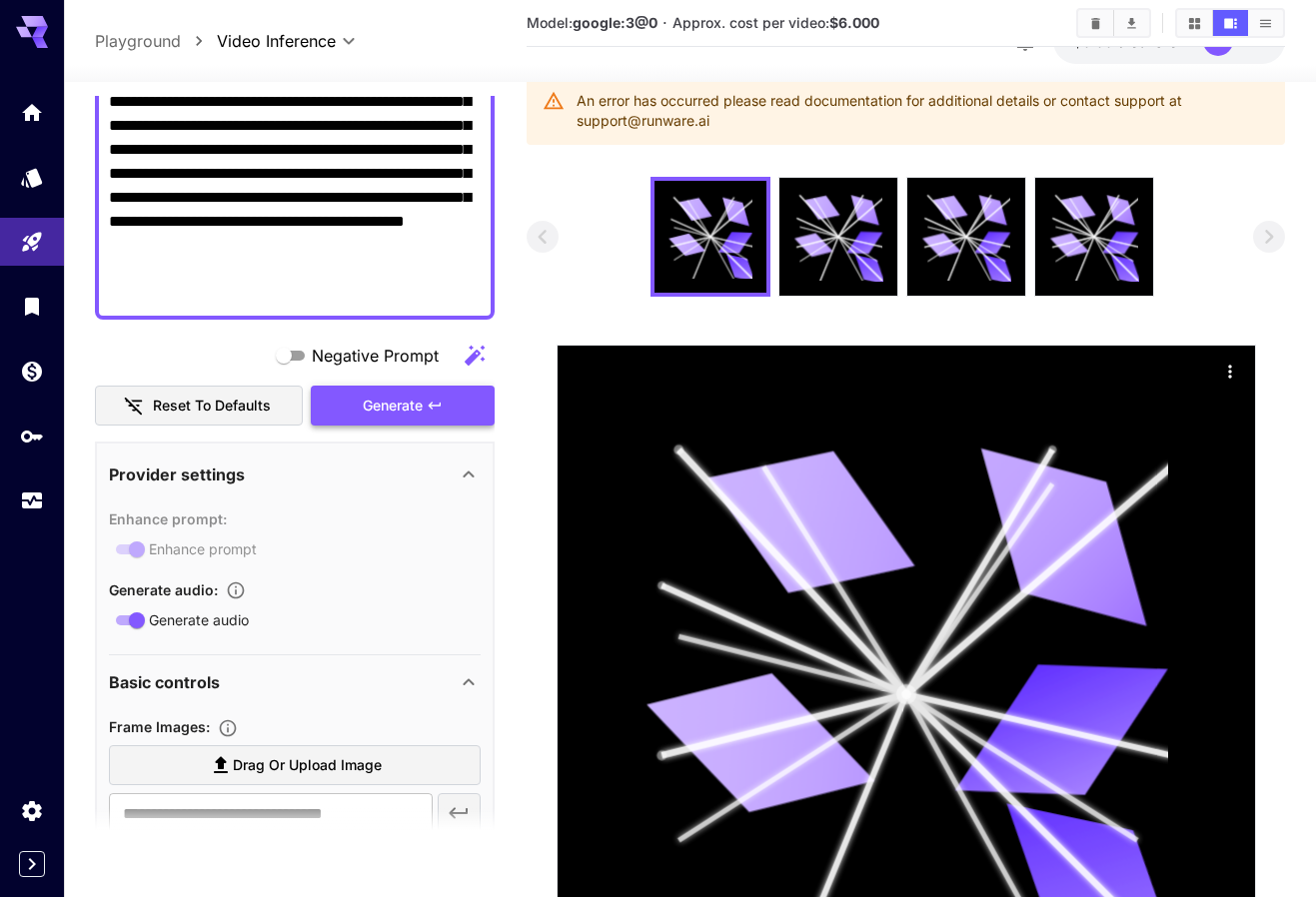 type on "**********" 